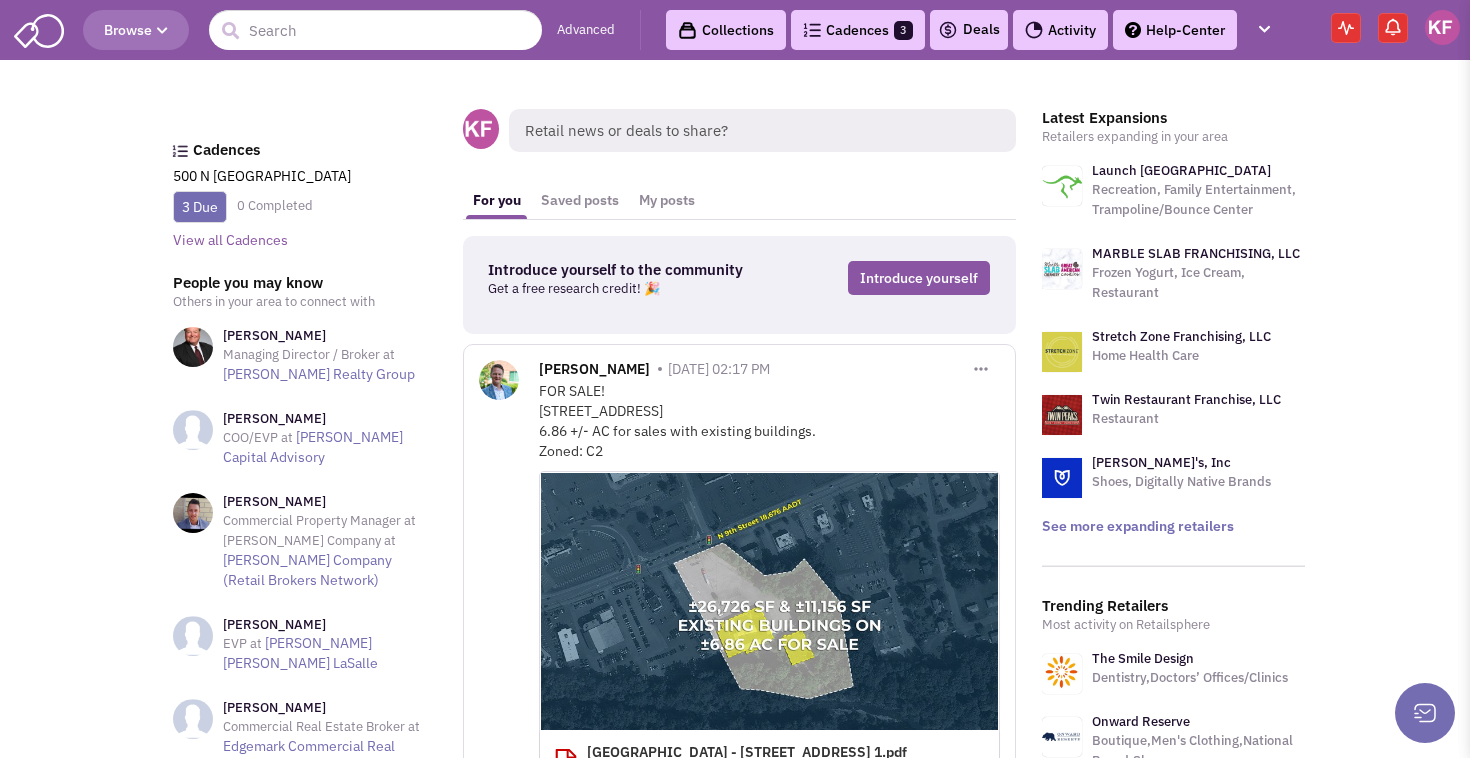 scroll, scrollTop: 0, scrollLeft: 0, axis: both 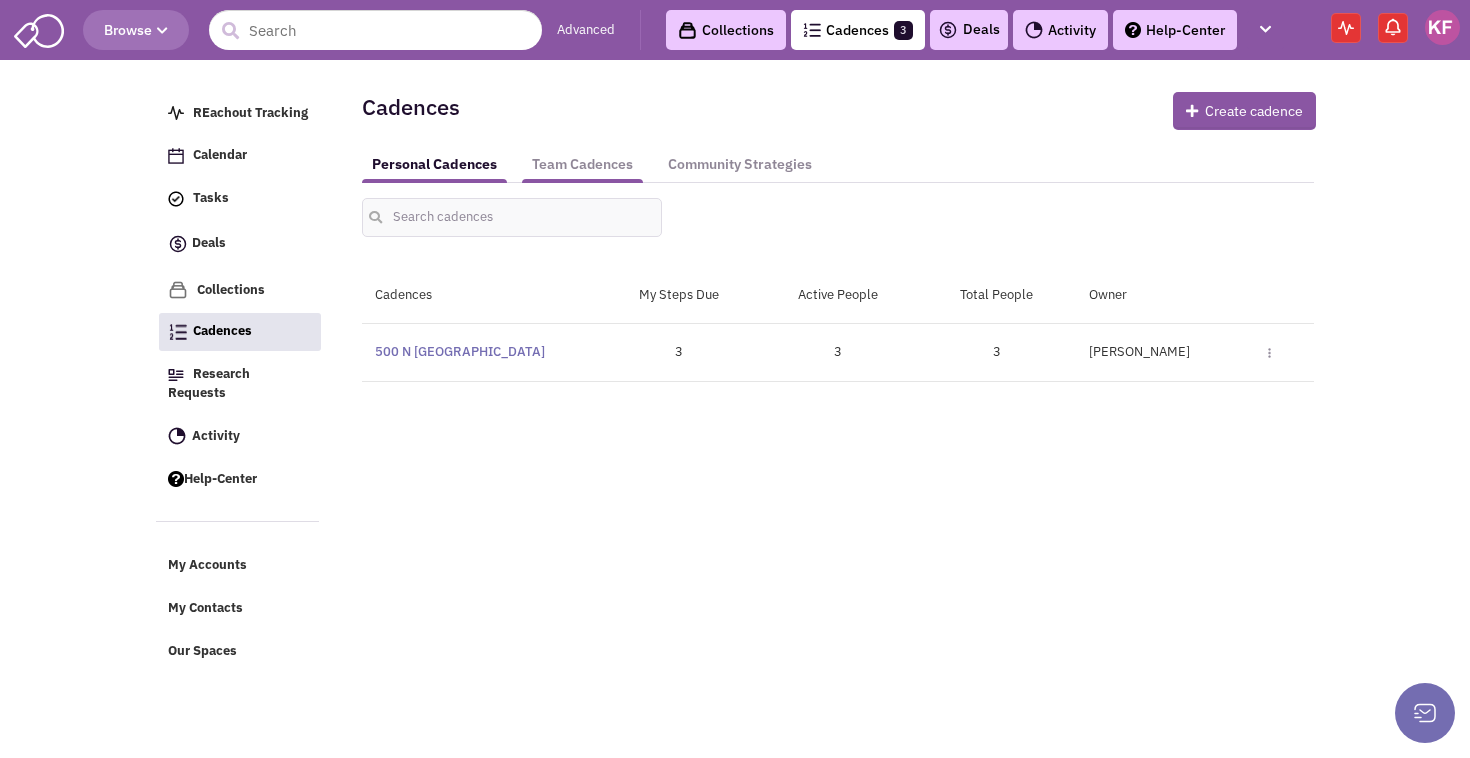 click on "Team Cadences" at bounding box center (582, 164) 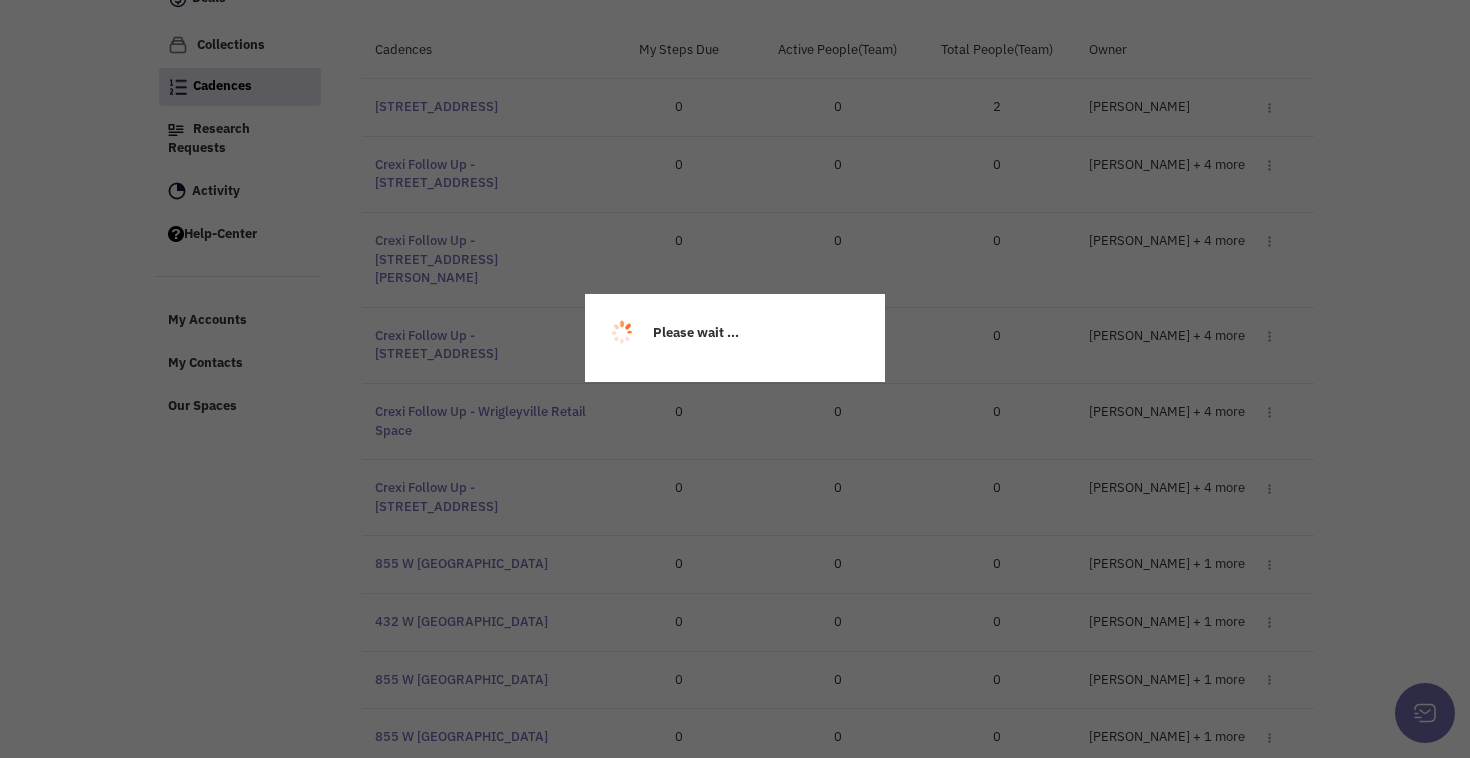 scroll, scrollTop: 244, scrollLeft: 0, axis: vertical 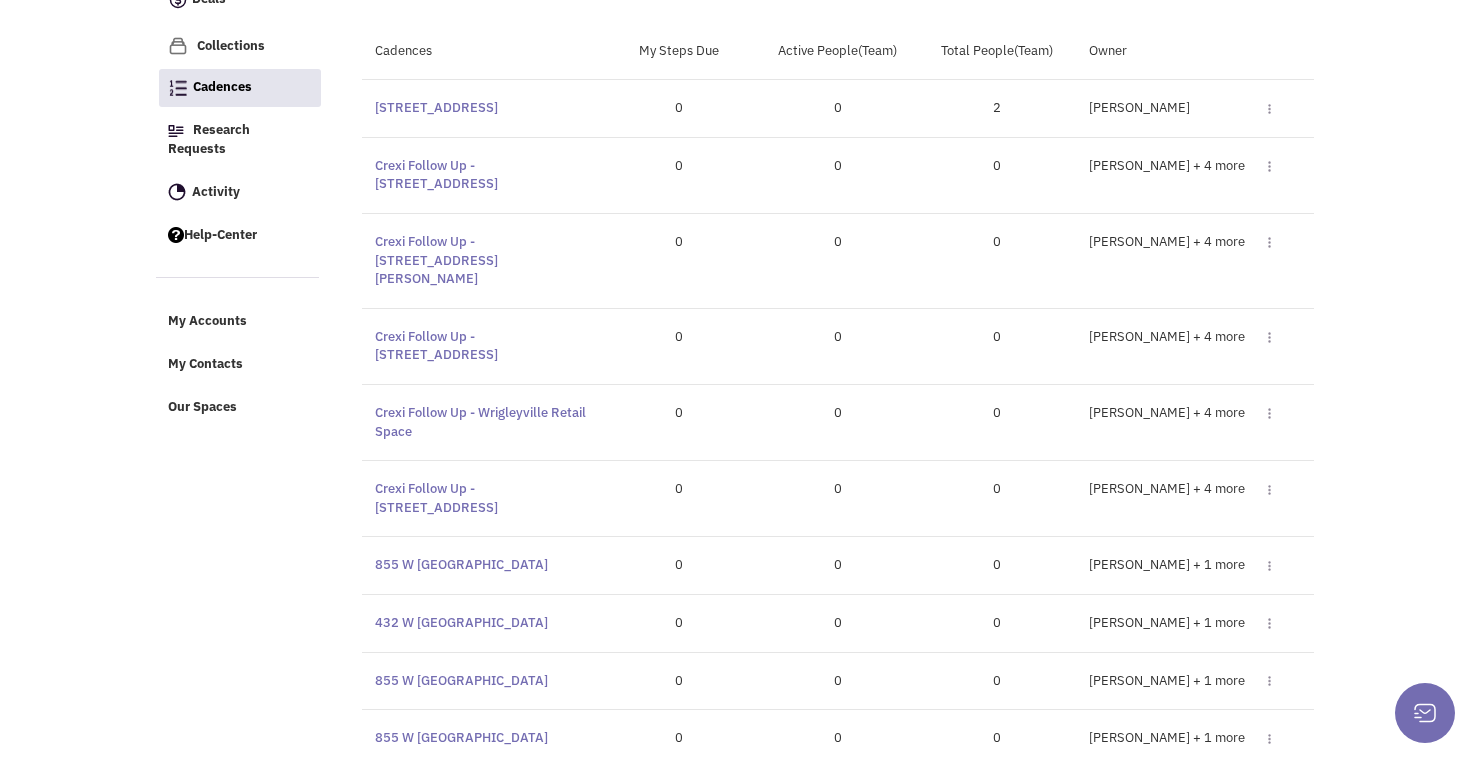 click on "875 N Rush Street - Chicago Paused" at bounding box center [481, 108] 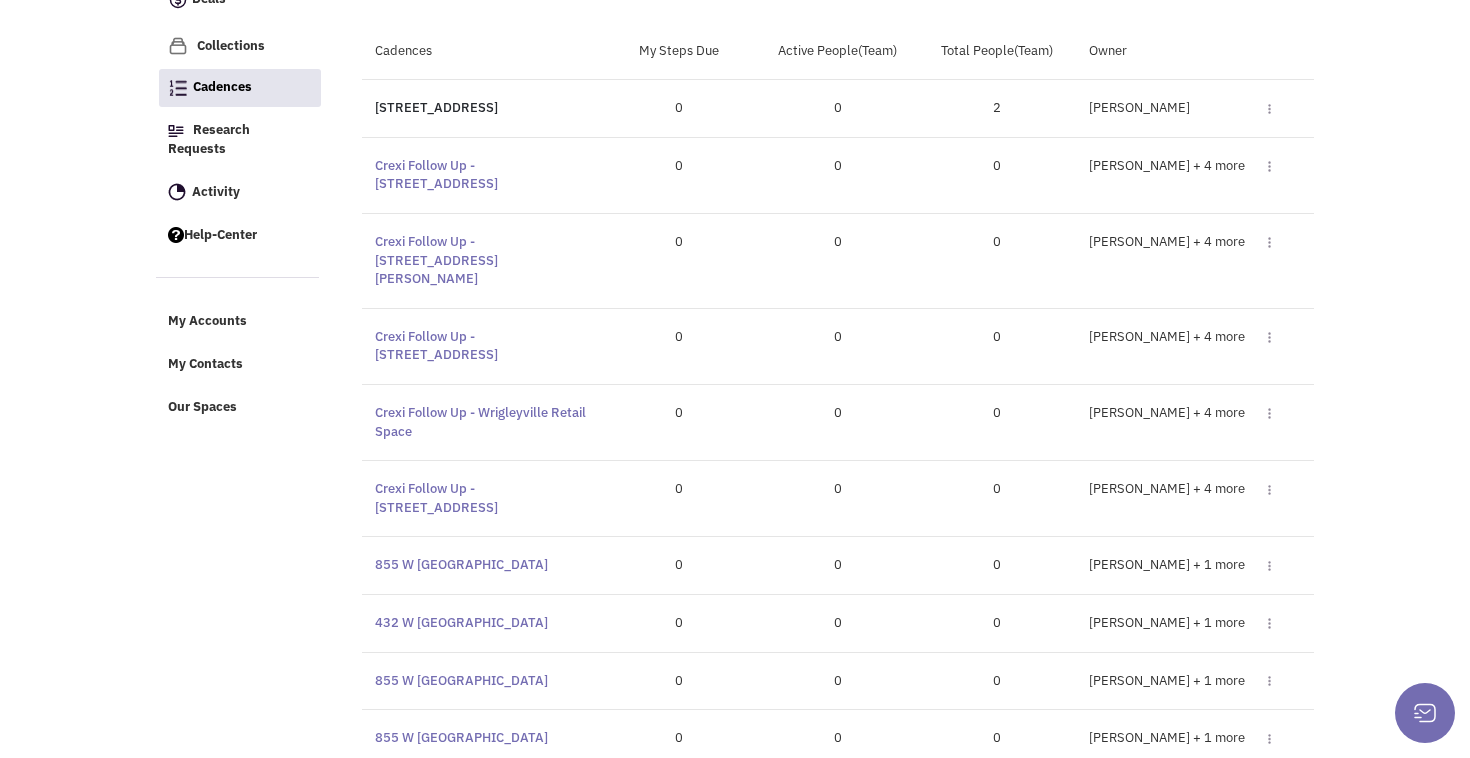 click on "[STREET_ADDRESS]" at bounding box center (436, 107) 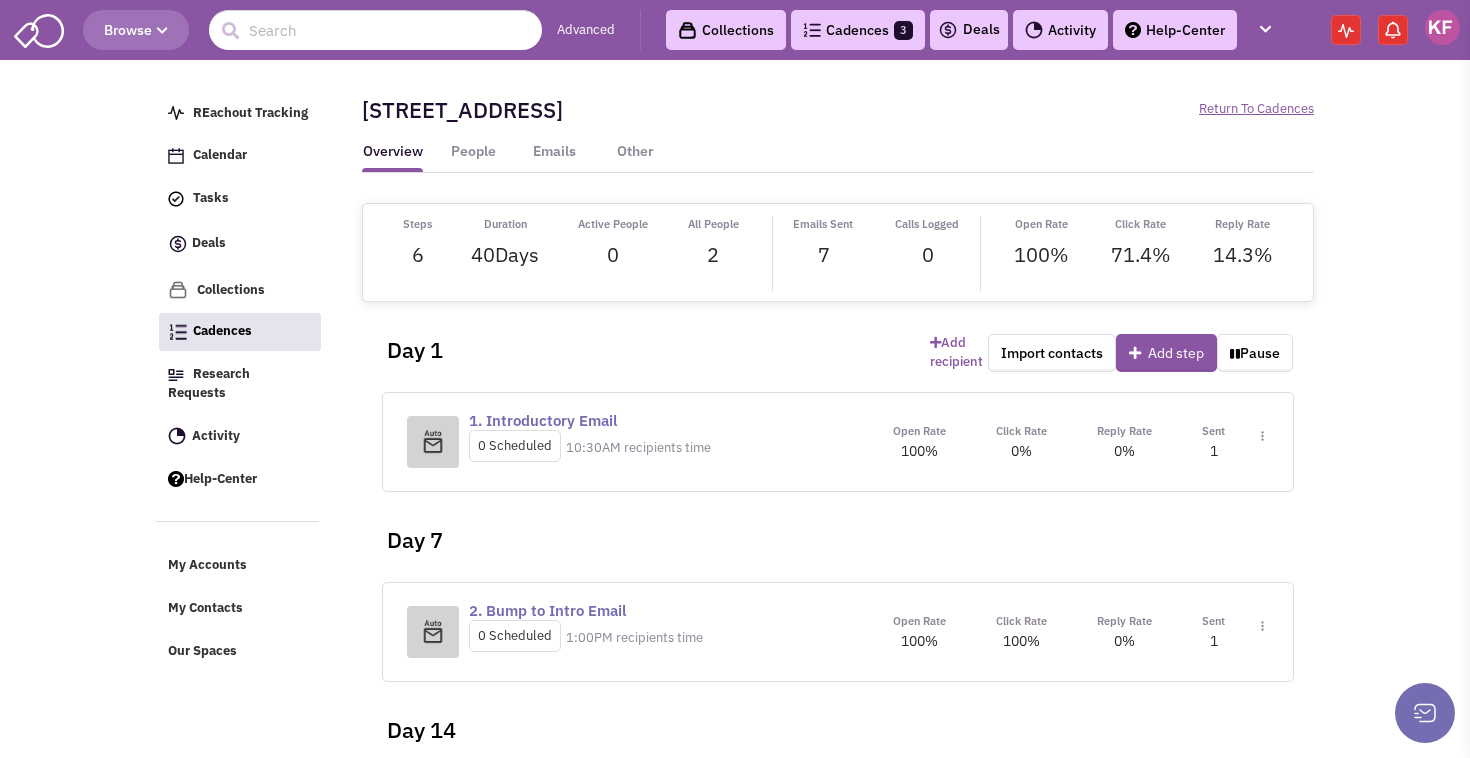scroll, scrollTop: 0, scrollLeft: 0, axis: both 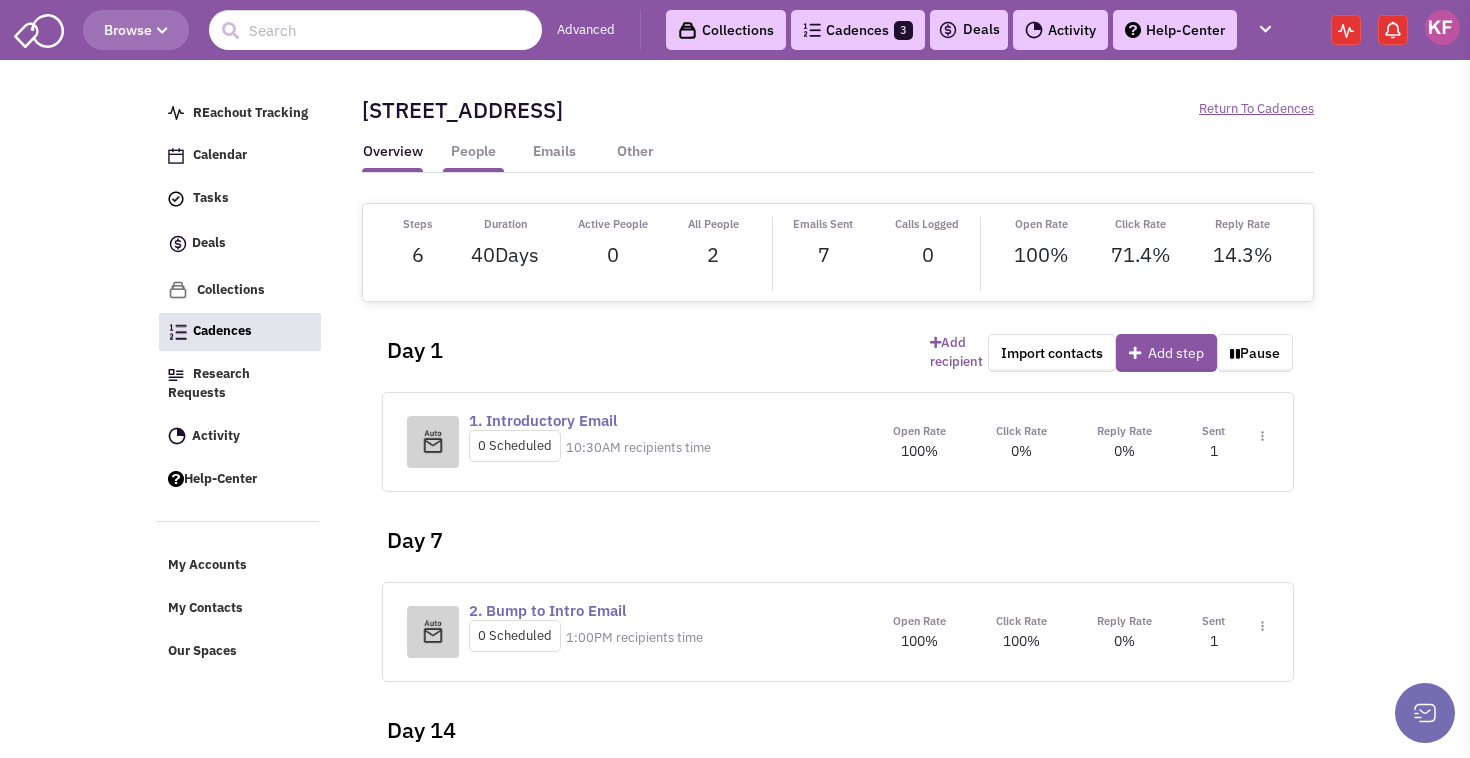 click on "People" at bounding box center (473, 157) 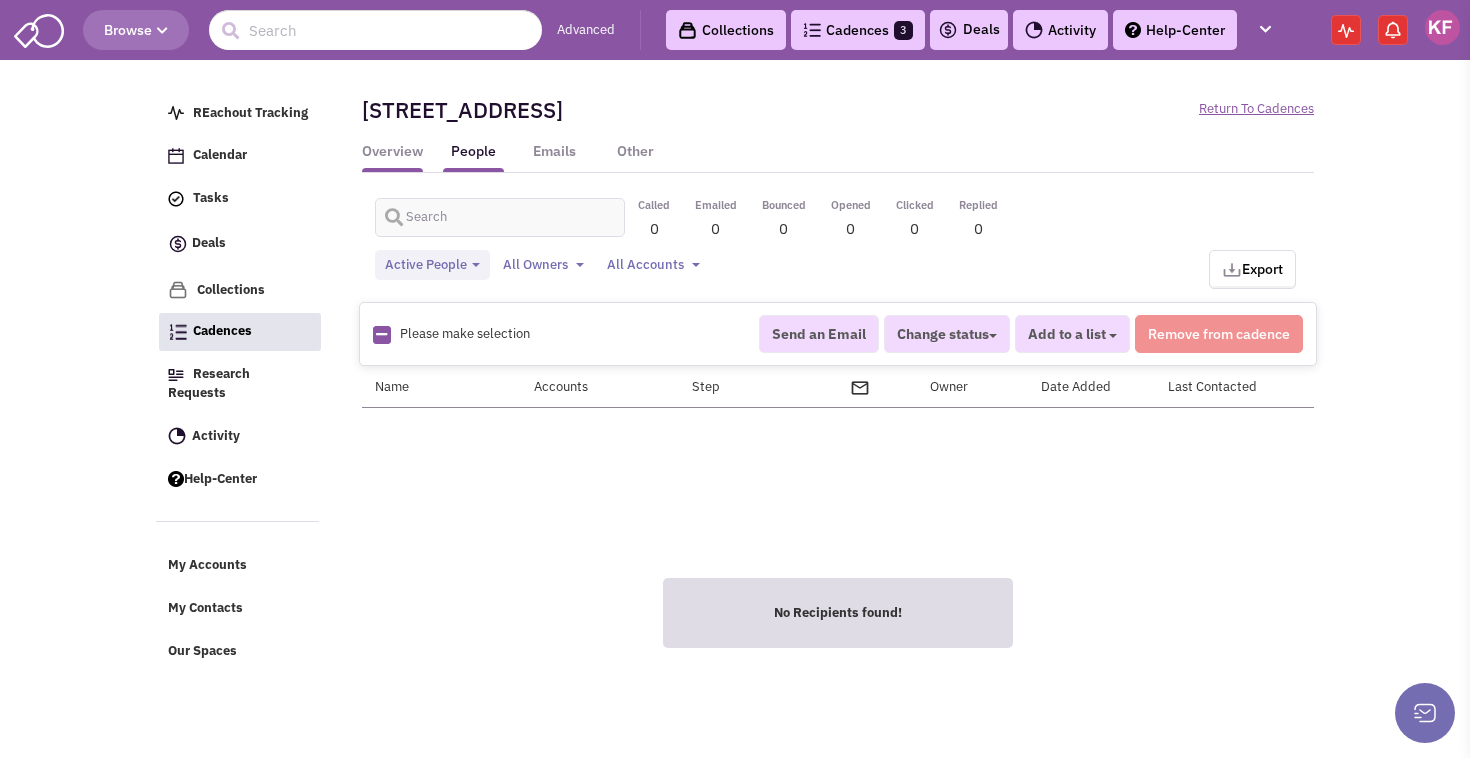 click on "Overview" at bounding box center (392, 157) 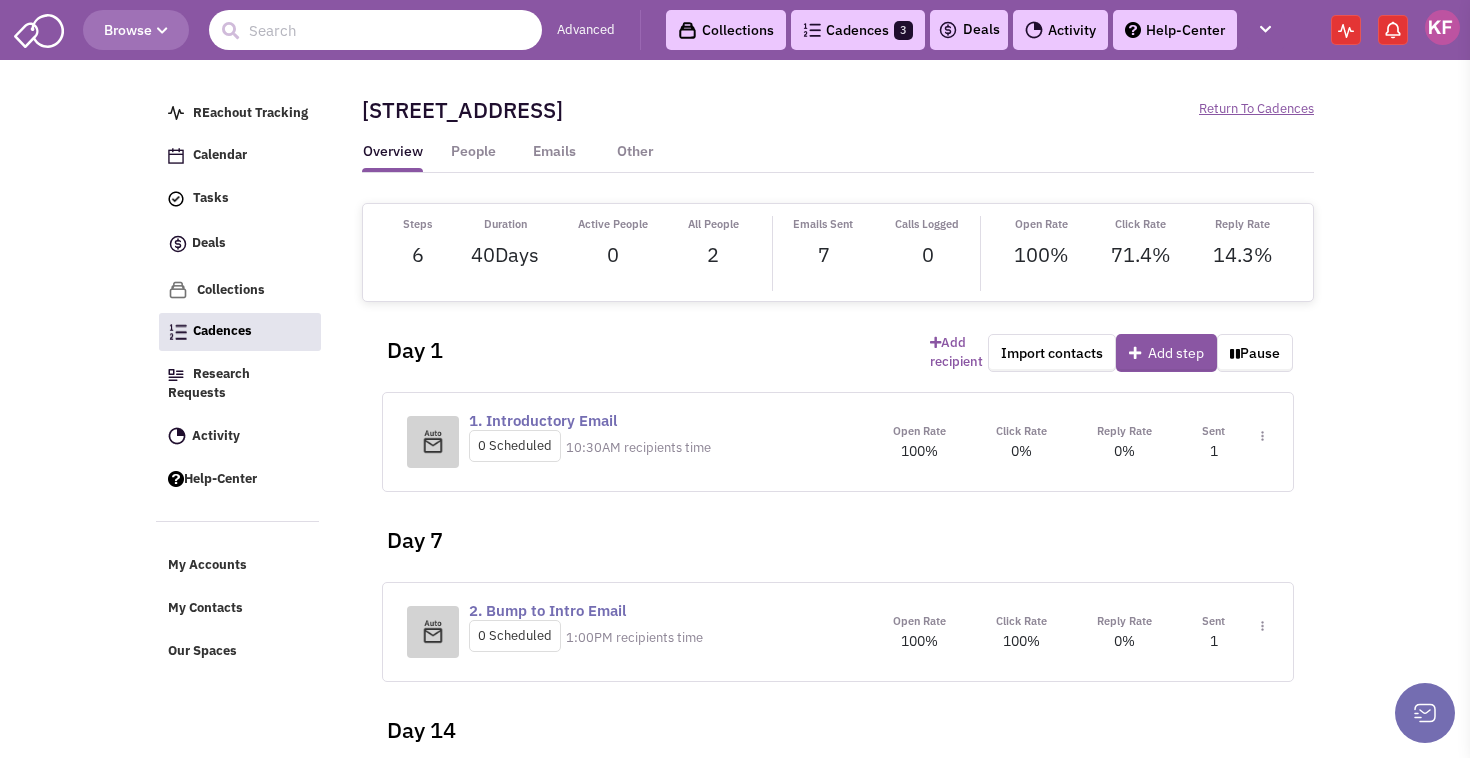 click at bounding box center (375, 30) 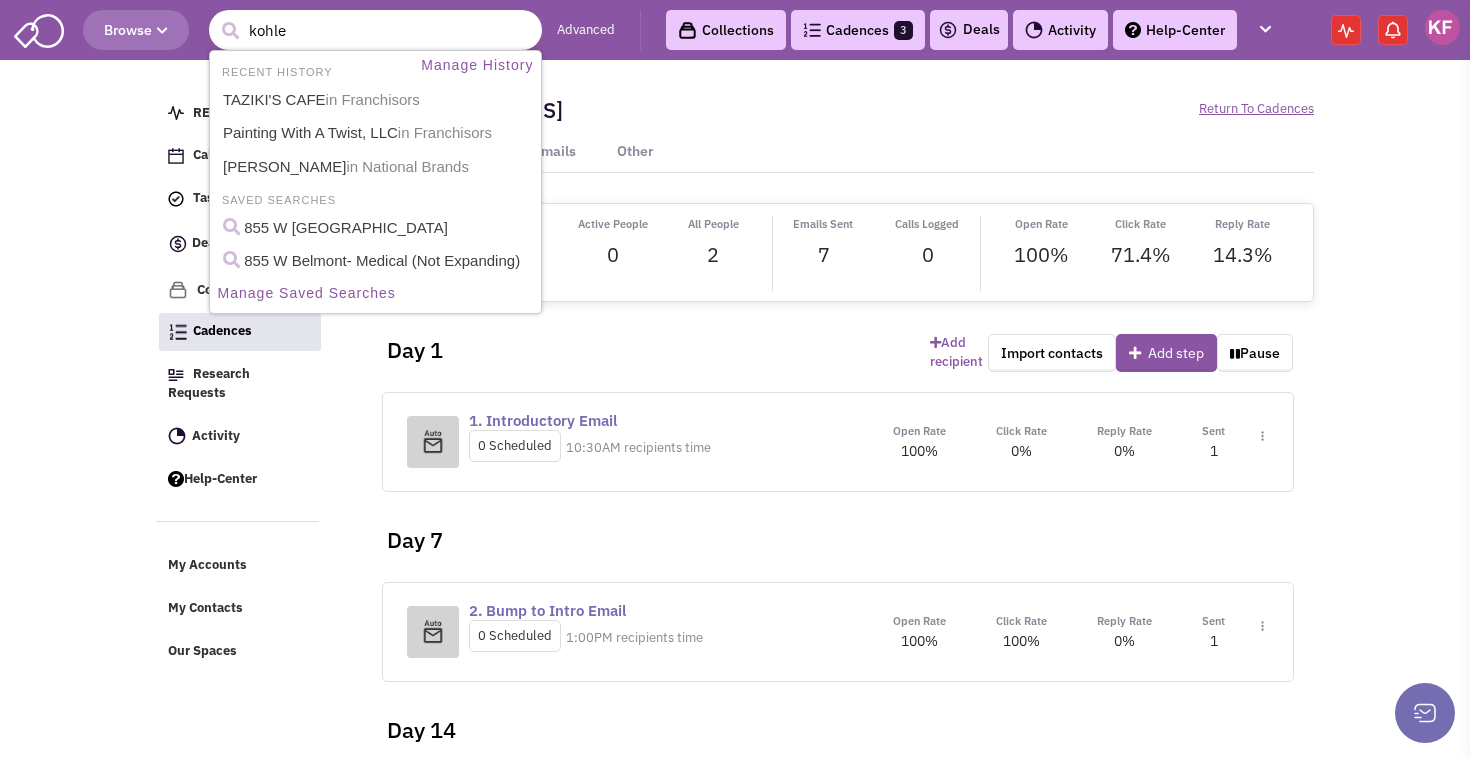 type on "kohler" 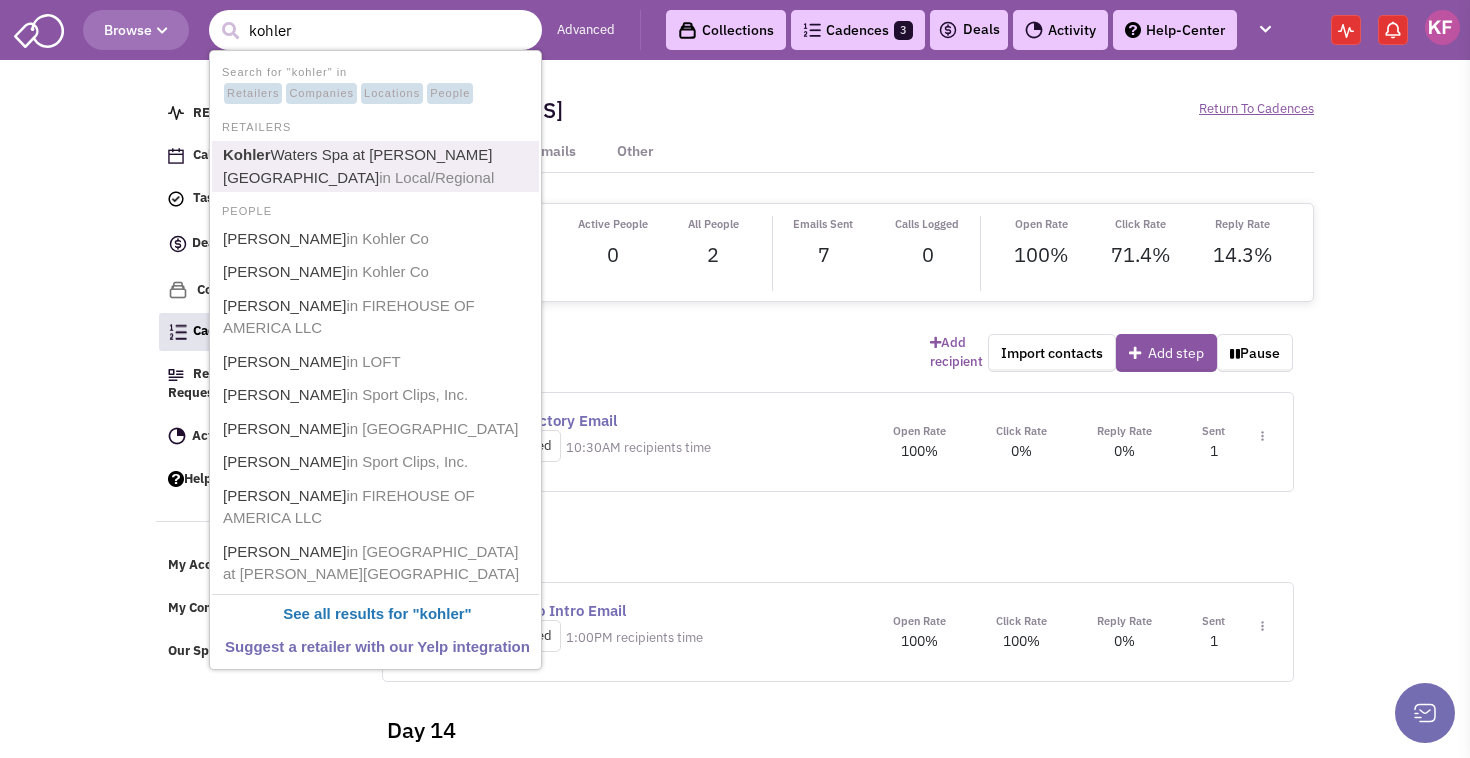 click on "Kohler  Waters Spa at Burr Ridge  in Local/Regional" at bounding box center [377, 166] 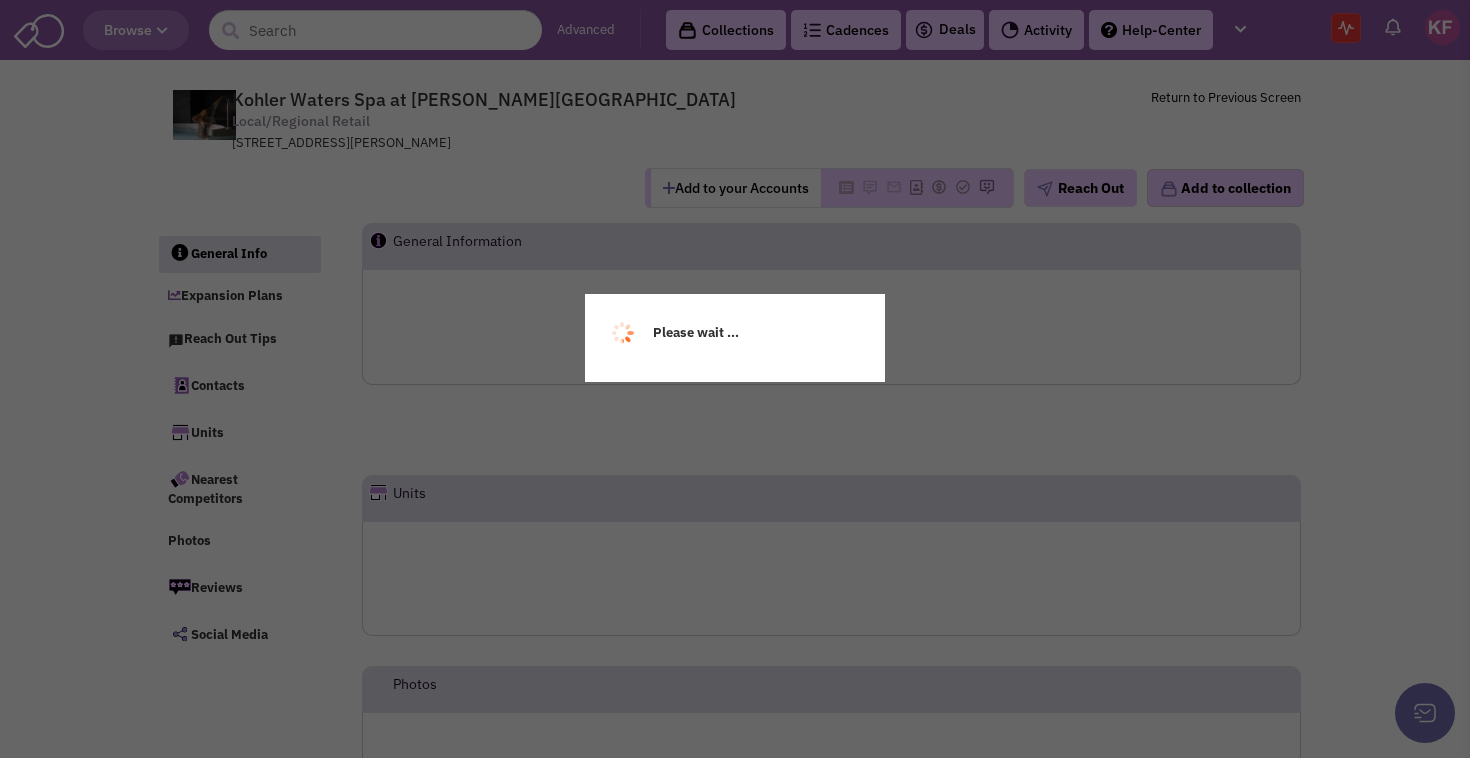 scroll, scrollTop: 0, scrollLeft: 0, axis: both 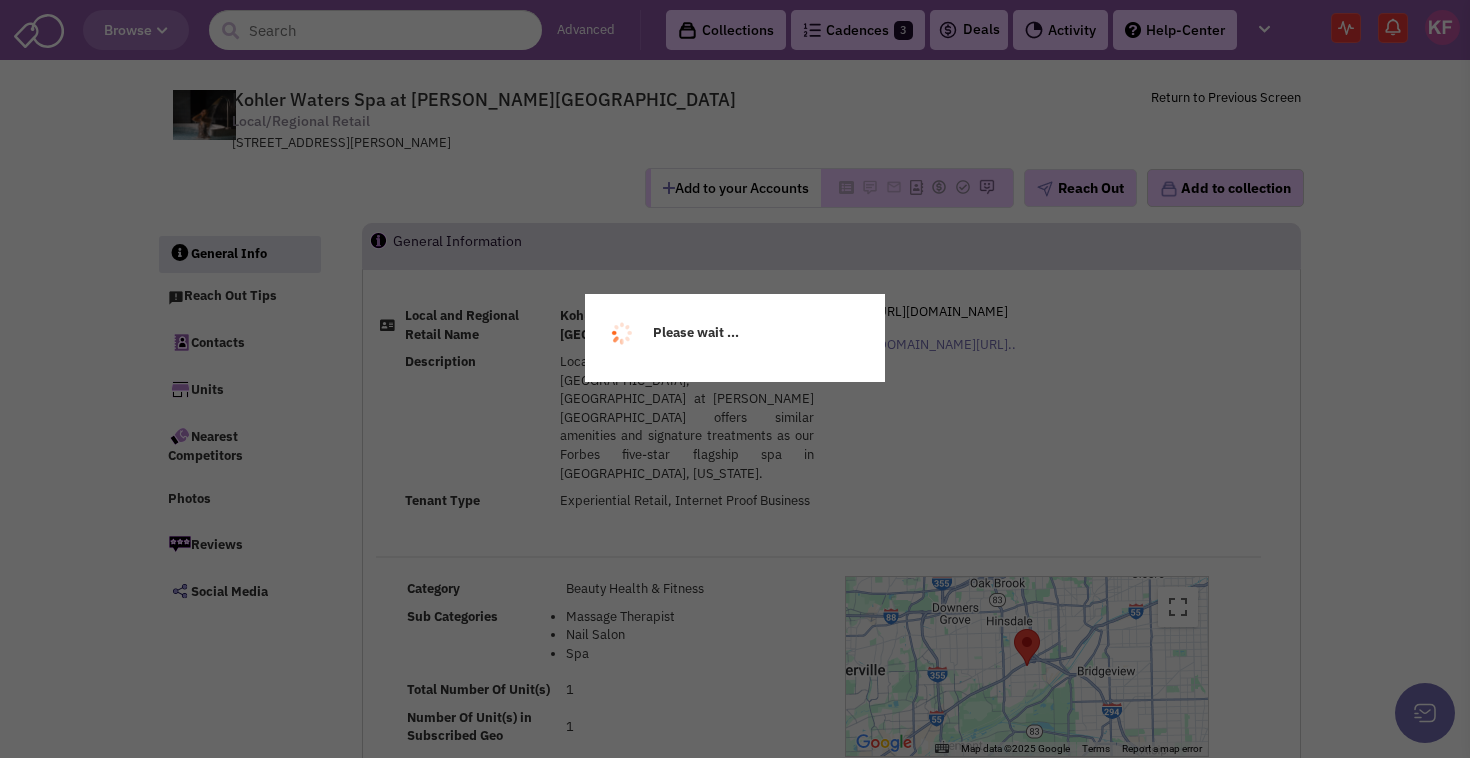 select 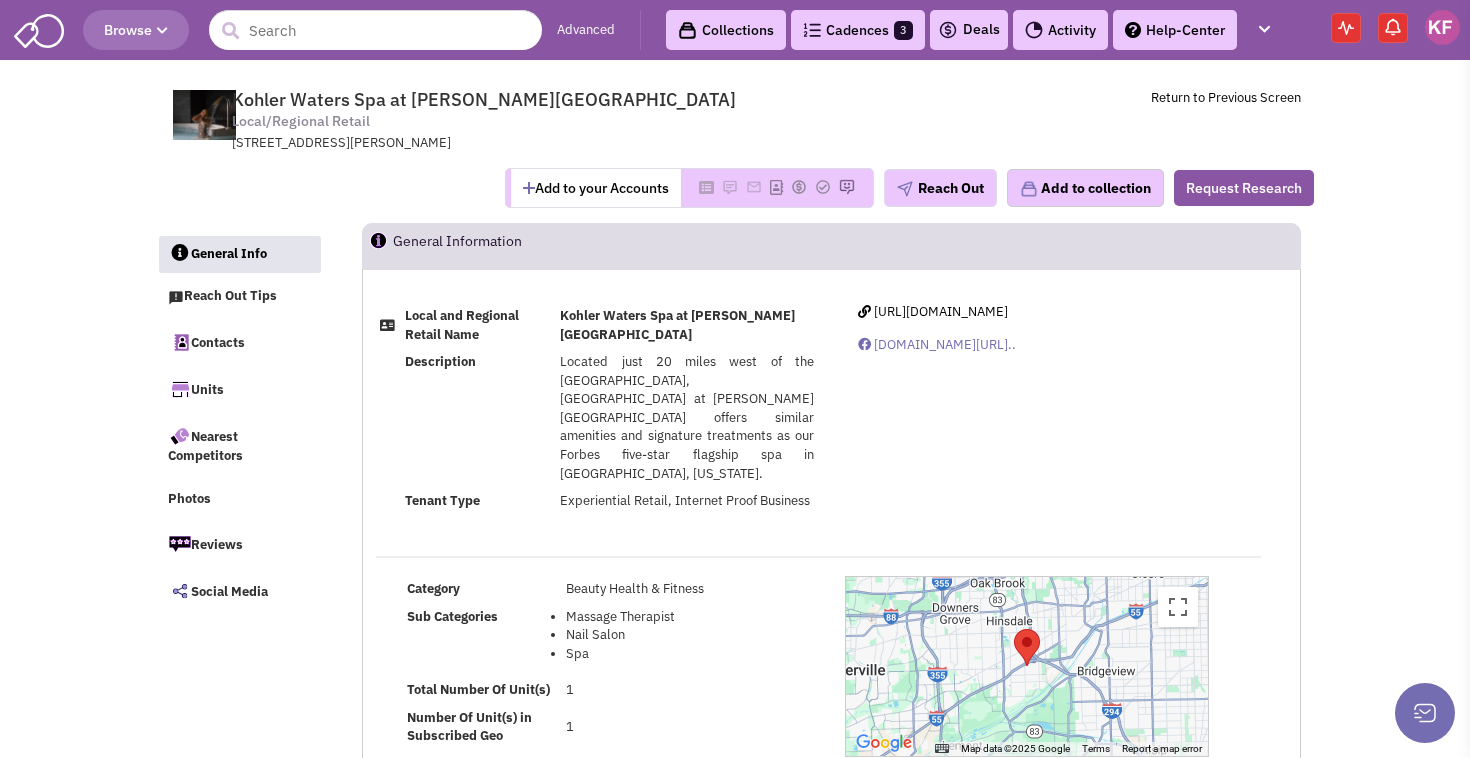 scroll, scrollTop: 0, scrollLeft: 0, axis: both 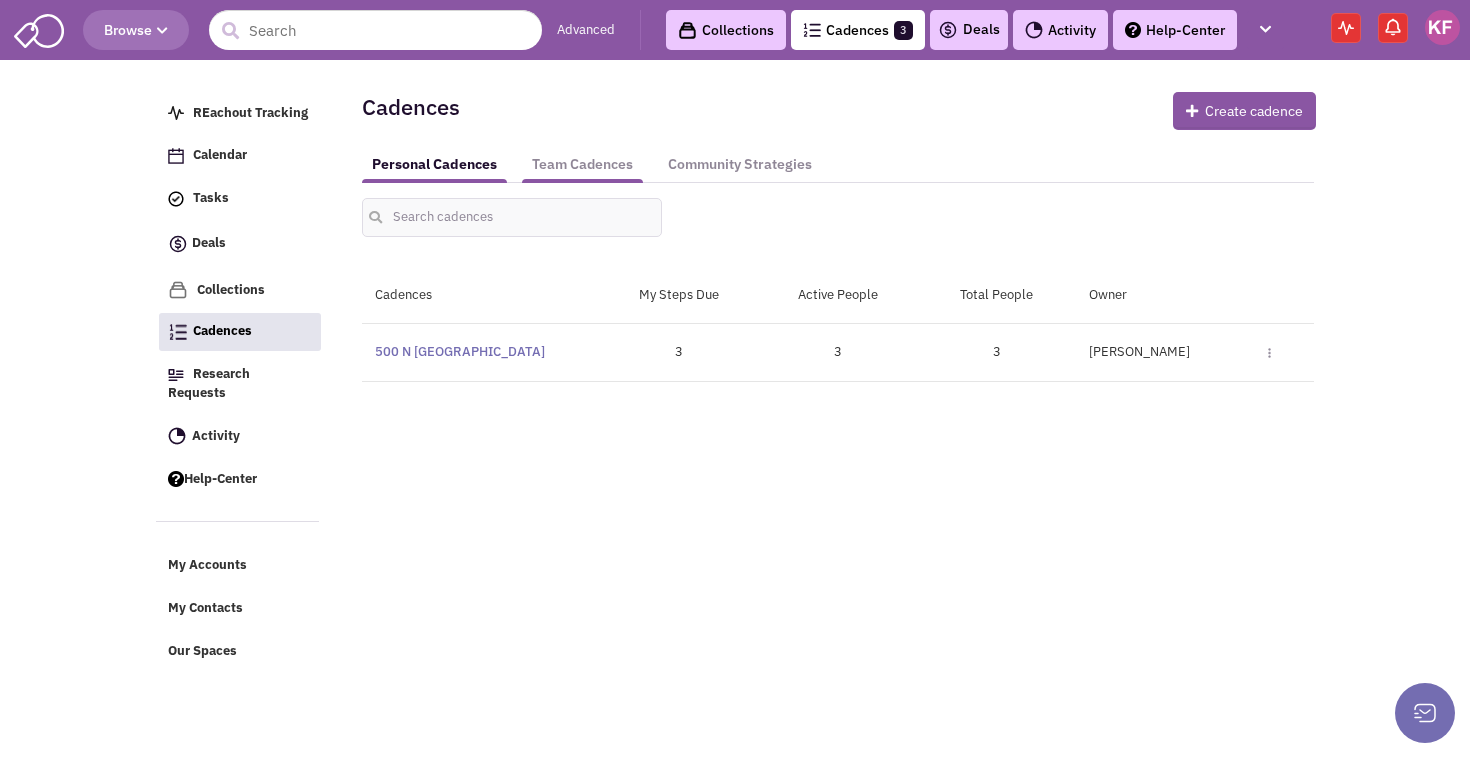 click on "Team Cadences" at bounding box center (582, 164) 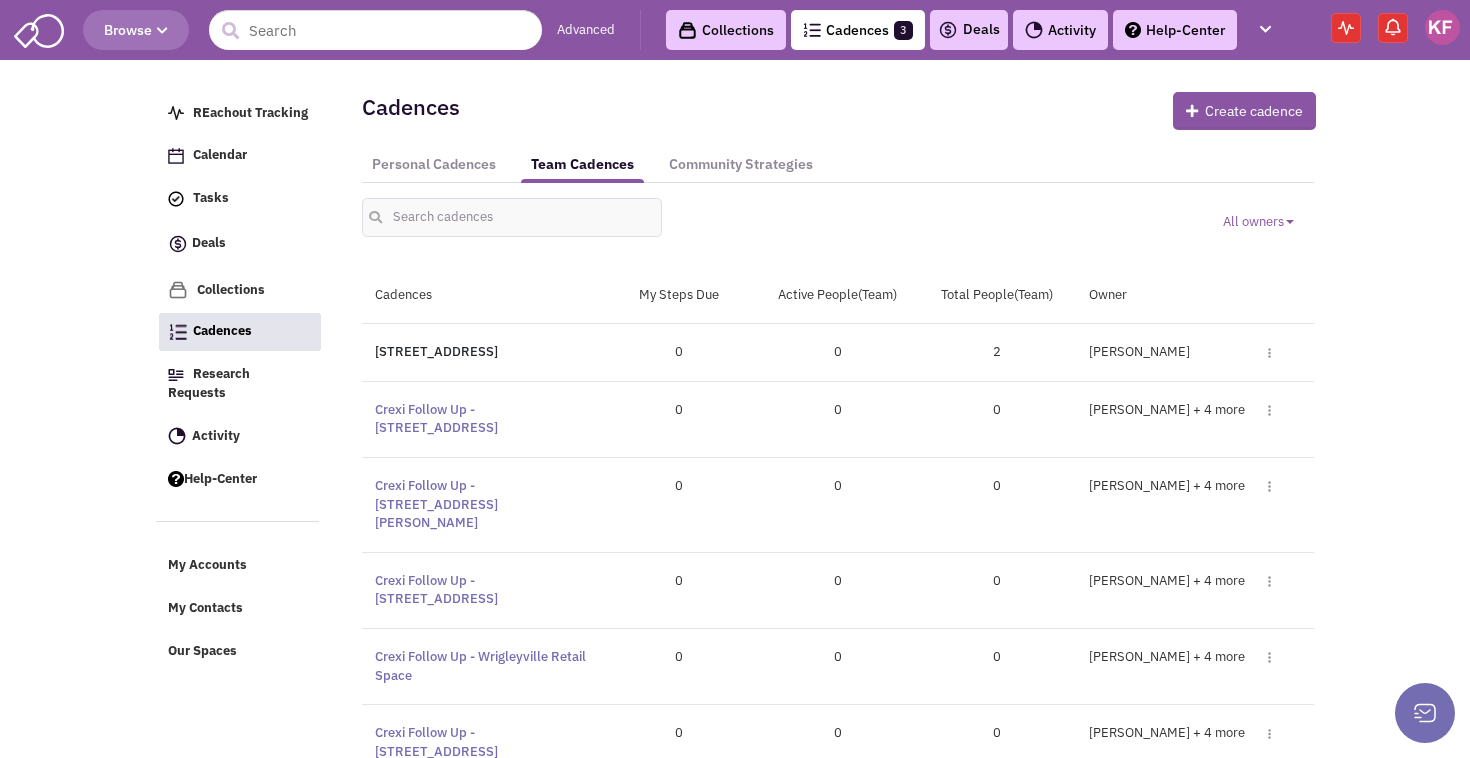 click on "[STREET_ADDRESS]" at bounding box center (436, 351) 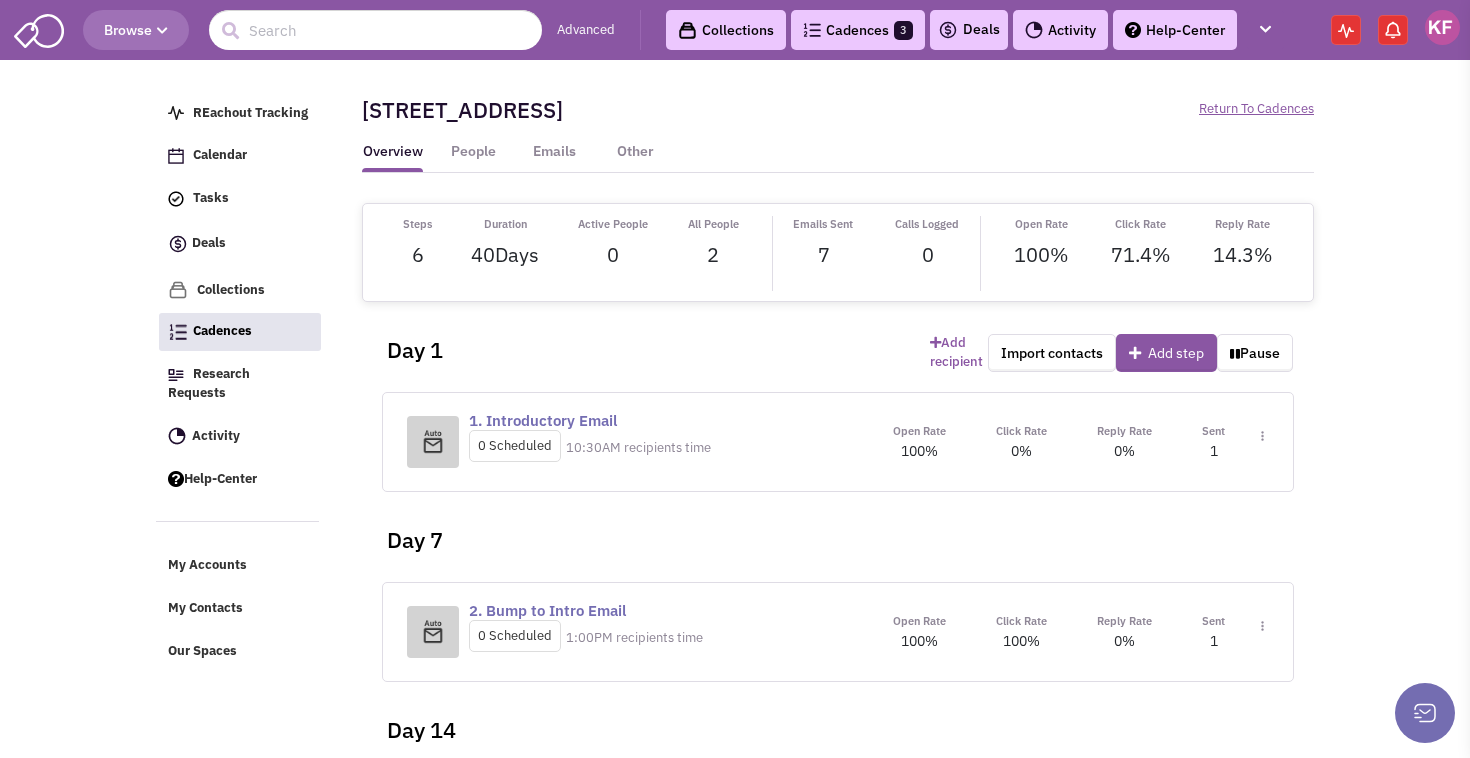 scroll, scrollTop: 0, scrollLeft: 0, axis: both 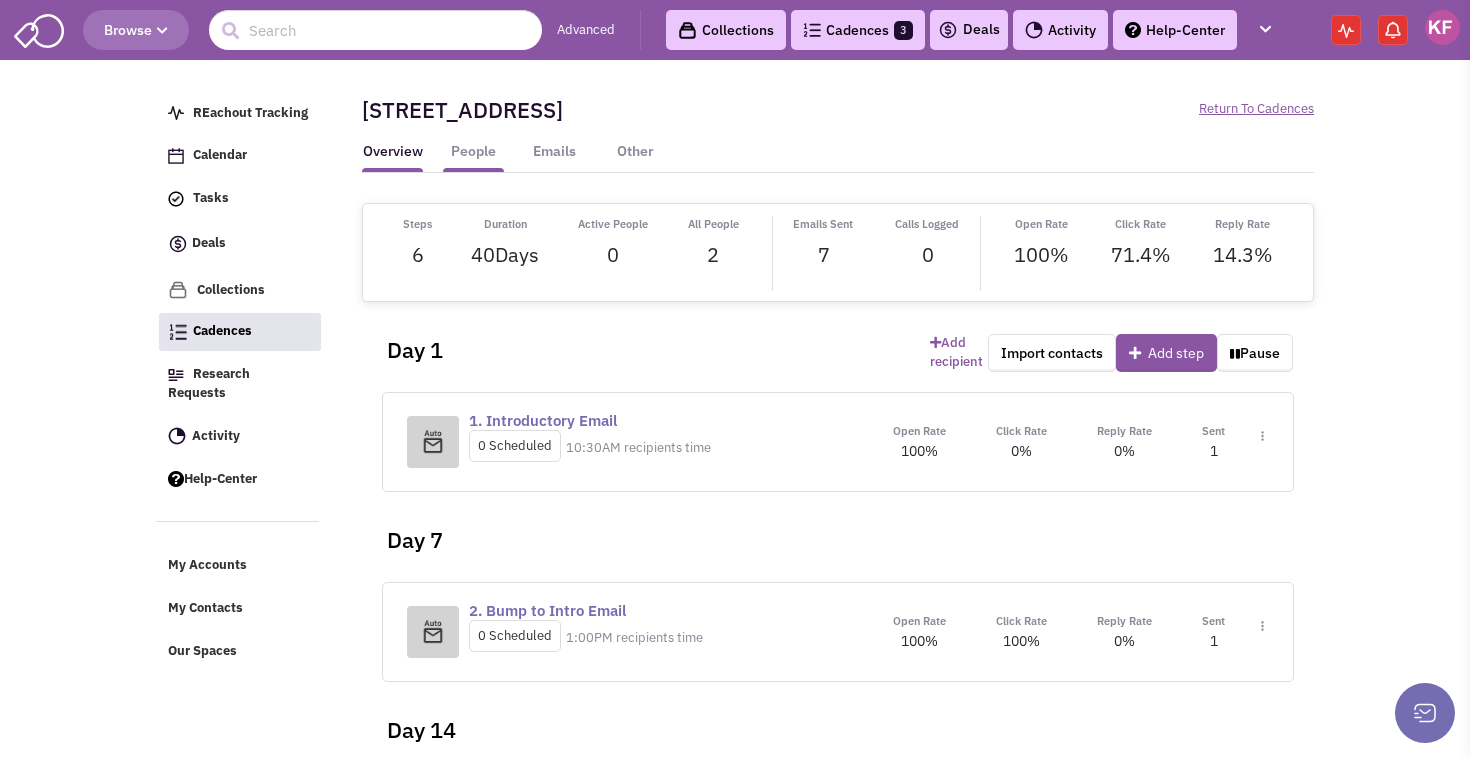 click on "People" at bounding box center [473, 157] 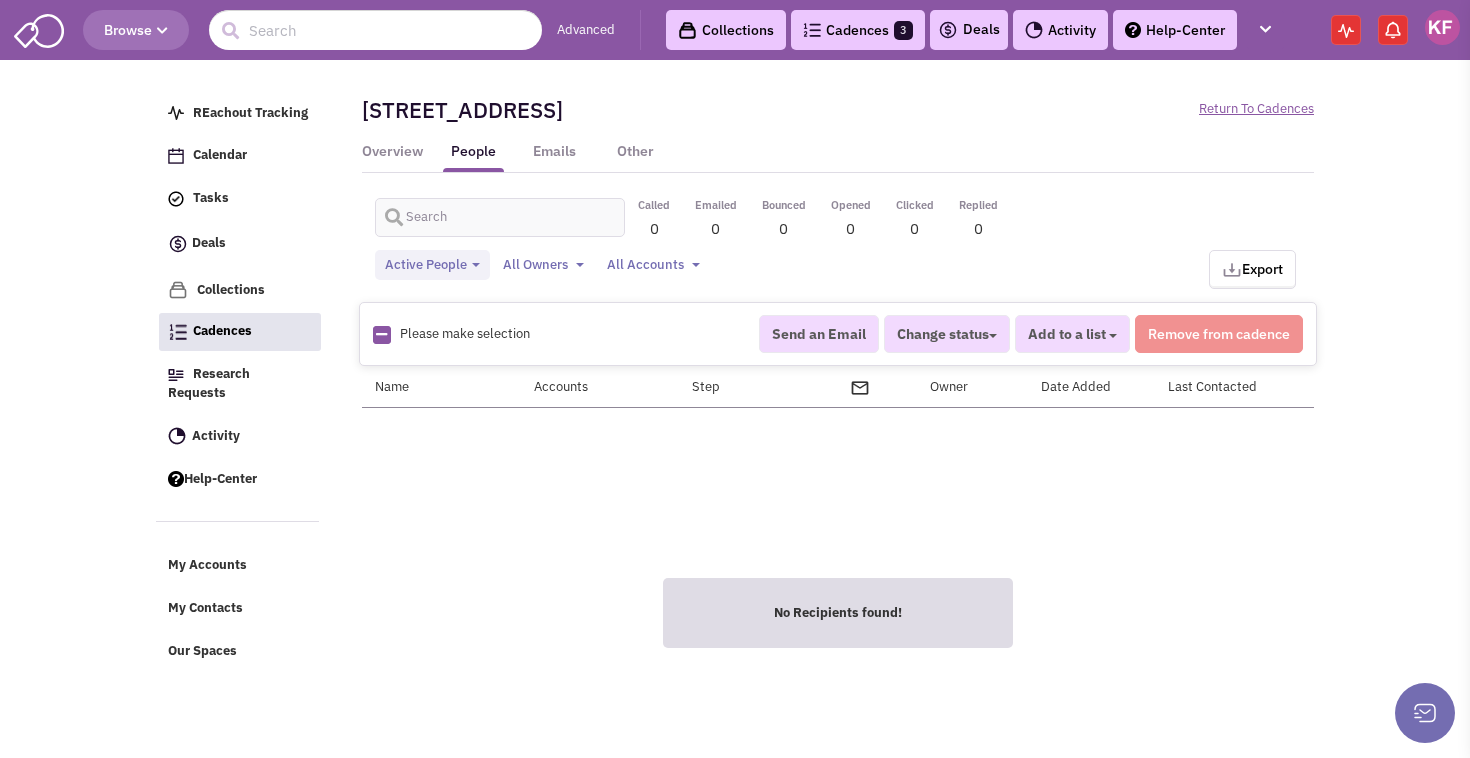 click on "Browse" at bounding box center (136, 30) 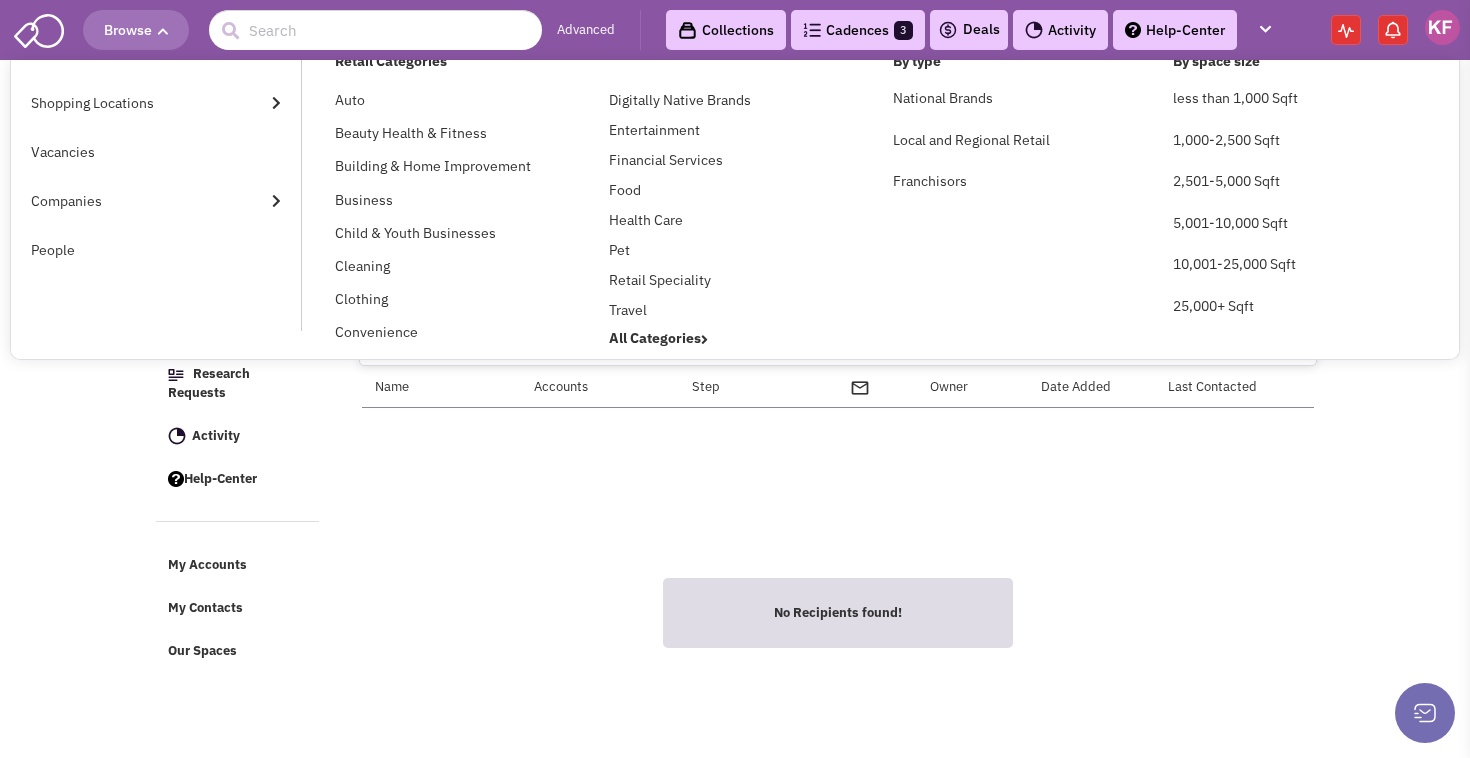 scroll, scrollTop: 27, scrollLeft: 0, axis: vertical 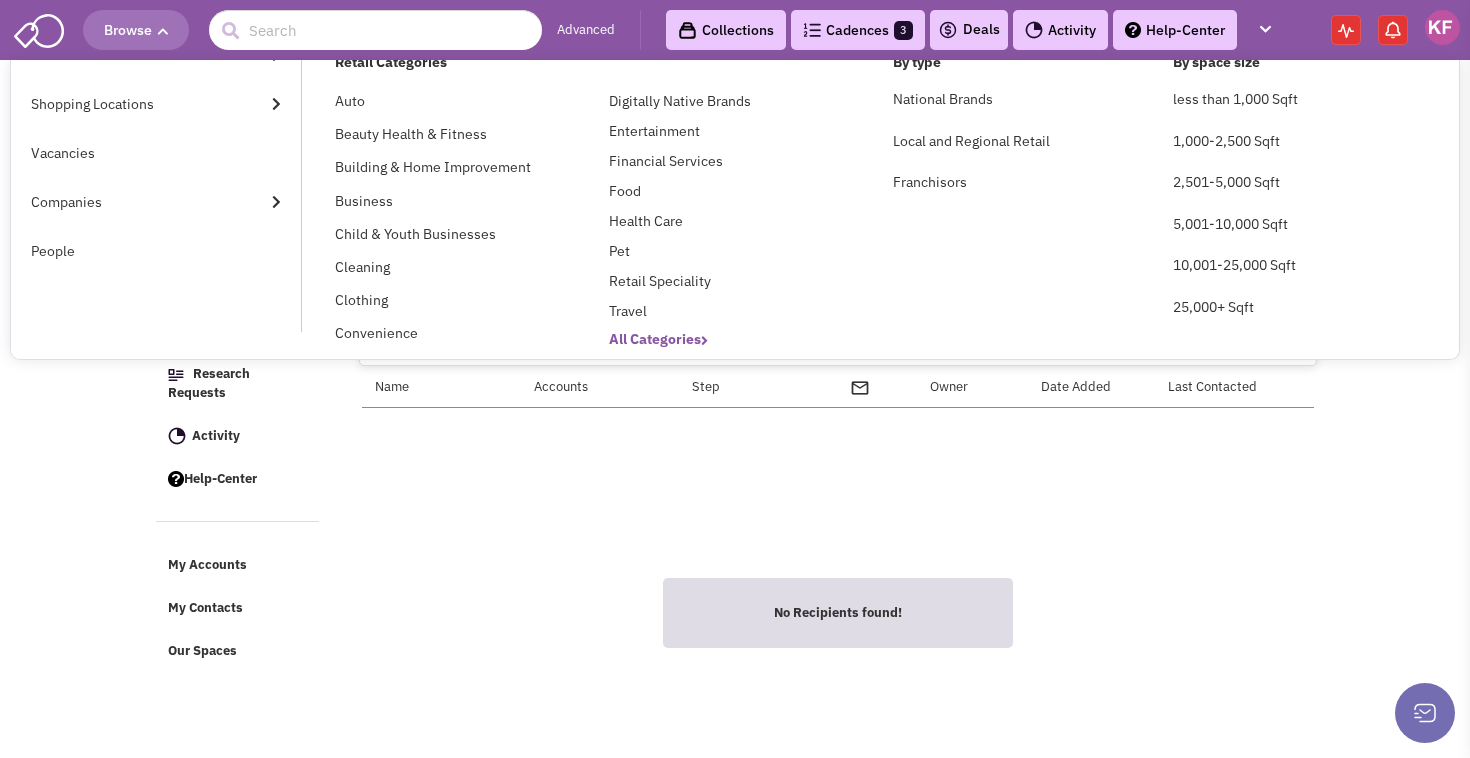 click on "All Categories" at bounding box center [658, 339] 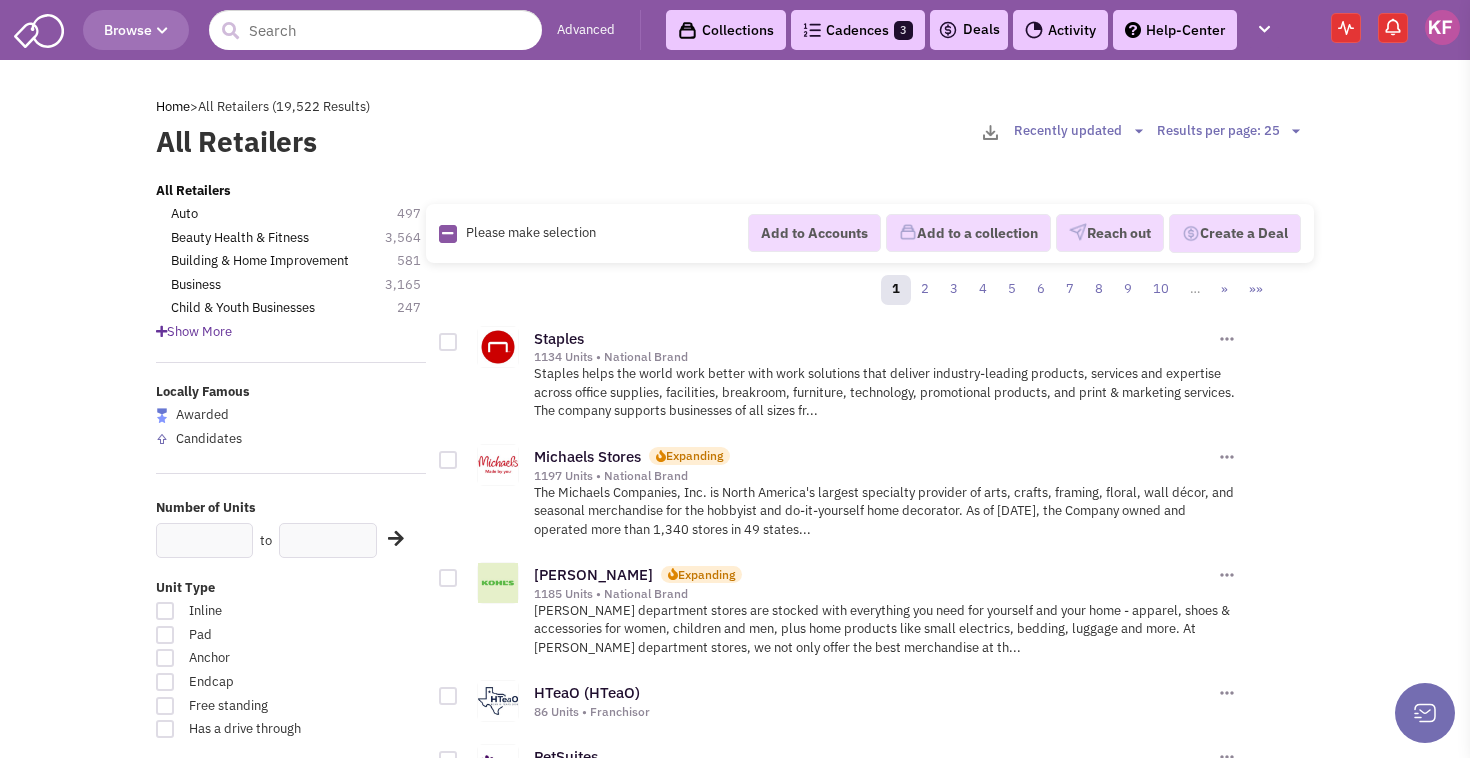 scroll, scrollTop: 0, scrollLeft: 0, axis: both 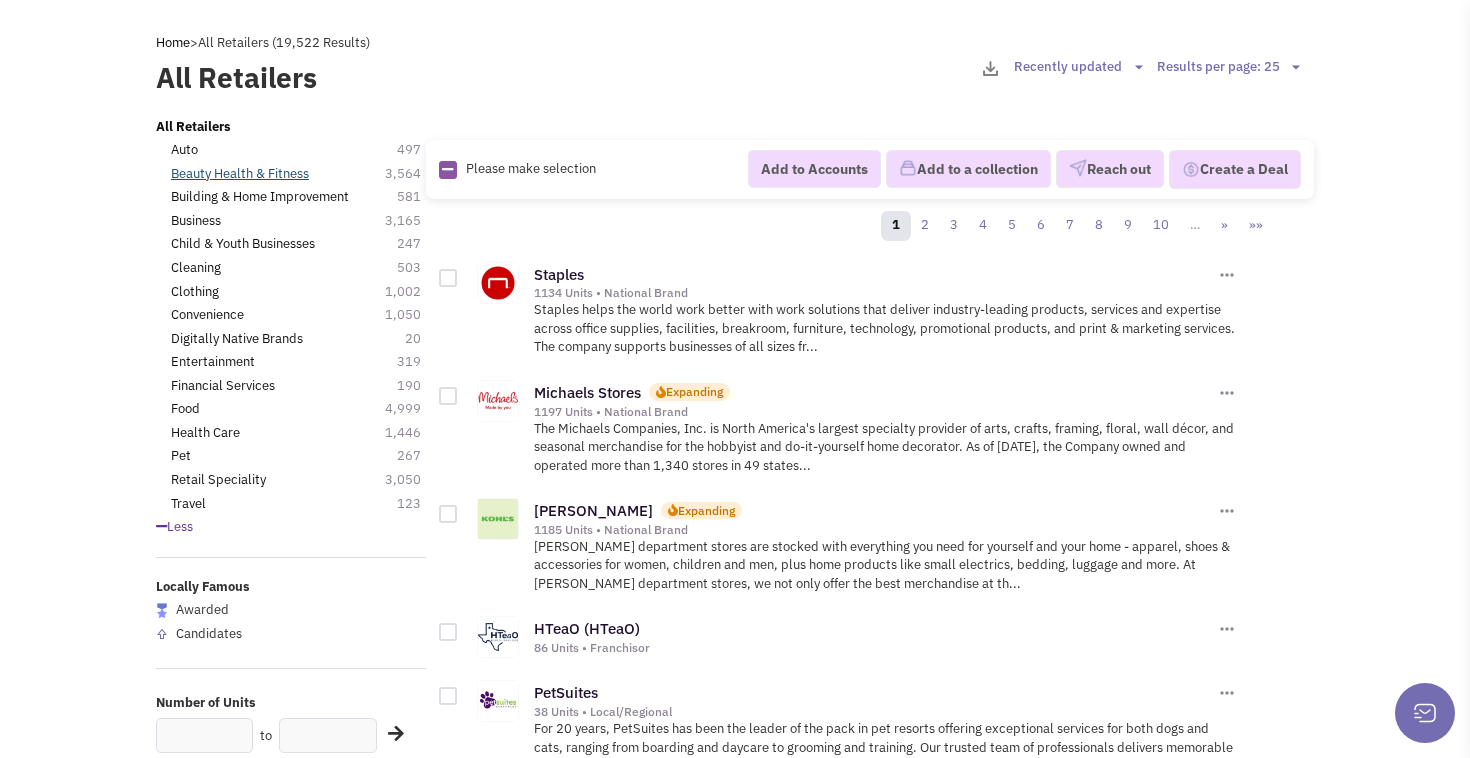 click on "Beauty Health & Fitness" at bounding box center (240, 174) 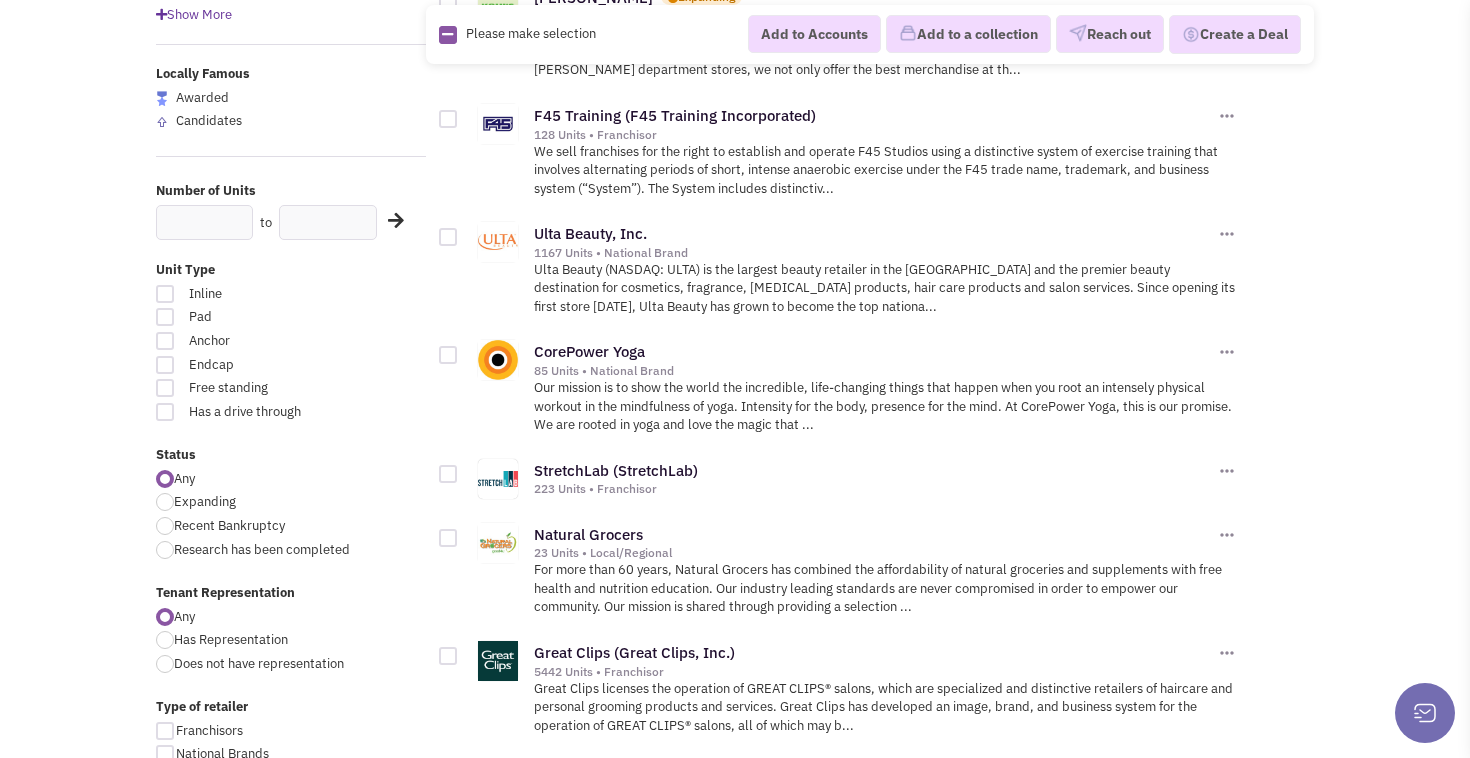 scroll, scrollTop: 348, scrollLeft: 0, axis: vertical 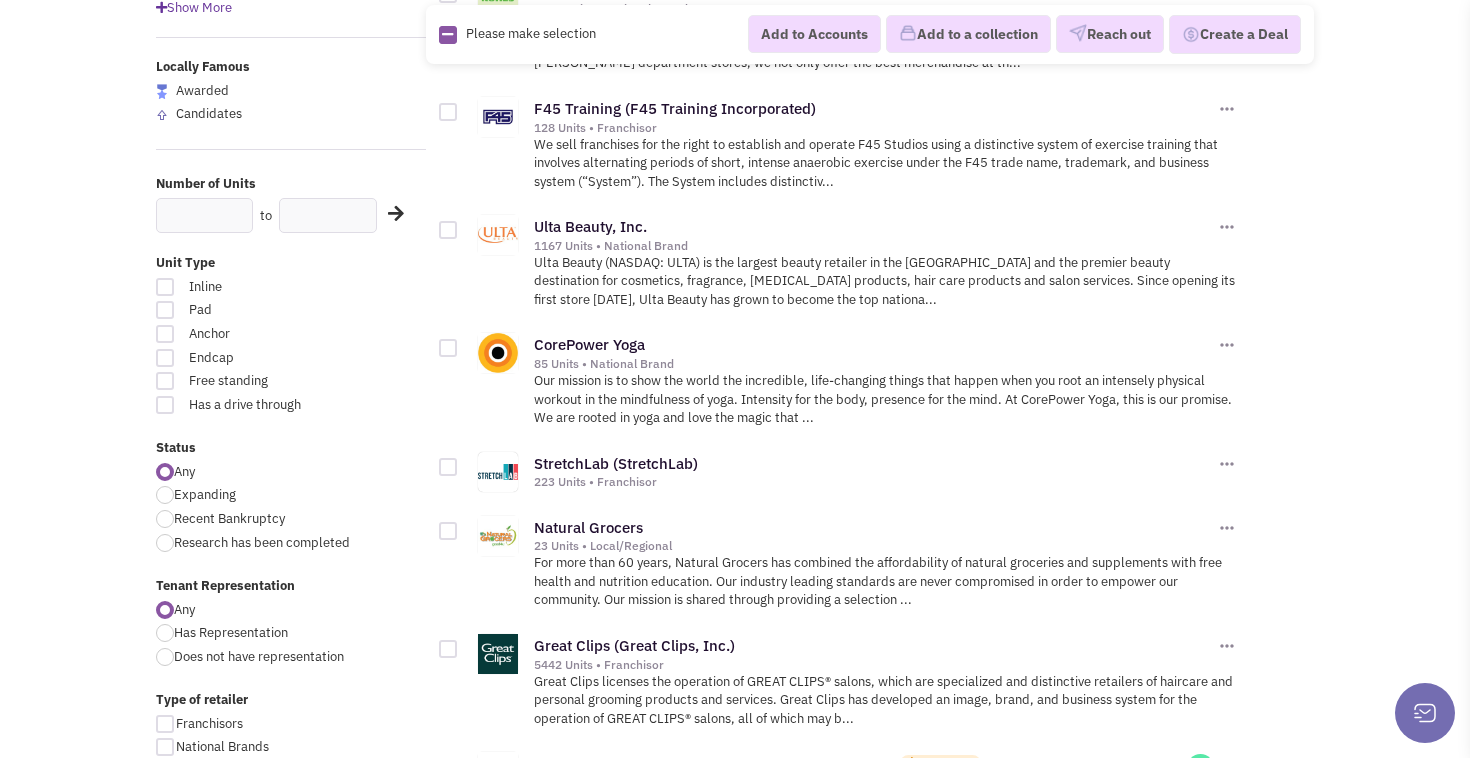 click at bounding box center [165, 495] 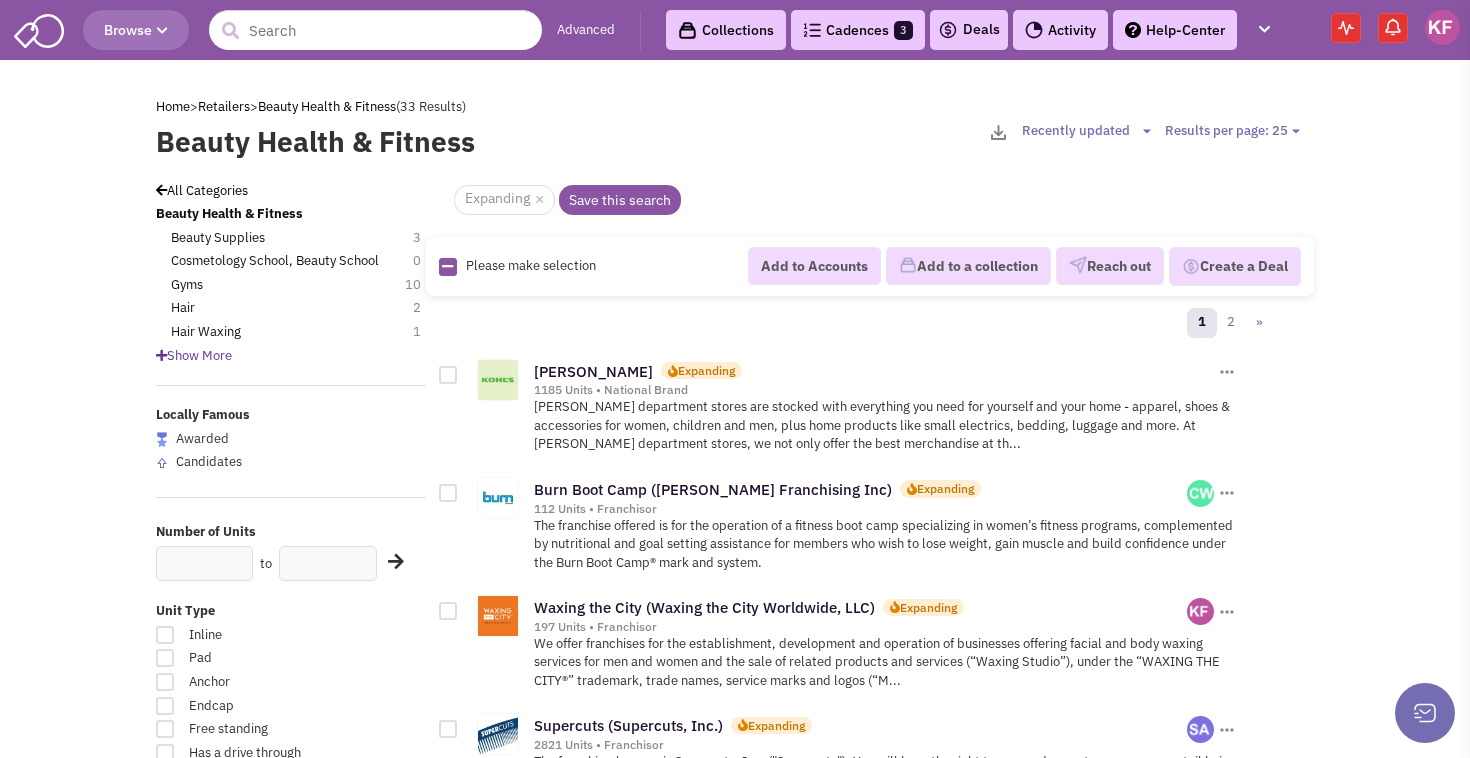 scroll, scrollTop: 0, scrollLeft: 0, axis: both 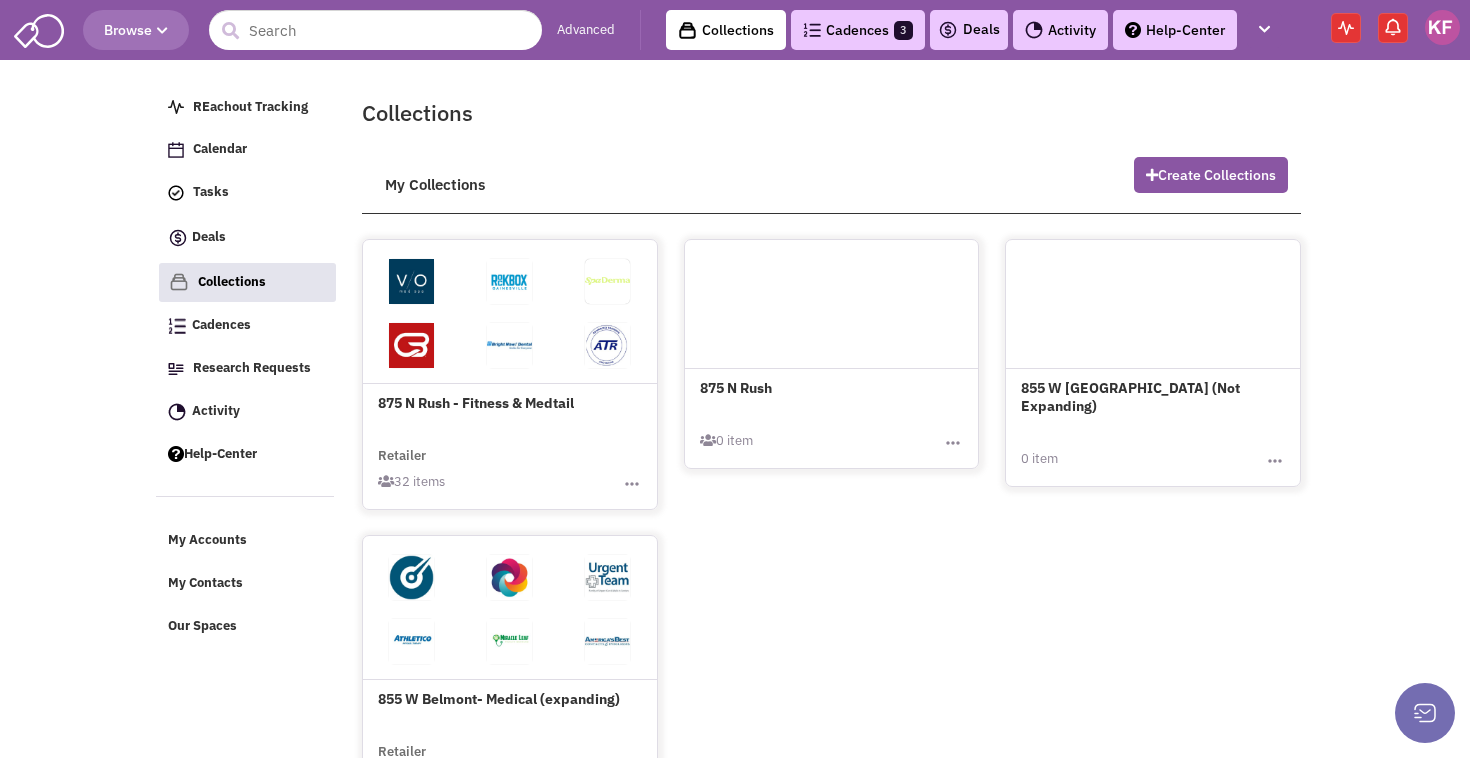 click on "875 N Rush - Fitness & Medtail" at bounding box center [510, 330] 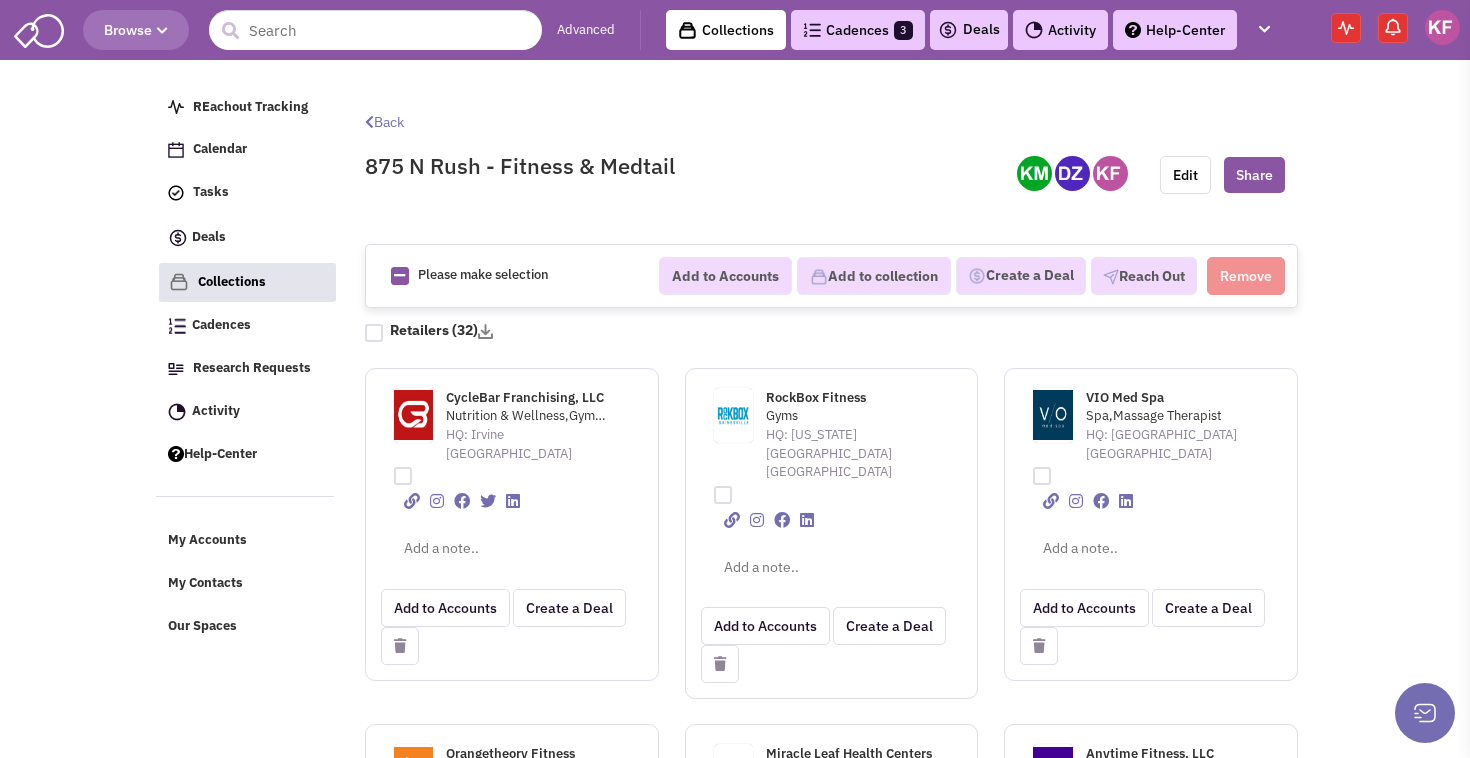 scroll, scrollTop: 0, scrollLeft: 0, axis: both 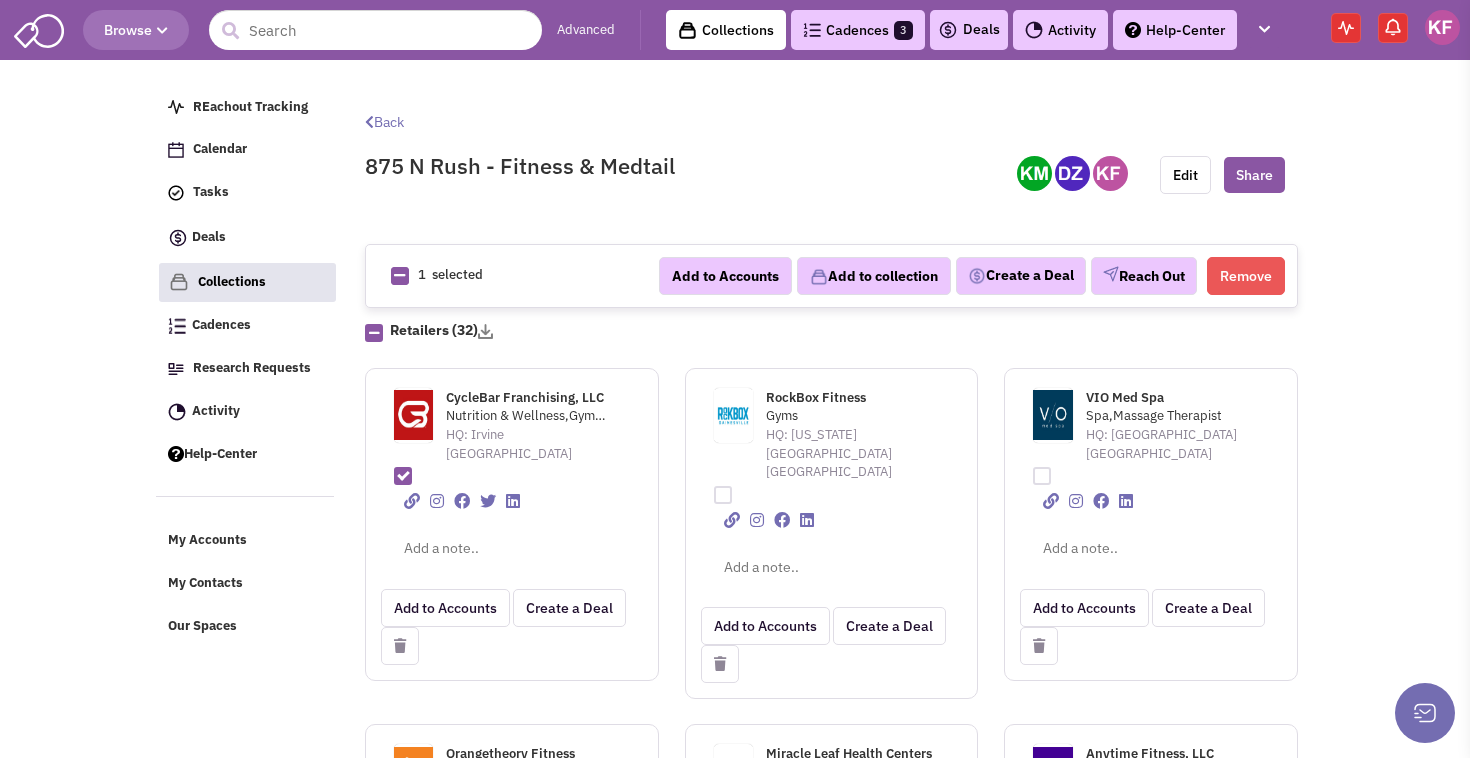 click at bounding box center (394, 474) 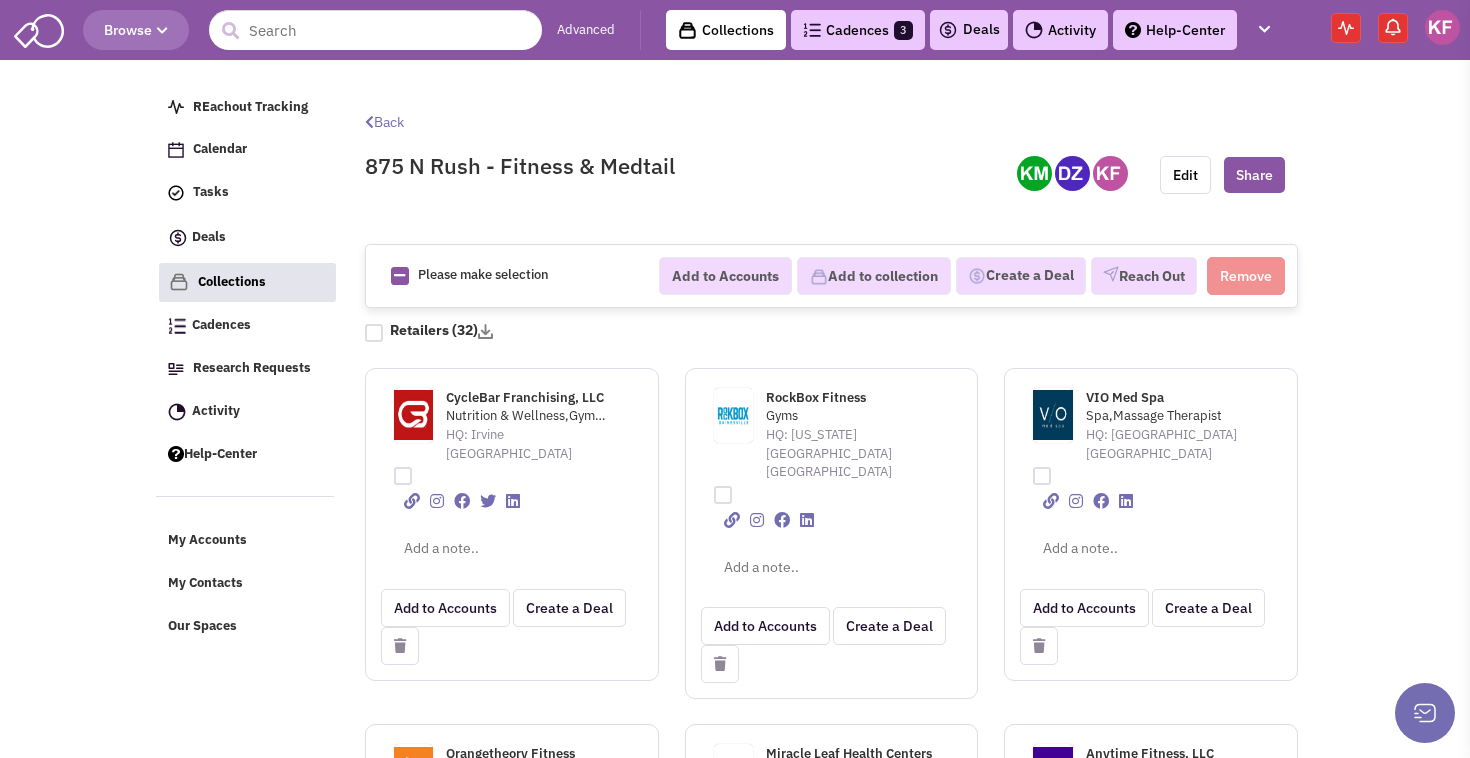 click on "RockBox Fitness" at bounding box center [816, 397] 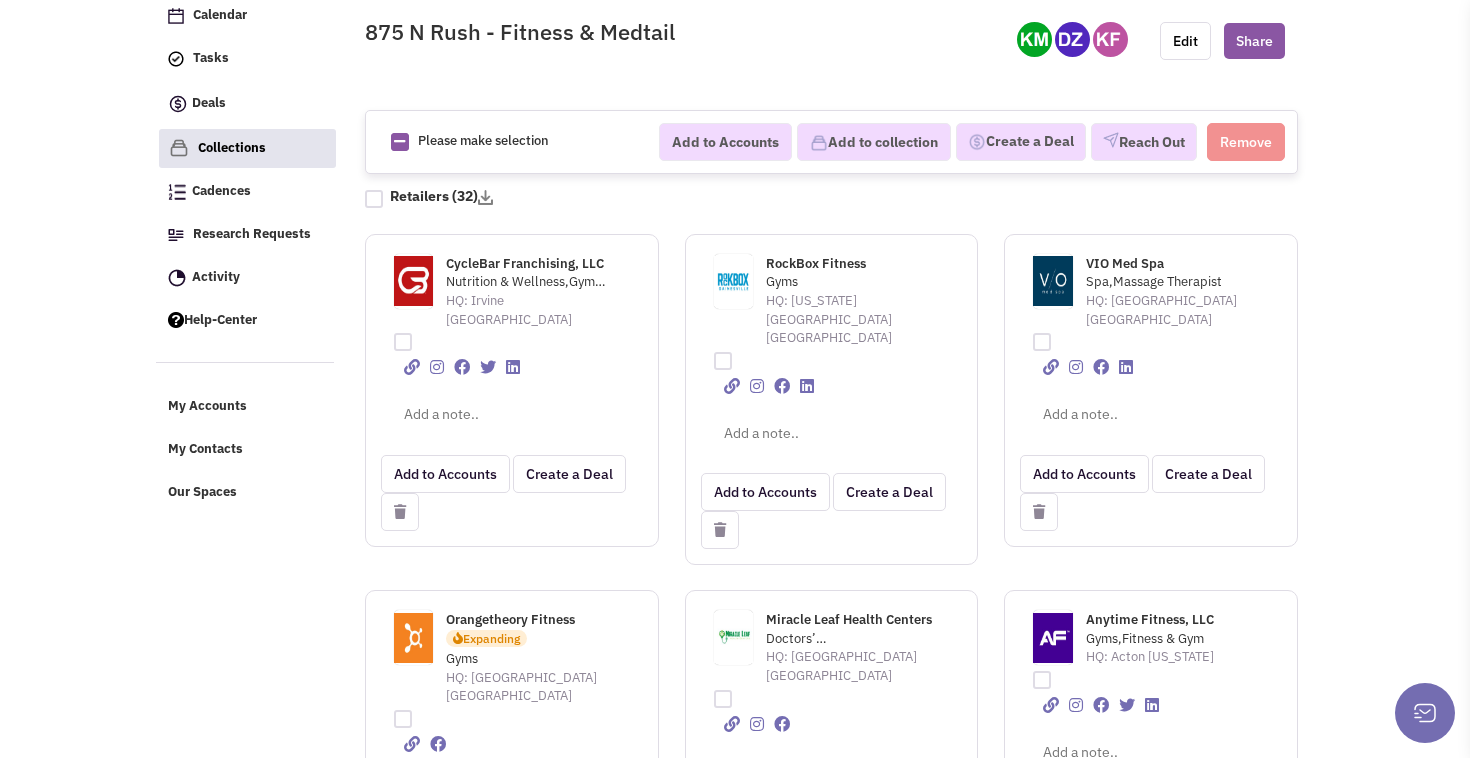 scroll, scrollTop: 138, scrollLeft: 0, axis: vertical 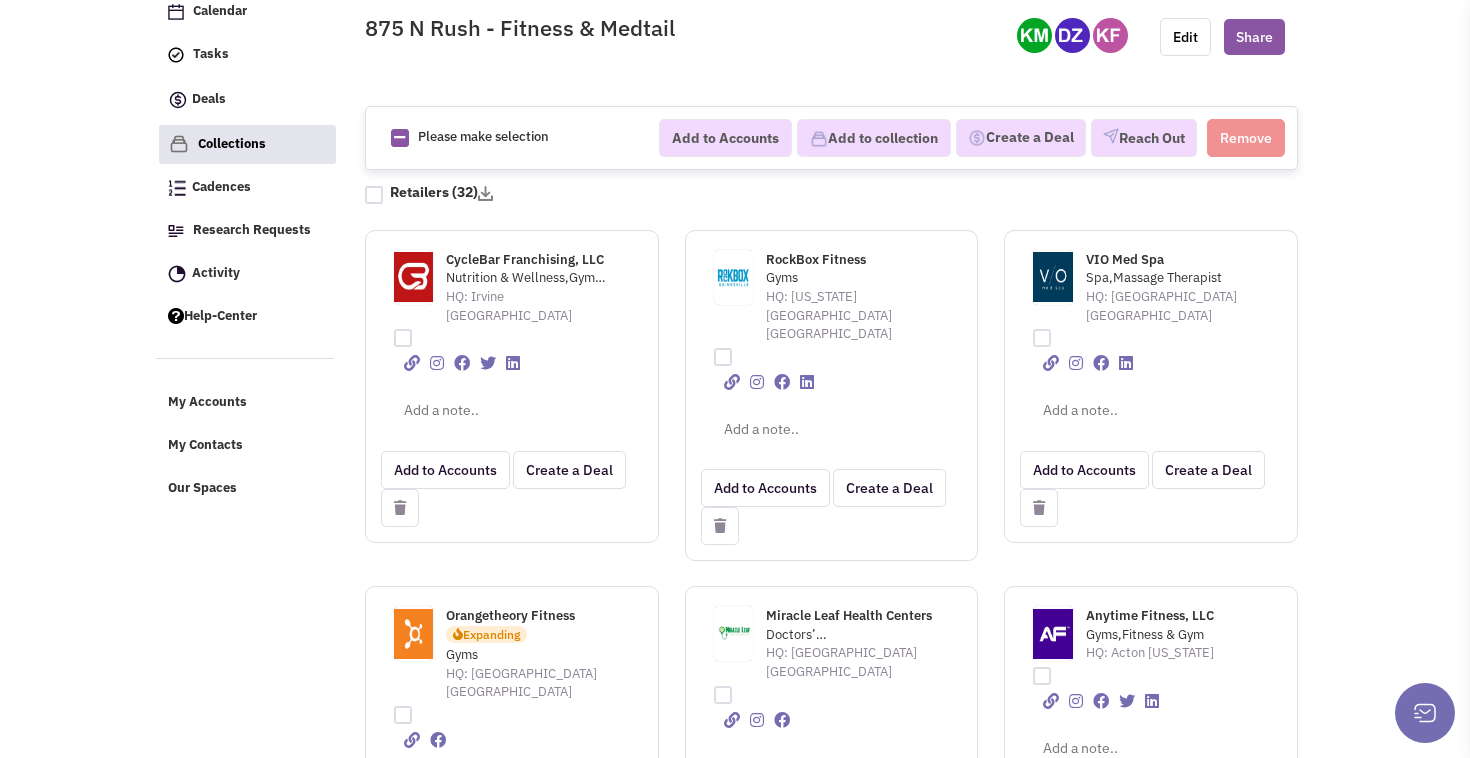 click on "RockBox Fitness" at bounding box center [816, 259] 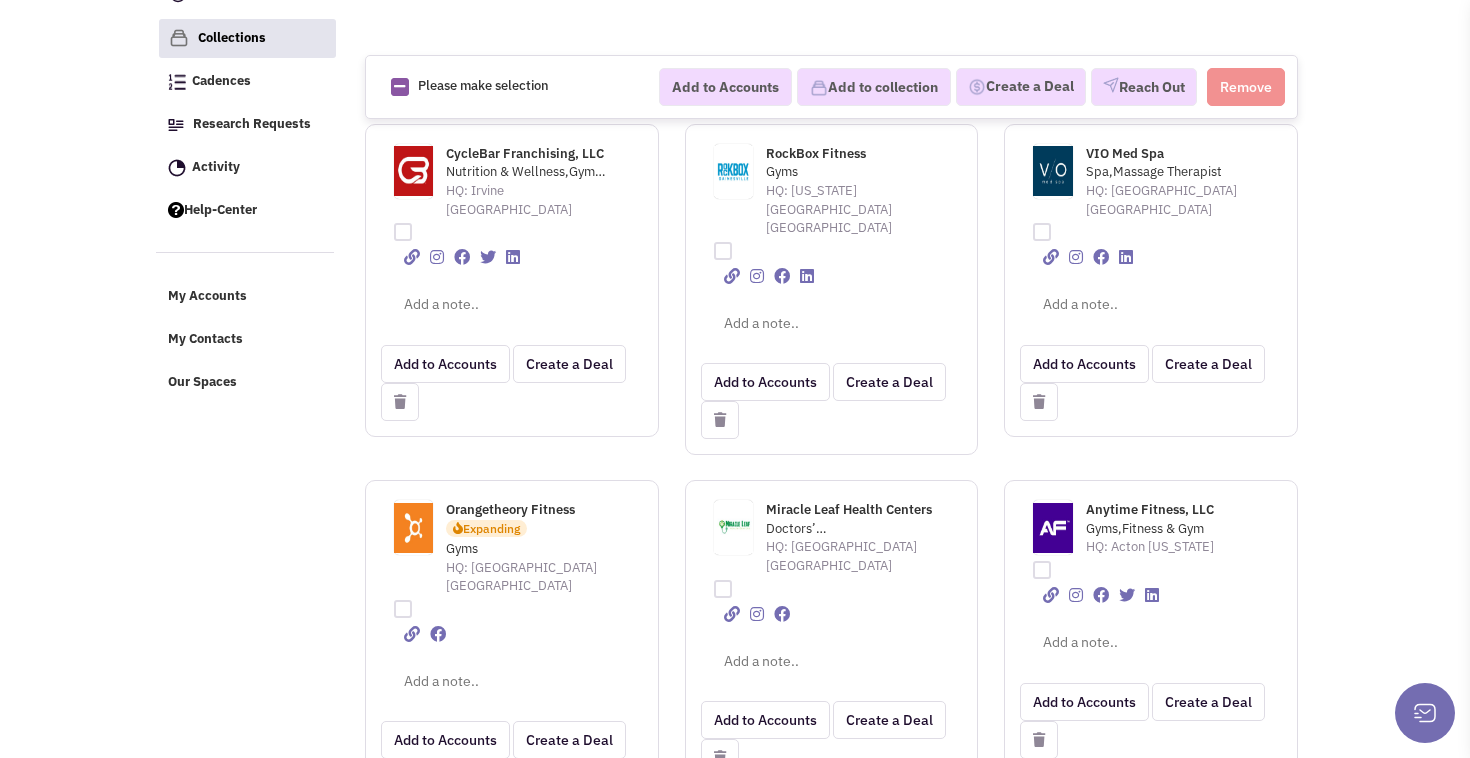 scroll, scrollTop: 263, scrollLeft: 0, axis: vertical 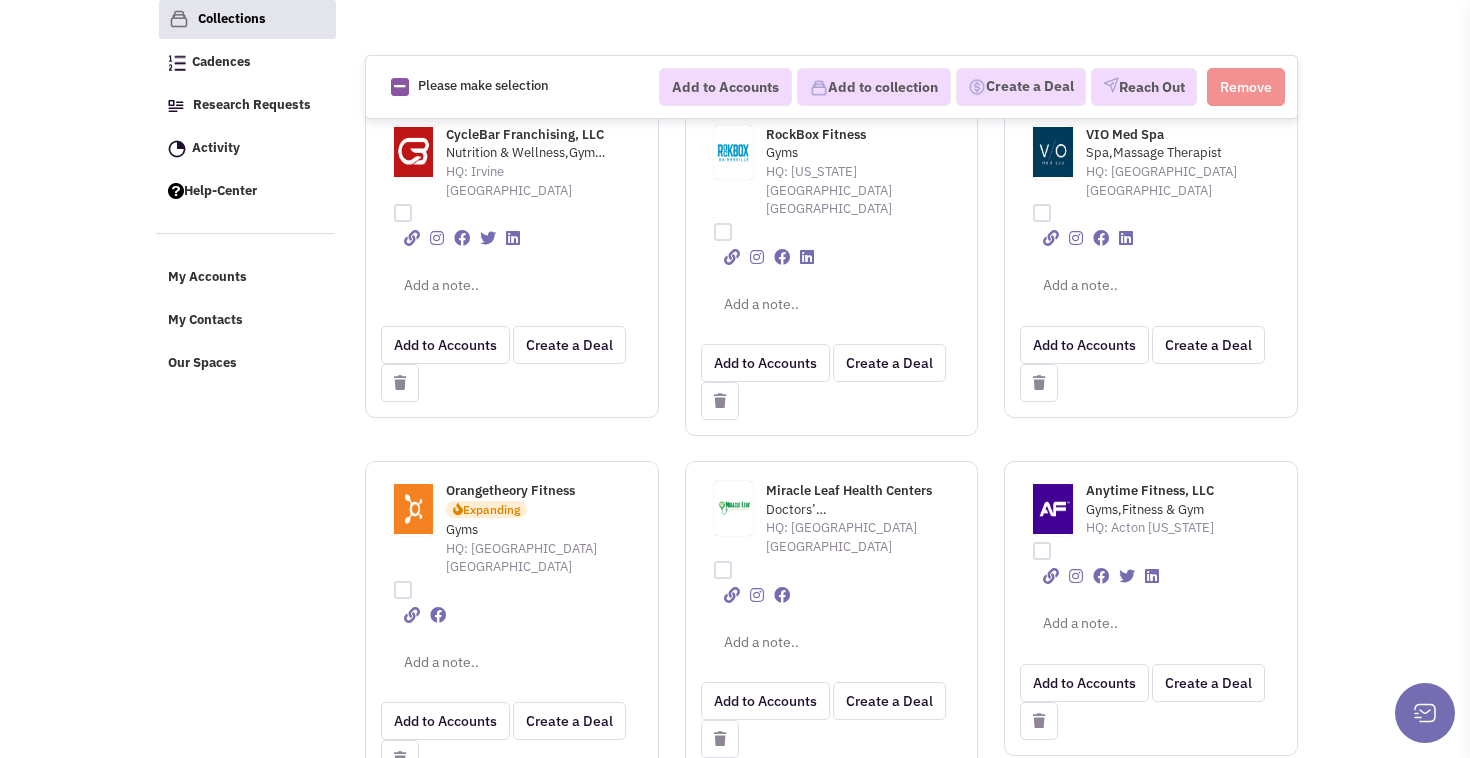 click on "Orangetheory Fitness" at bounding box center [510, 490] 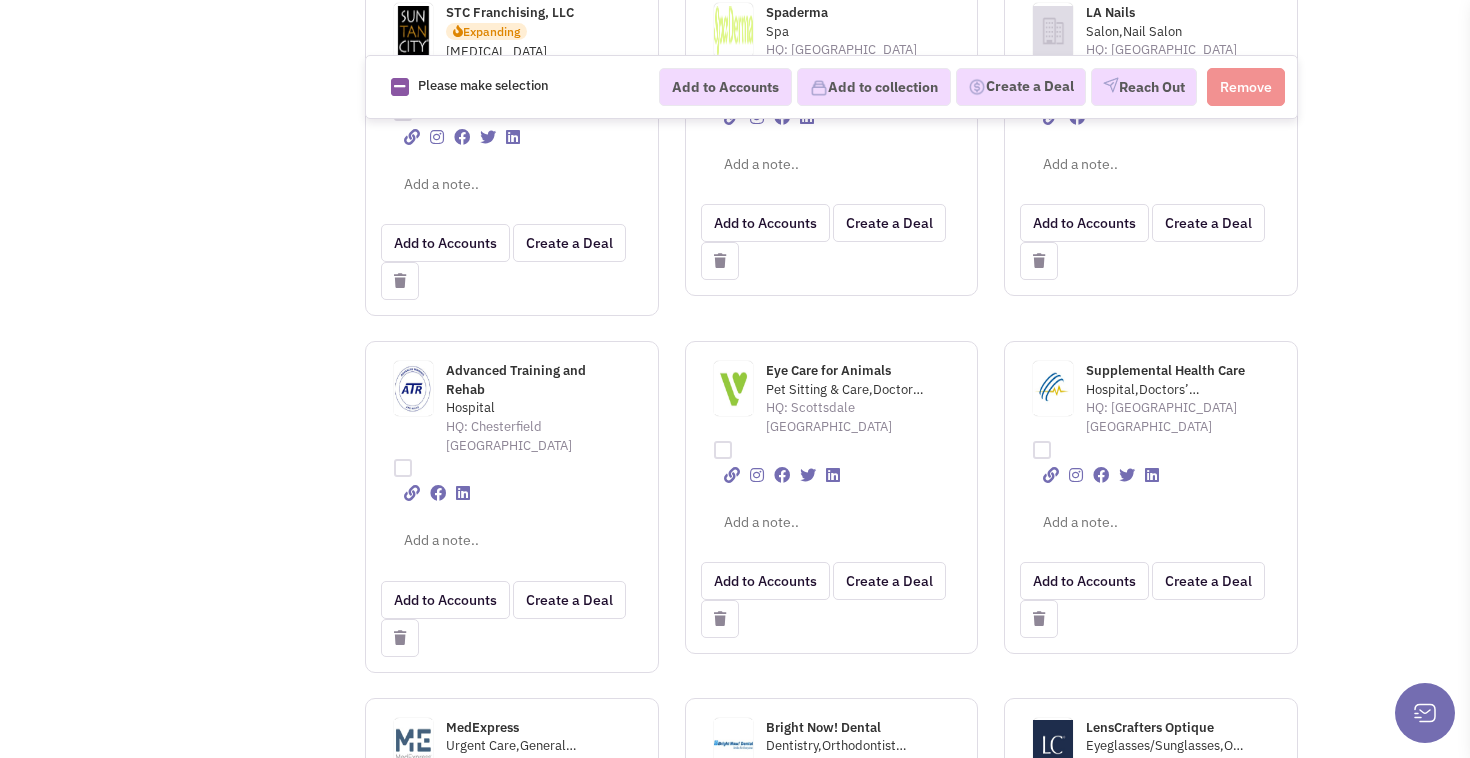 scroll, scrollTop: 1623, scrollLeft: 0, axis: vertical 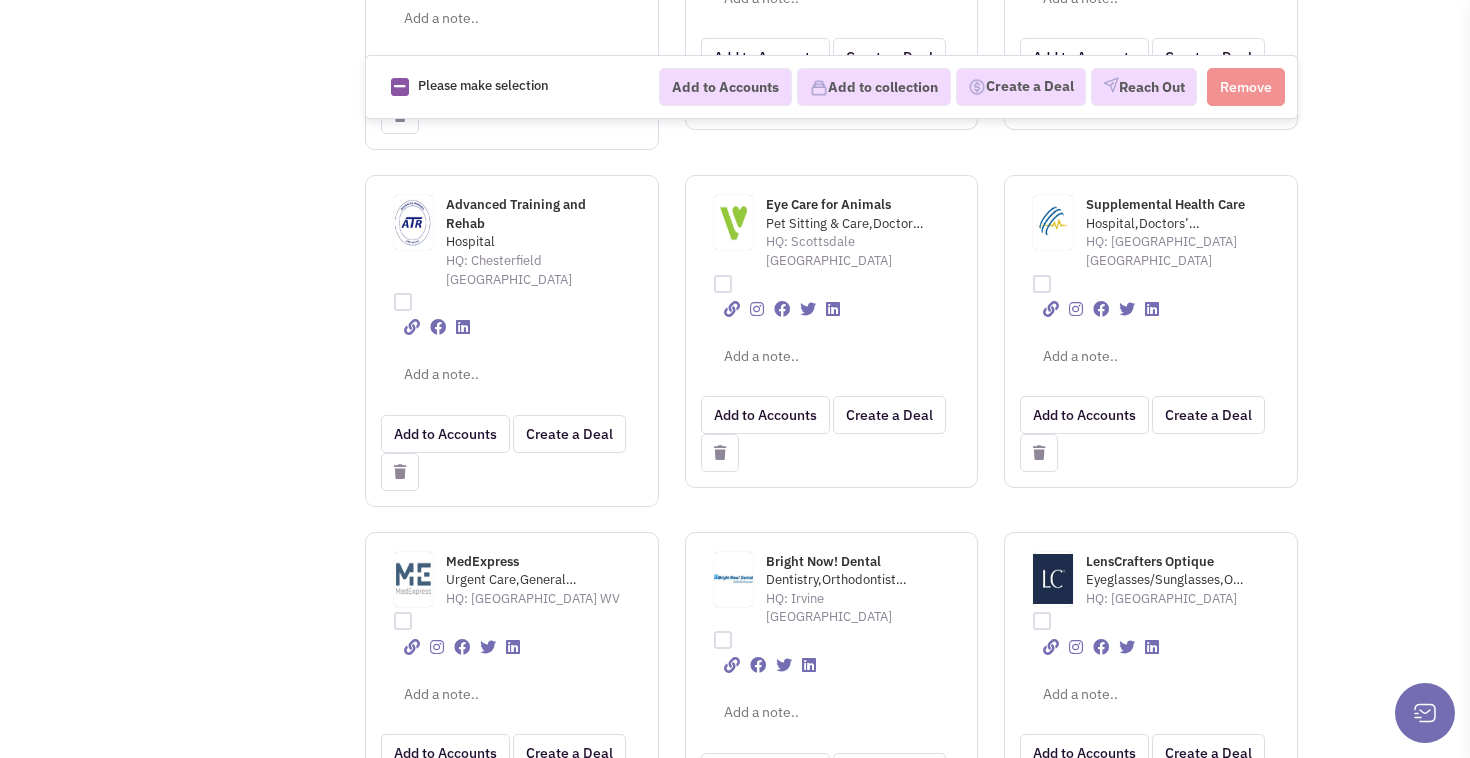 click on "Bright Now! Dental" at bounding box center [823, 561] 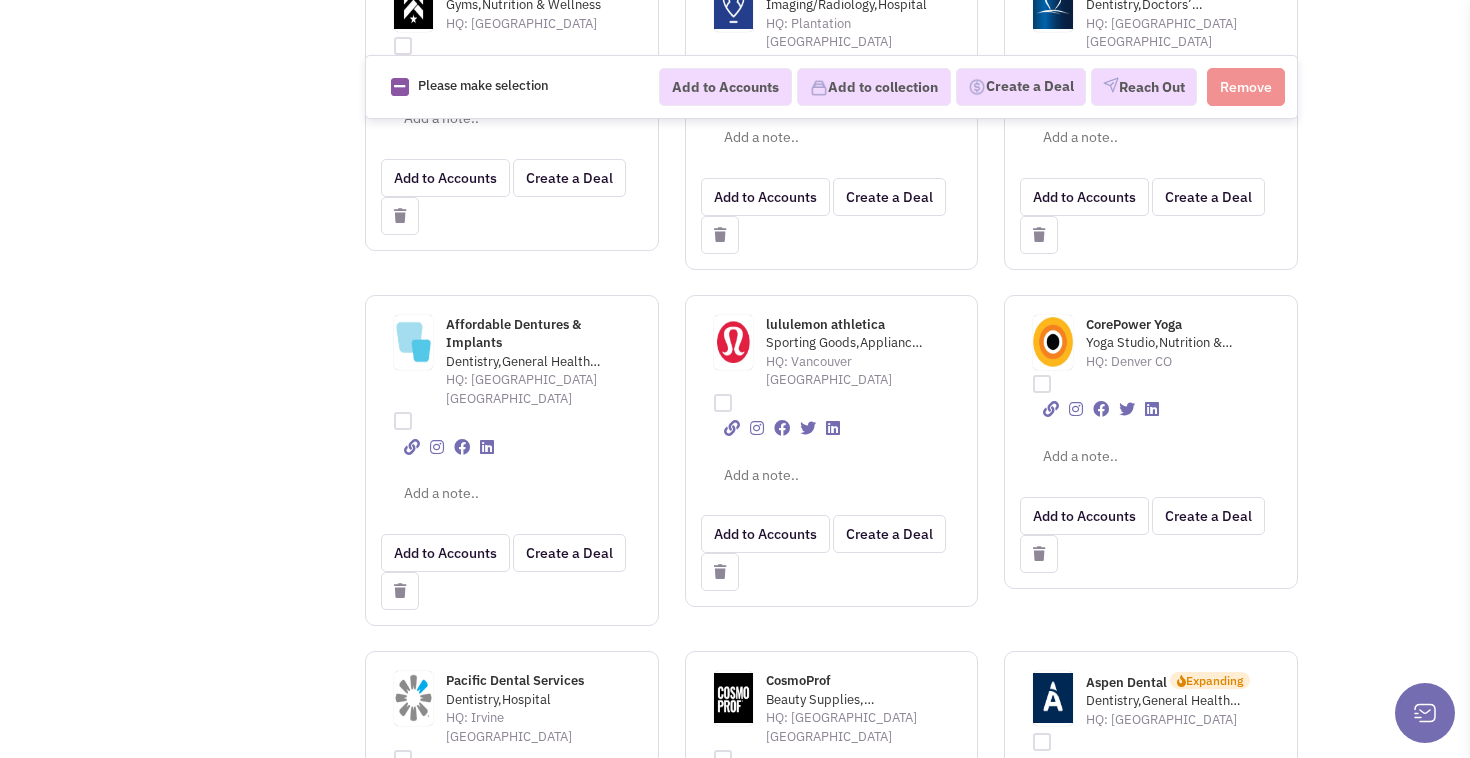 scroll, scrollTop: 2587, scrollLeft: 0, axis: vertical 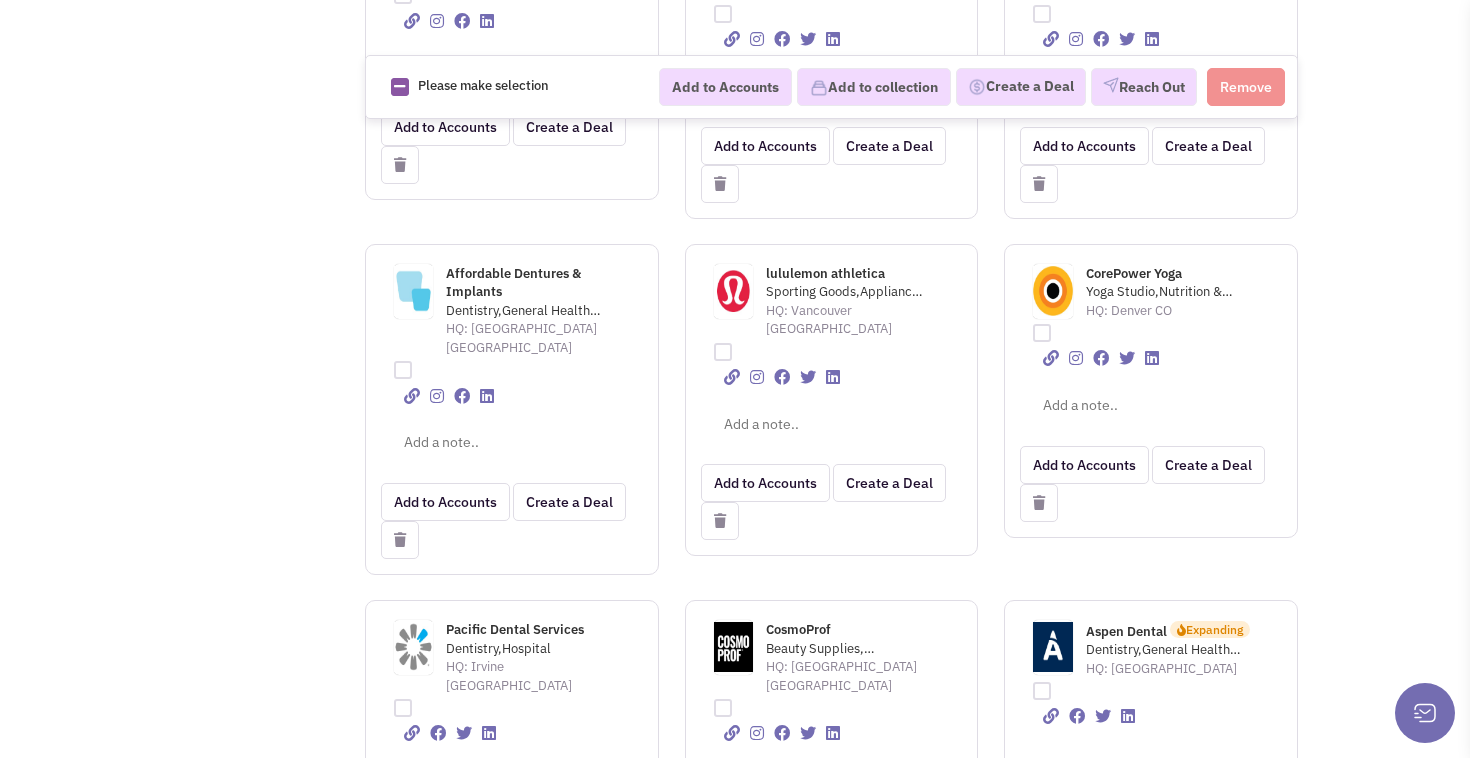 click on "Aspen Dental" at bounding box center (1126, 631) 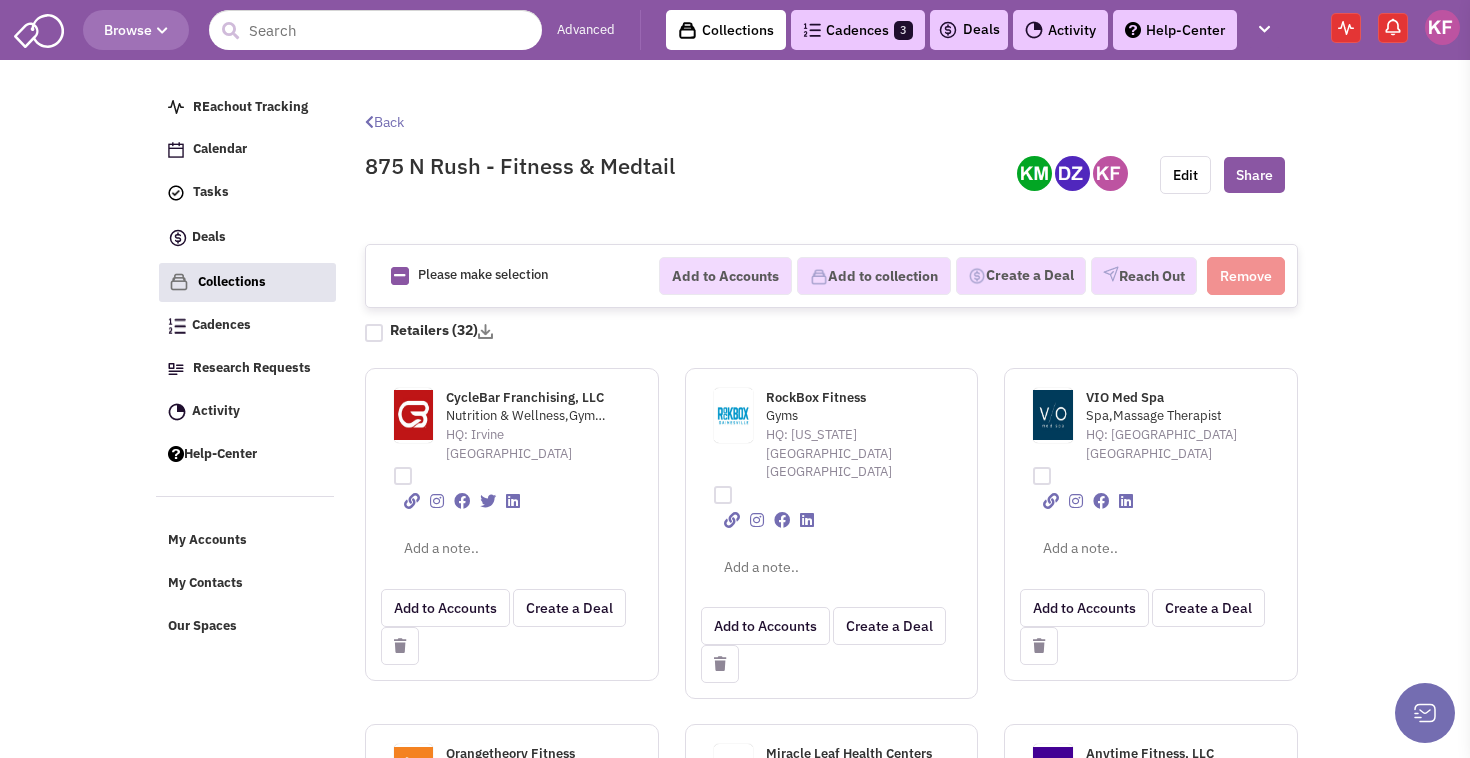 scroll, scrollTop: 0, scrollLeft: 0, axis: both 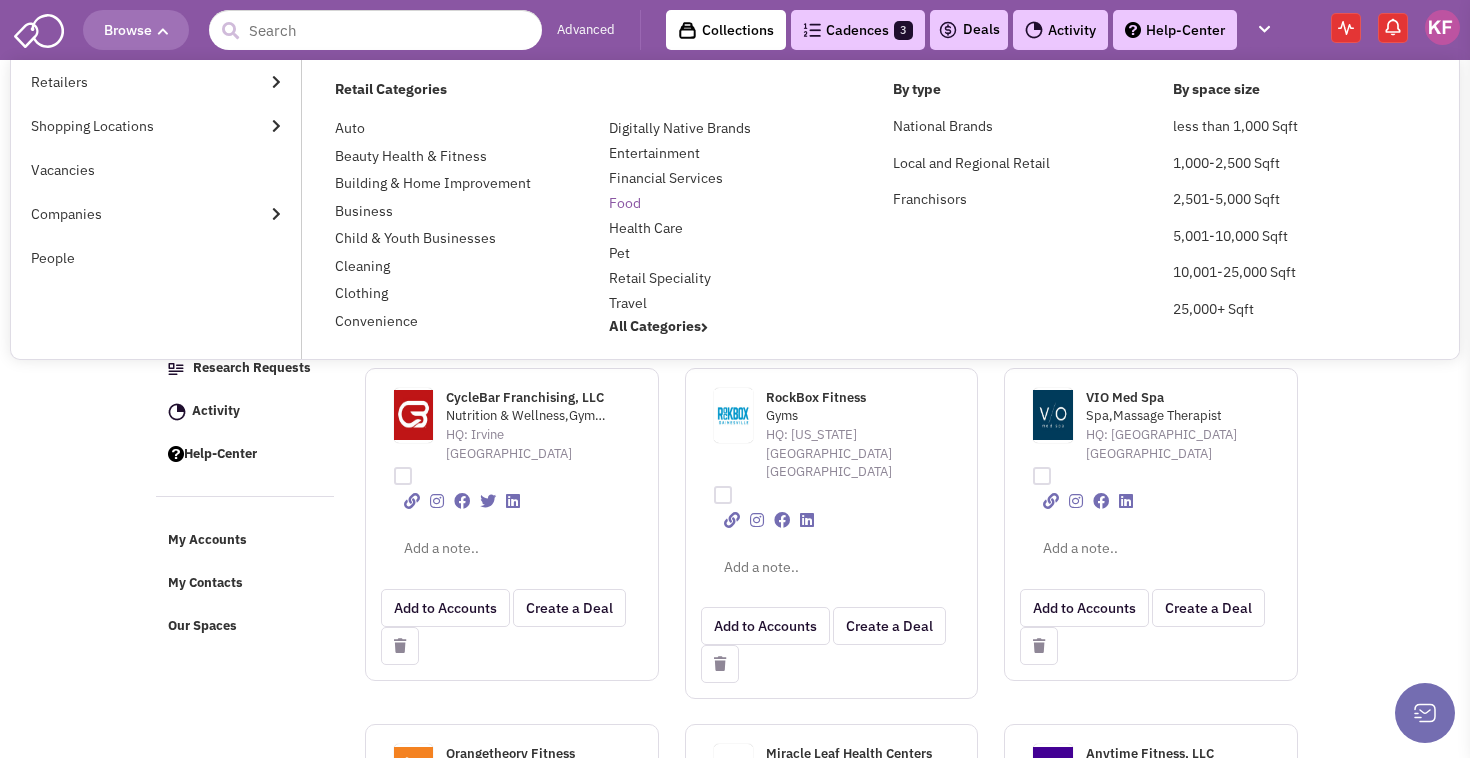 click on "Food" at bounding box center (625, 203) 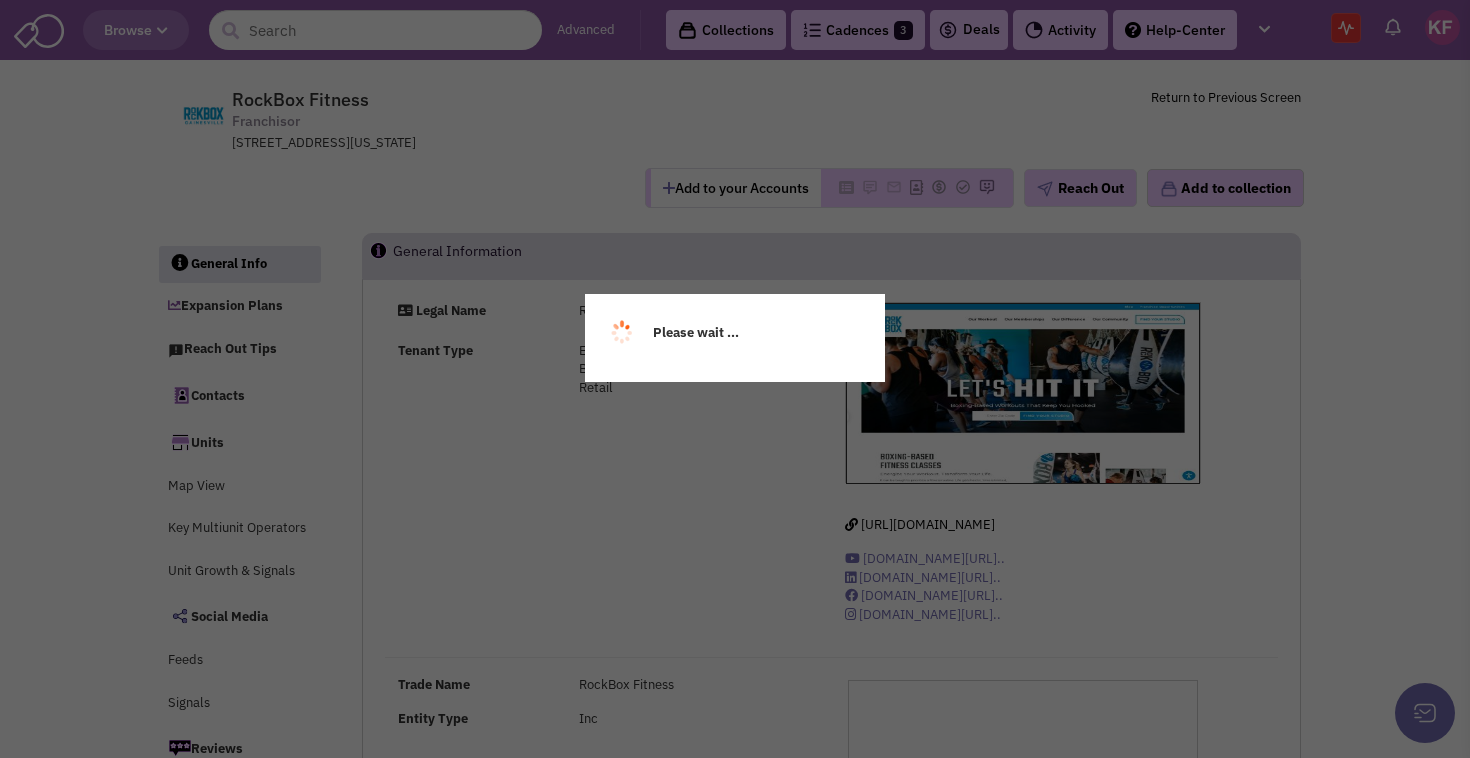 scroll, scrollTop: 0, scrollLeft: 0, axis: both 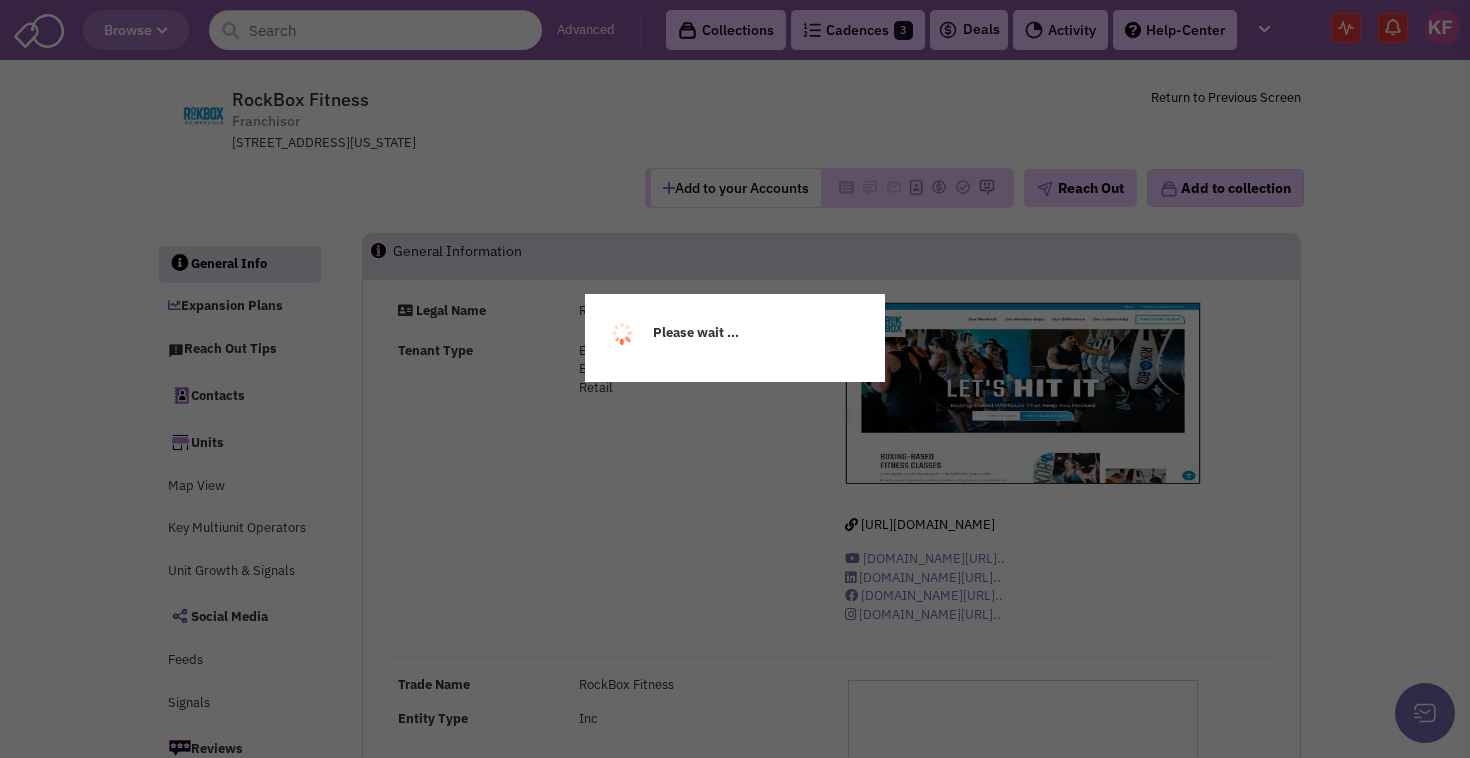 select 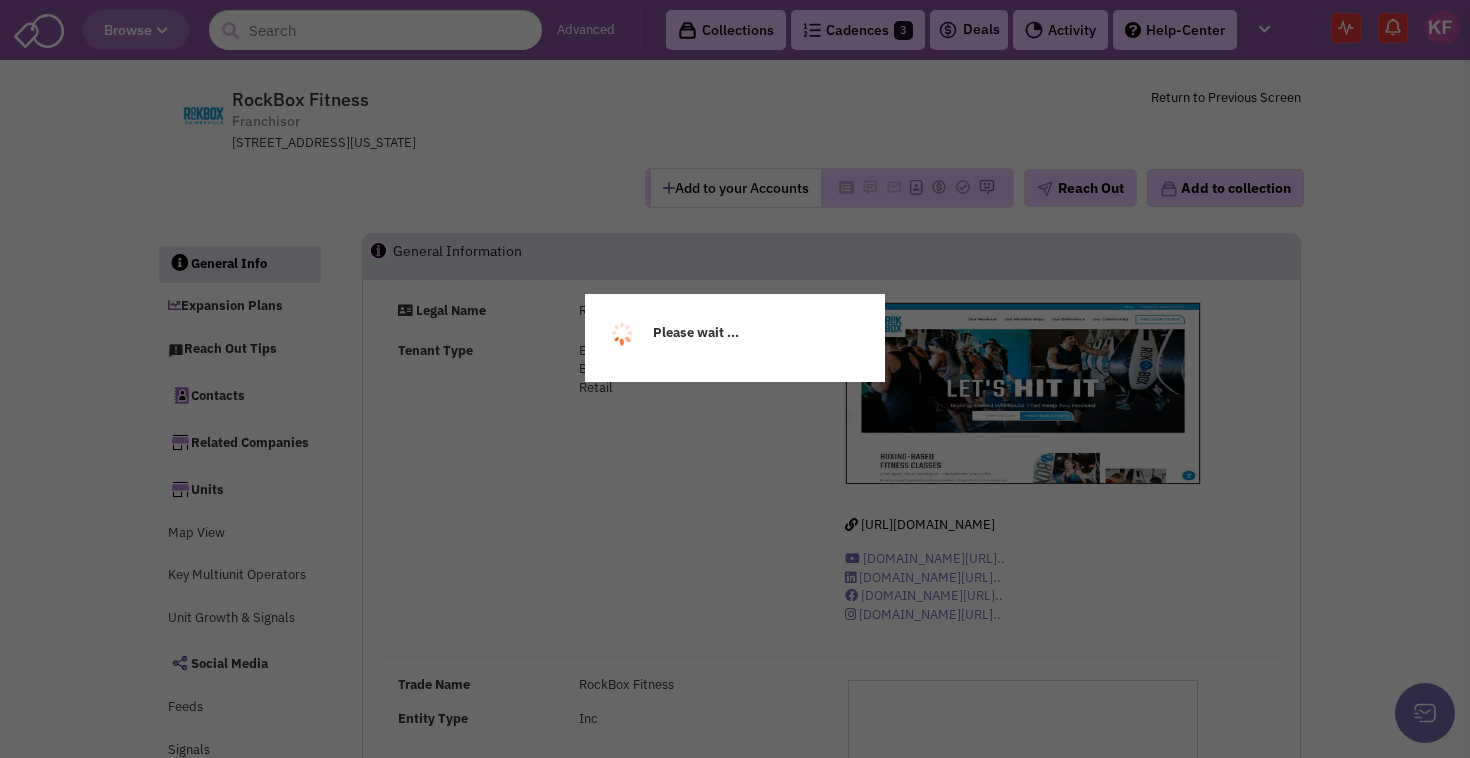 select 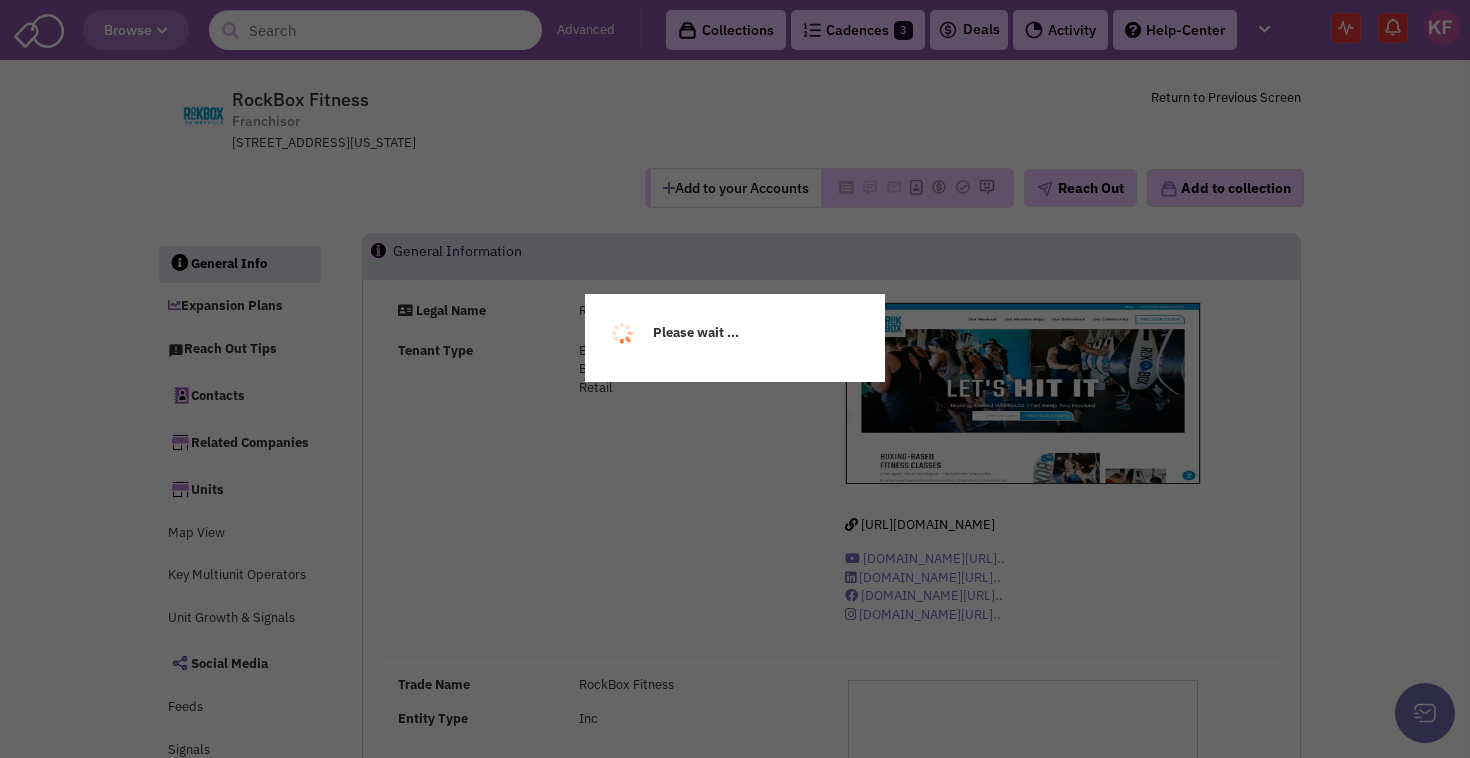 select 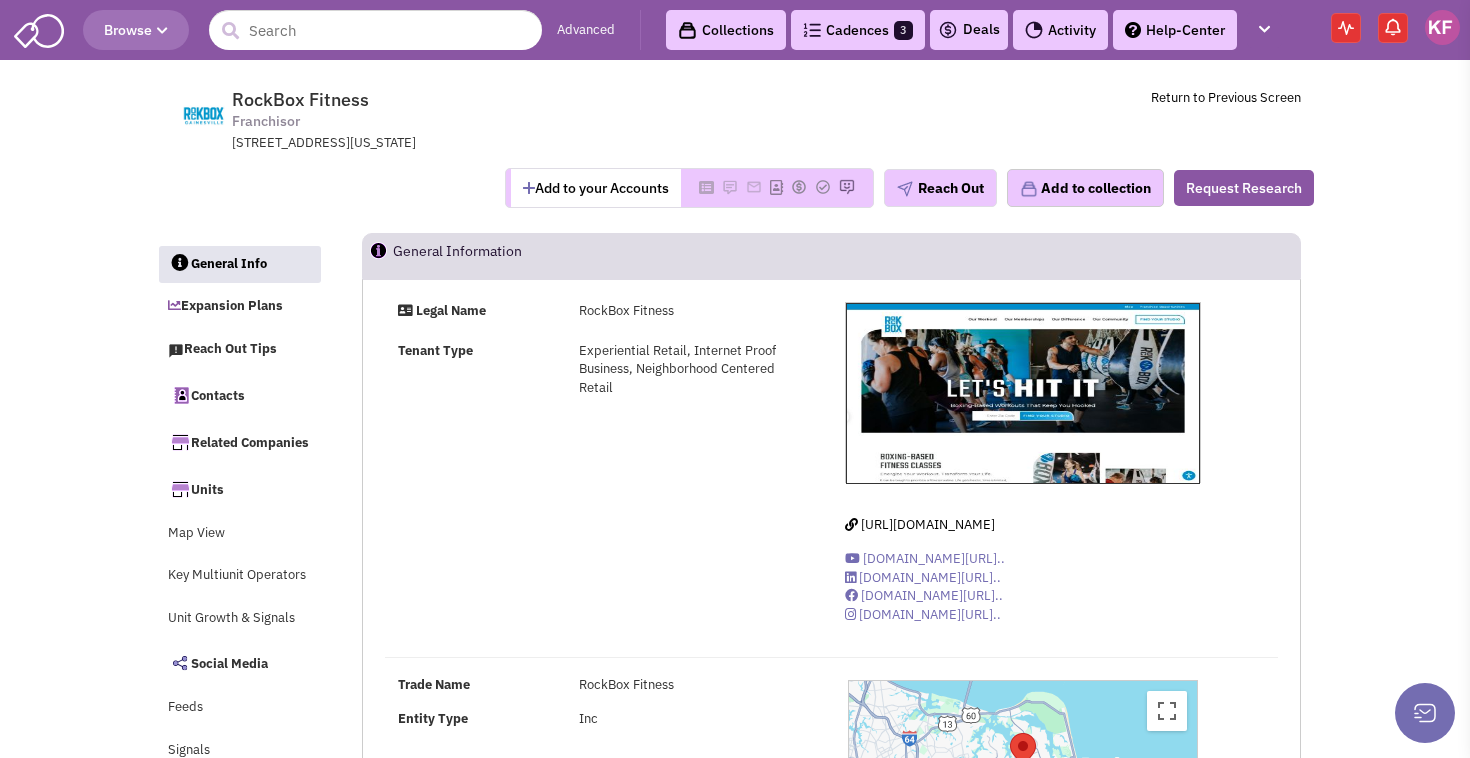 scroll, scrollTop: 0, scrollLeft: 0, axis: both 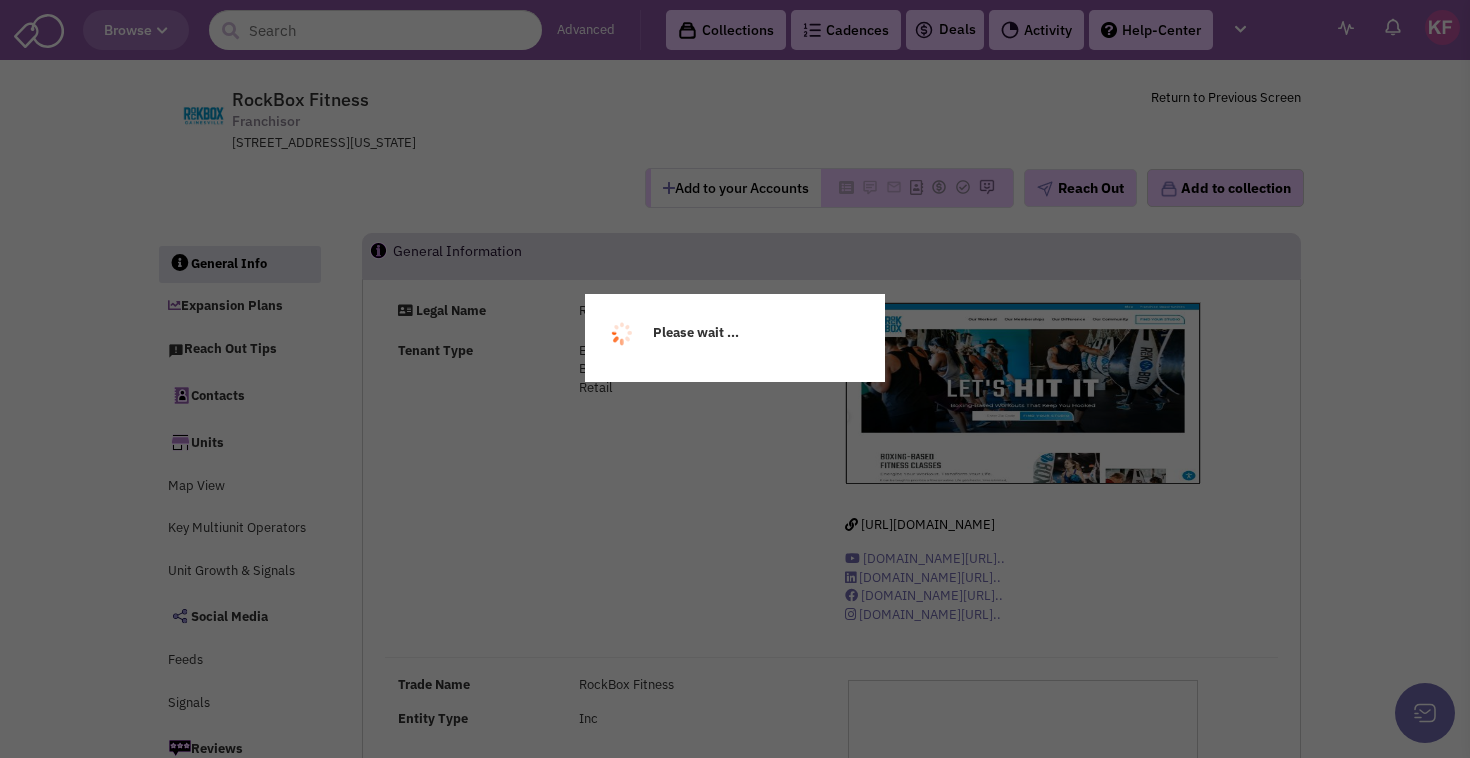 select 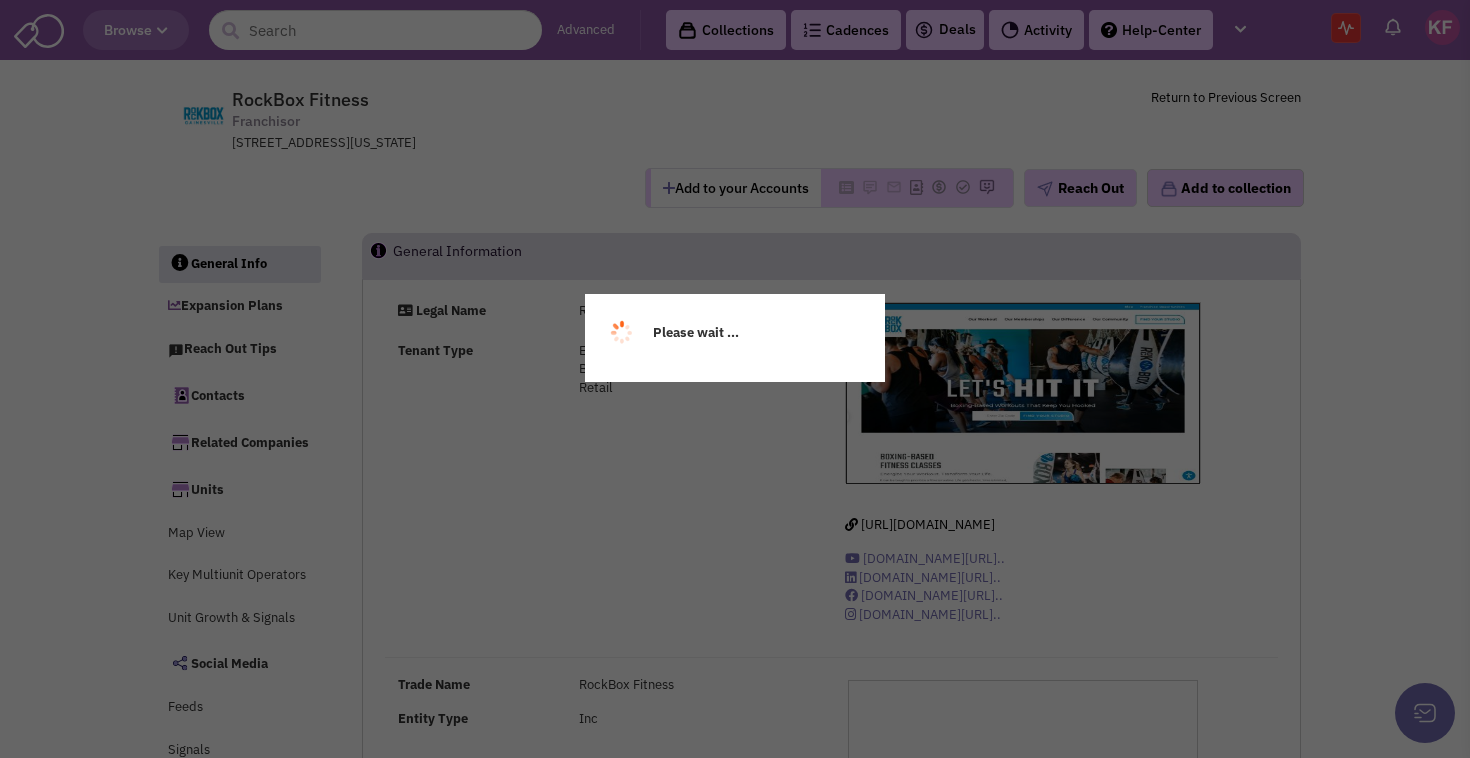 select 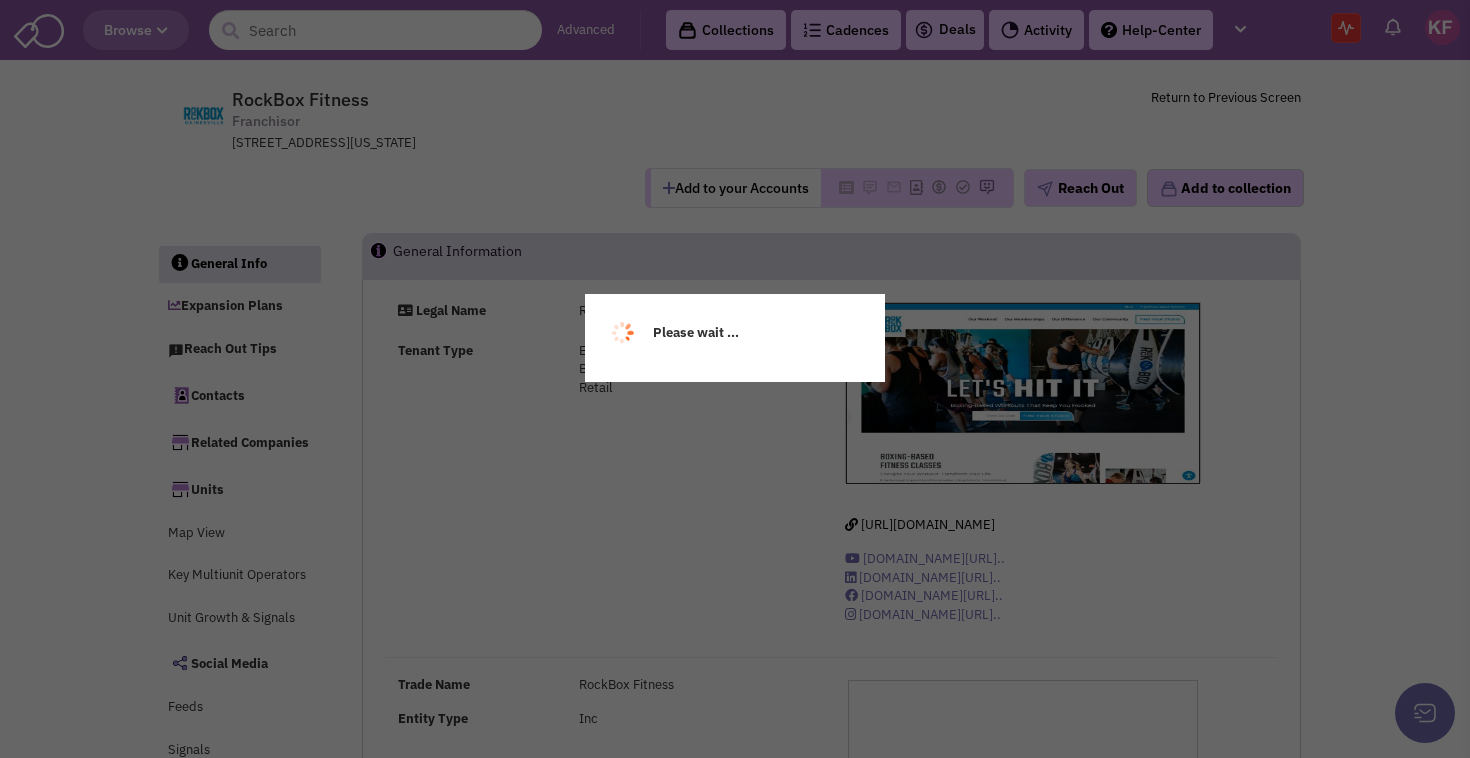 select 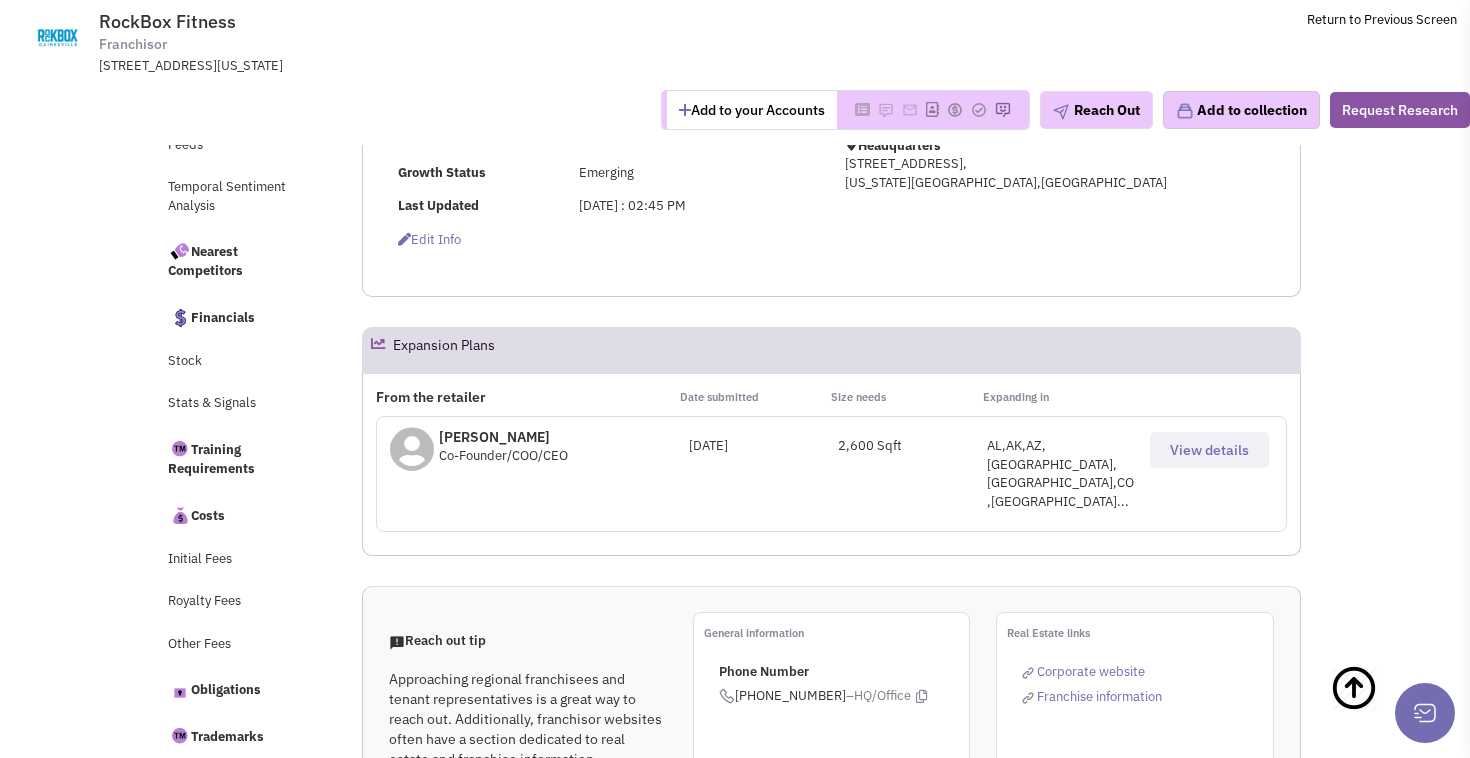 scroll, scrollTop: 600, scrollLeft: 0, axis: vertical 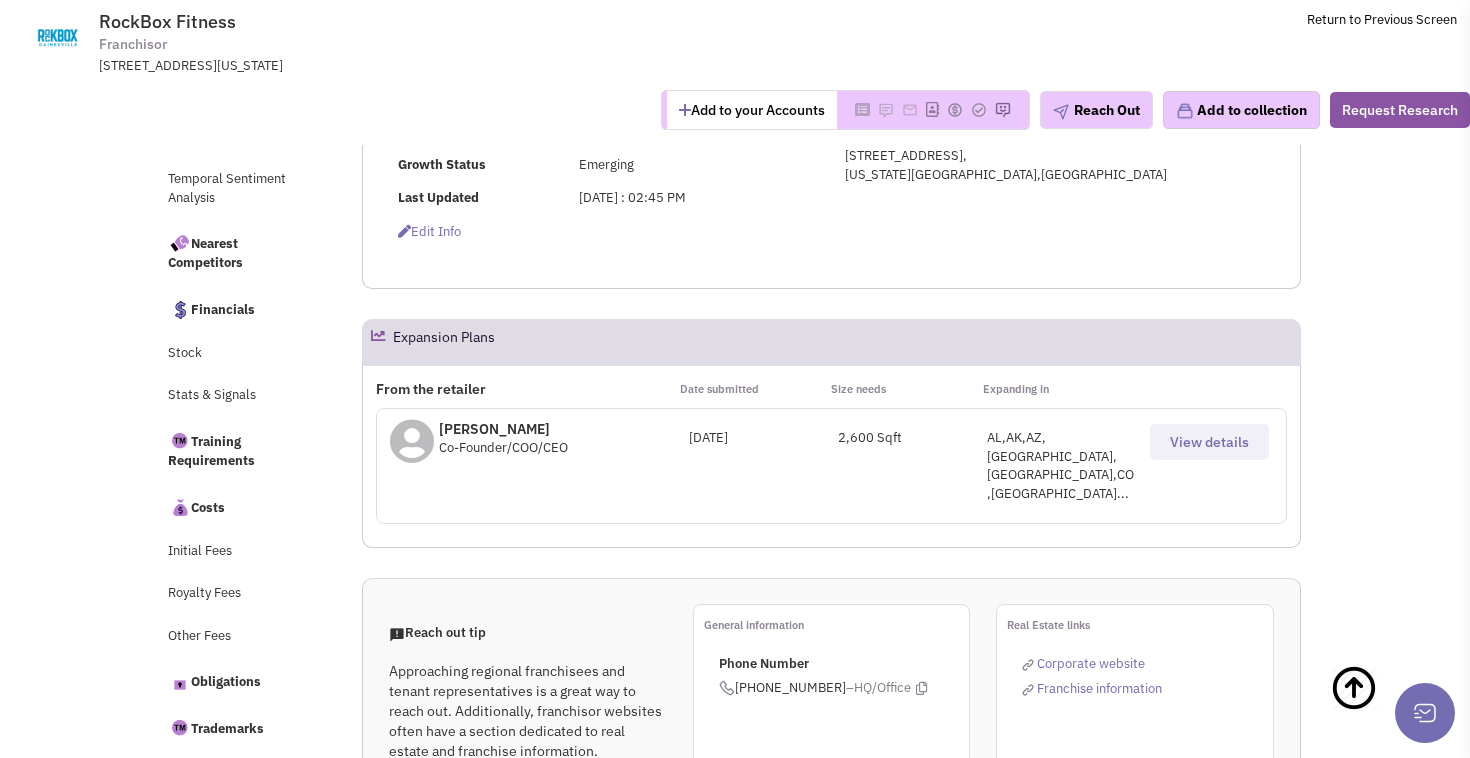 click on "View details" at bounding box center [1209, 442] 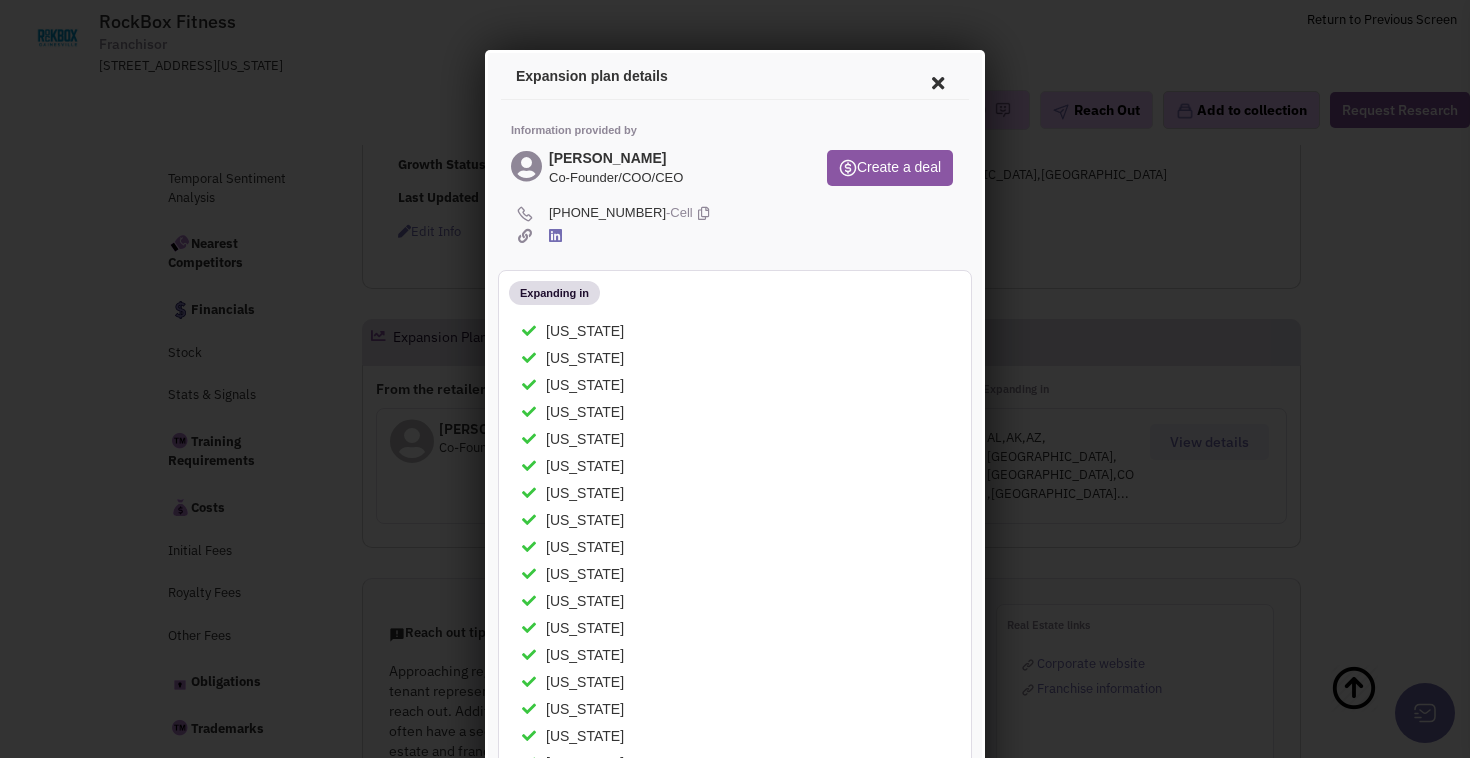 scroll, scrollTop: 0, scrollLeft: 0, axis: both 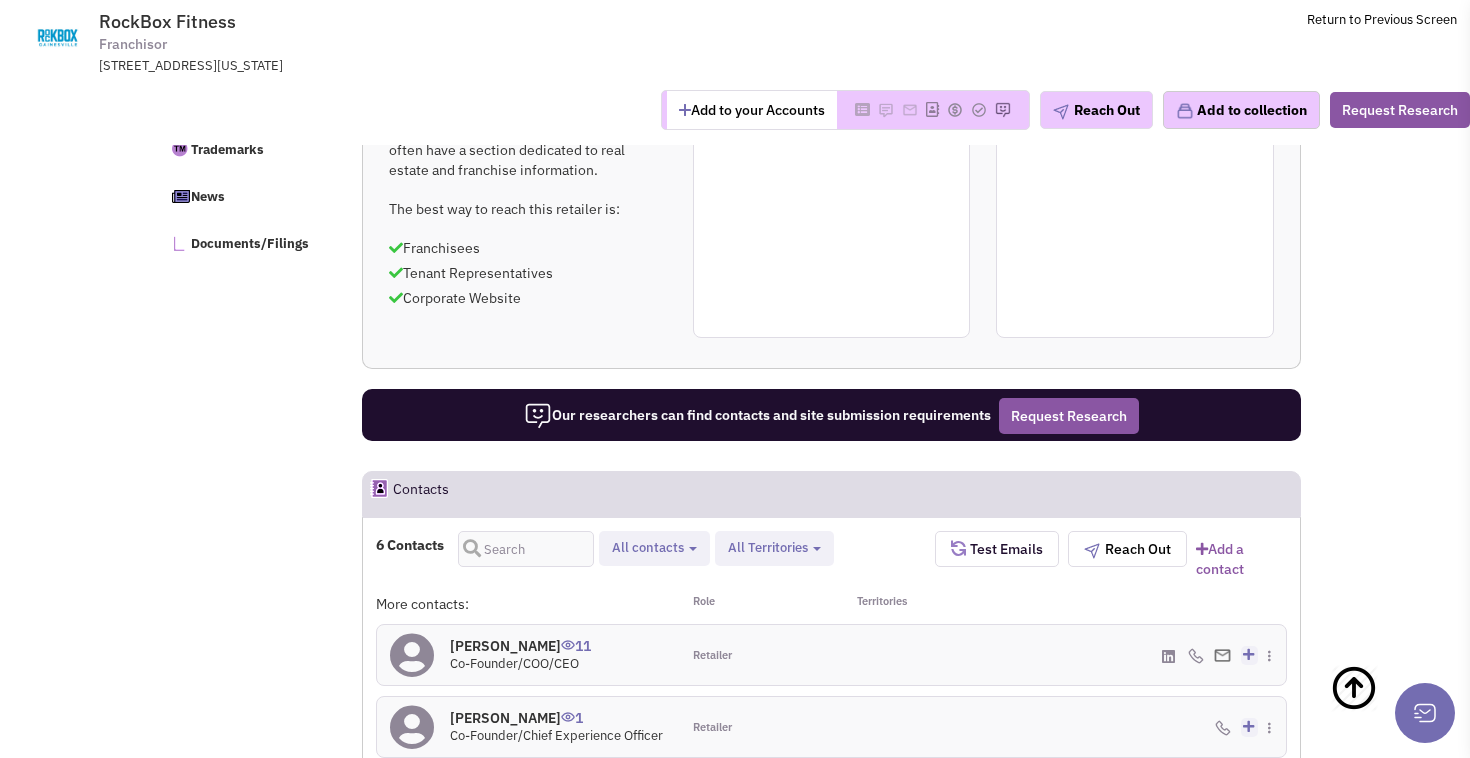 click at bounding box center (1277, 655) 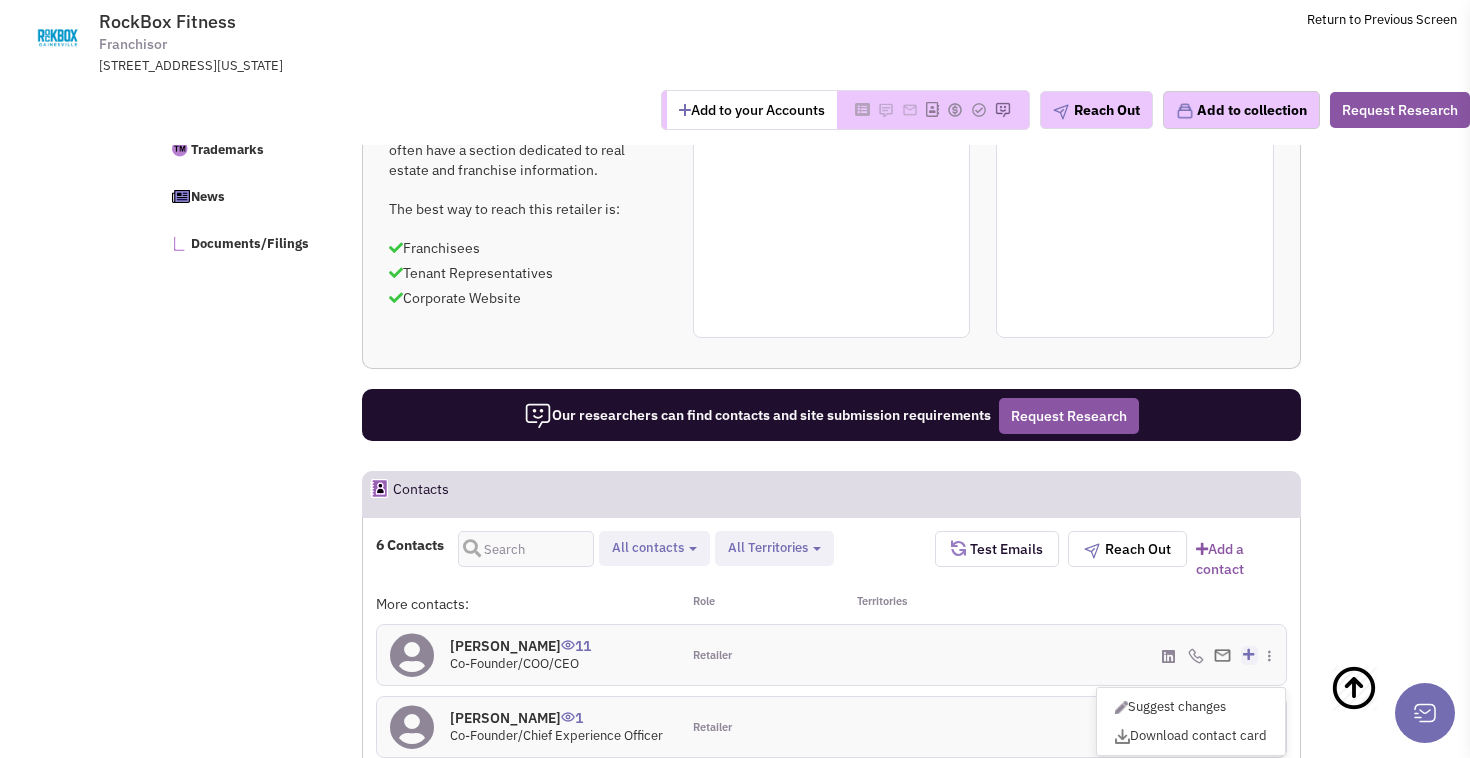 click at bounding box center [1248, 654] 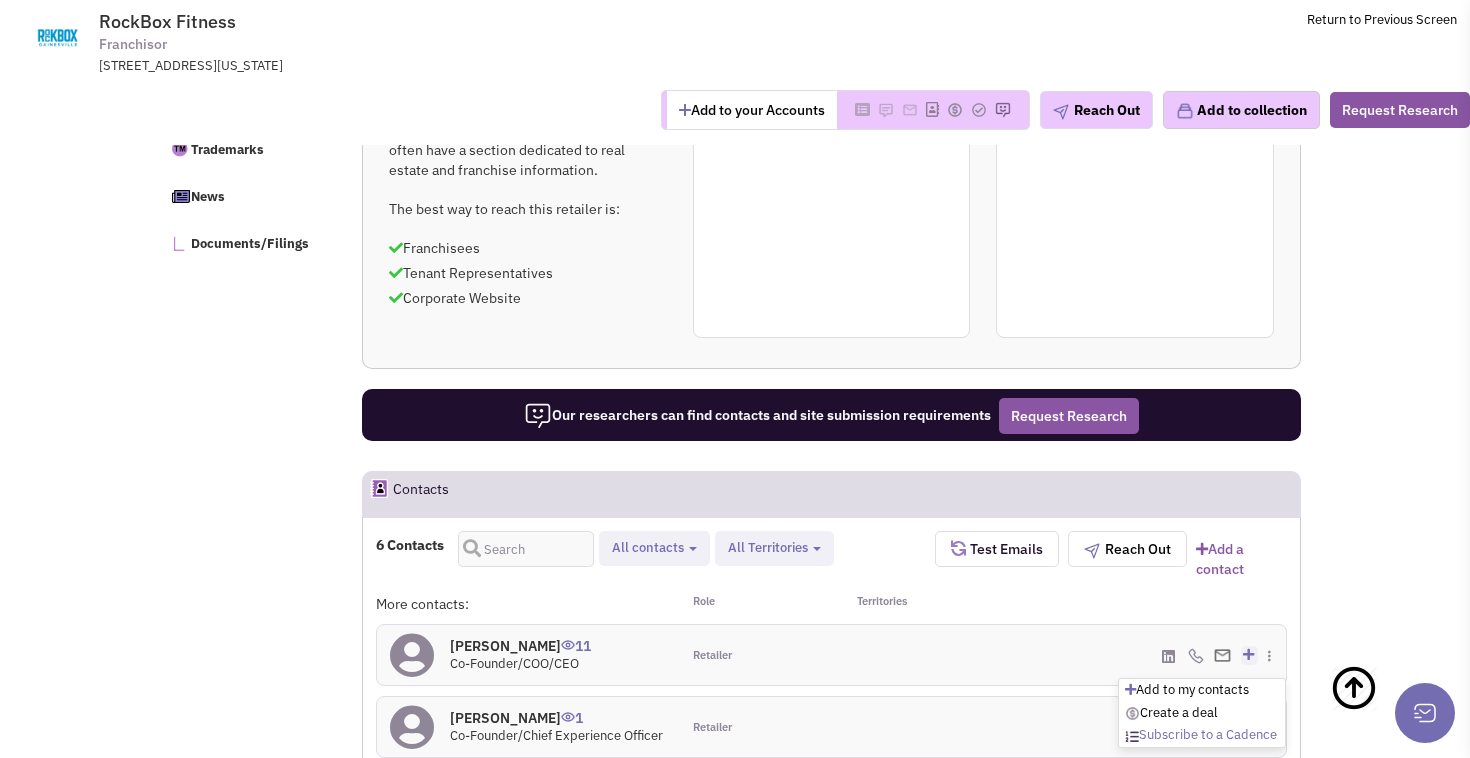 click on "Subscribe to a  Cadence" at bounding box center (1201, 734) 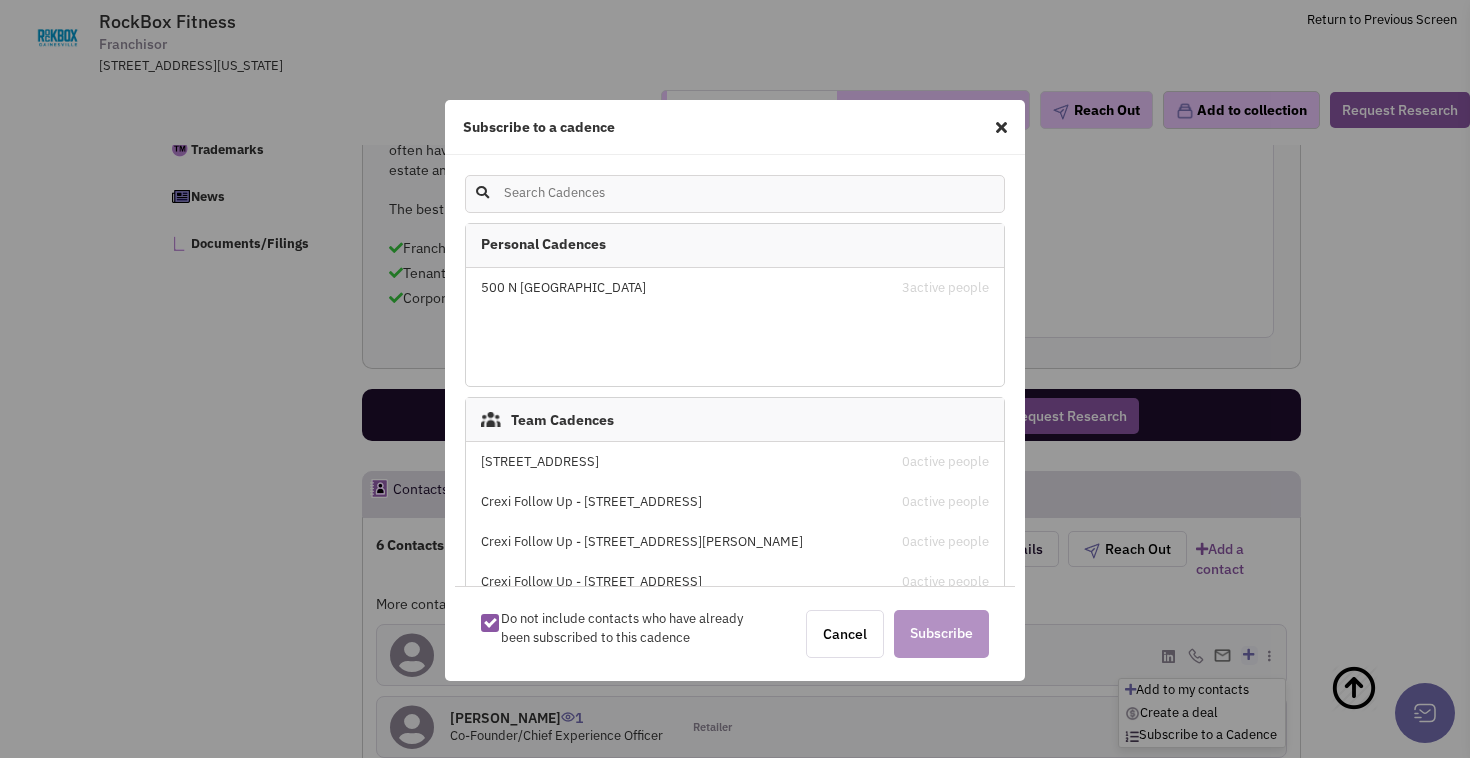 click on "[STREET_ADDRESS]" at bounding box center [671, 462] 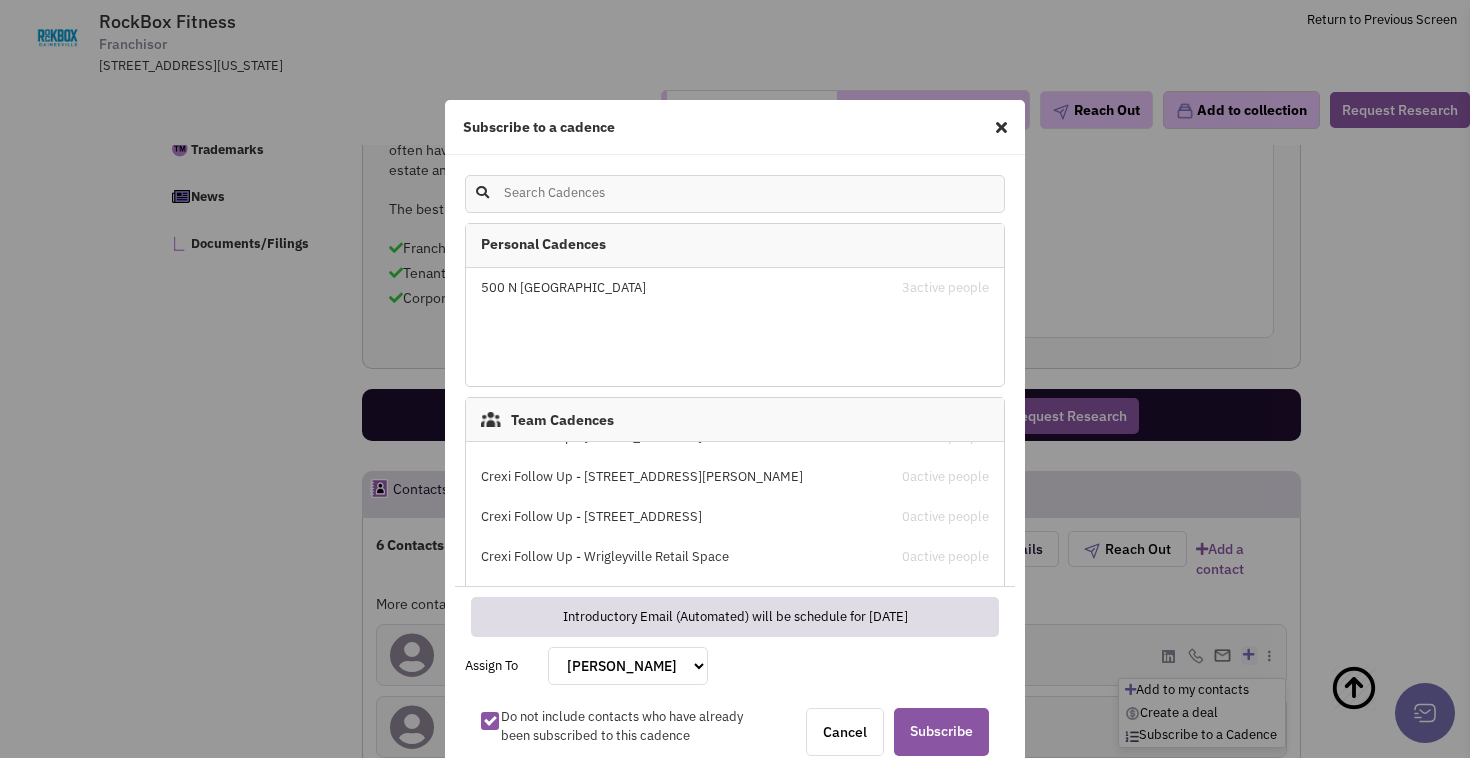 scroll, scrollTop: 77, scrollLeft: 0, axis: vertical 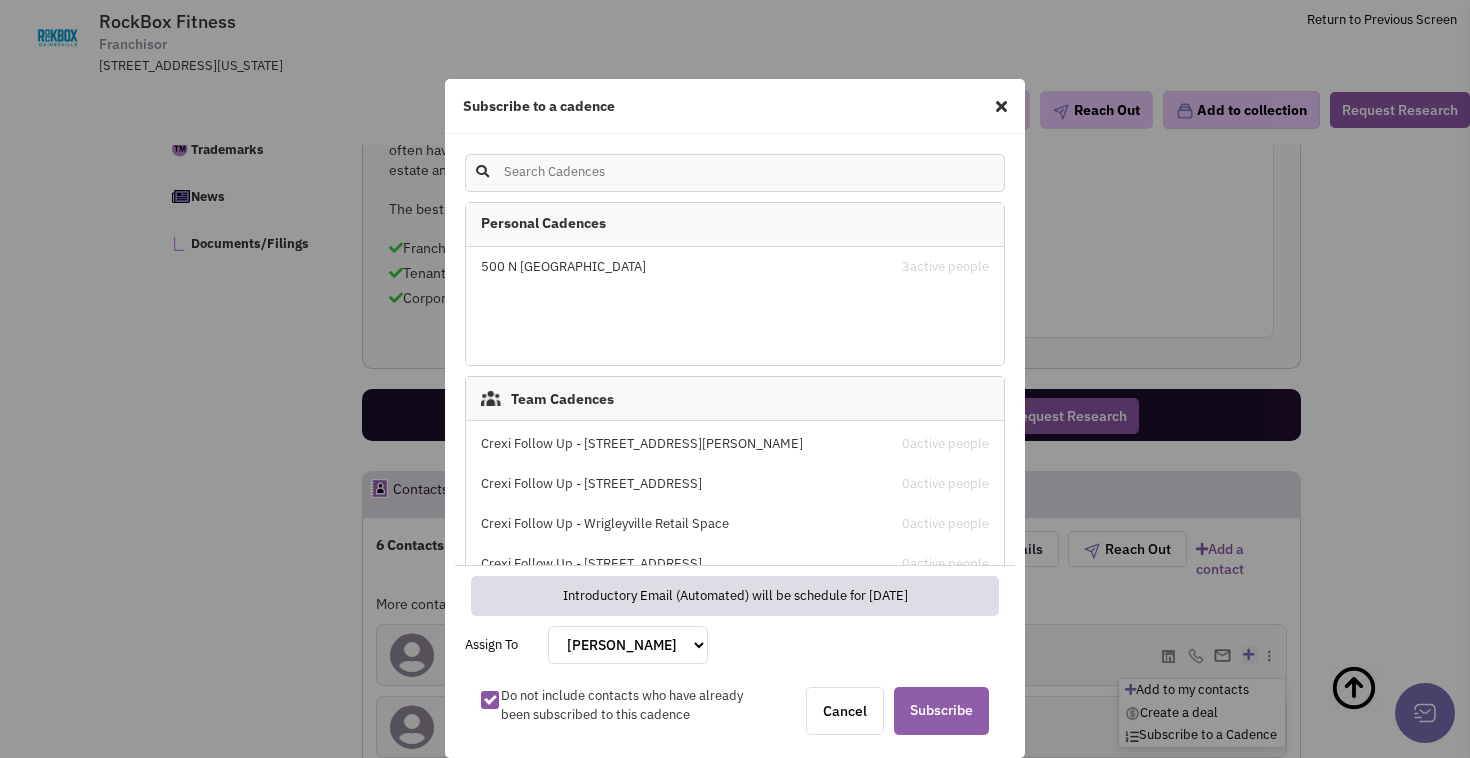 click on "Subscribe" at bounding box center [941, 711] 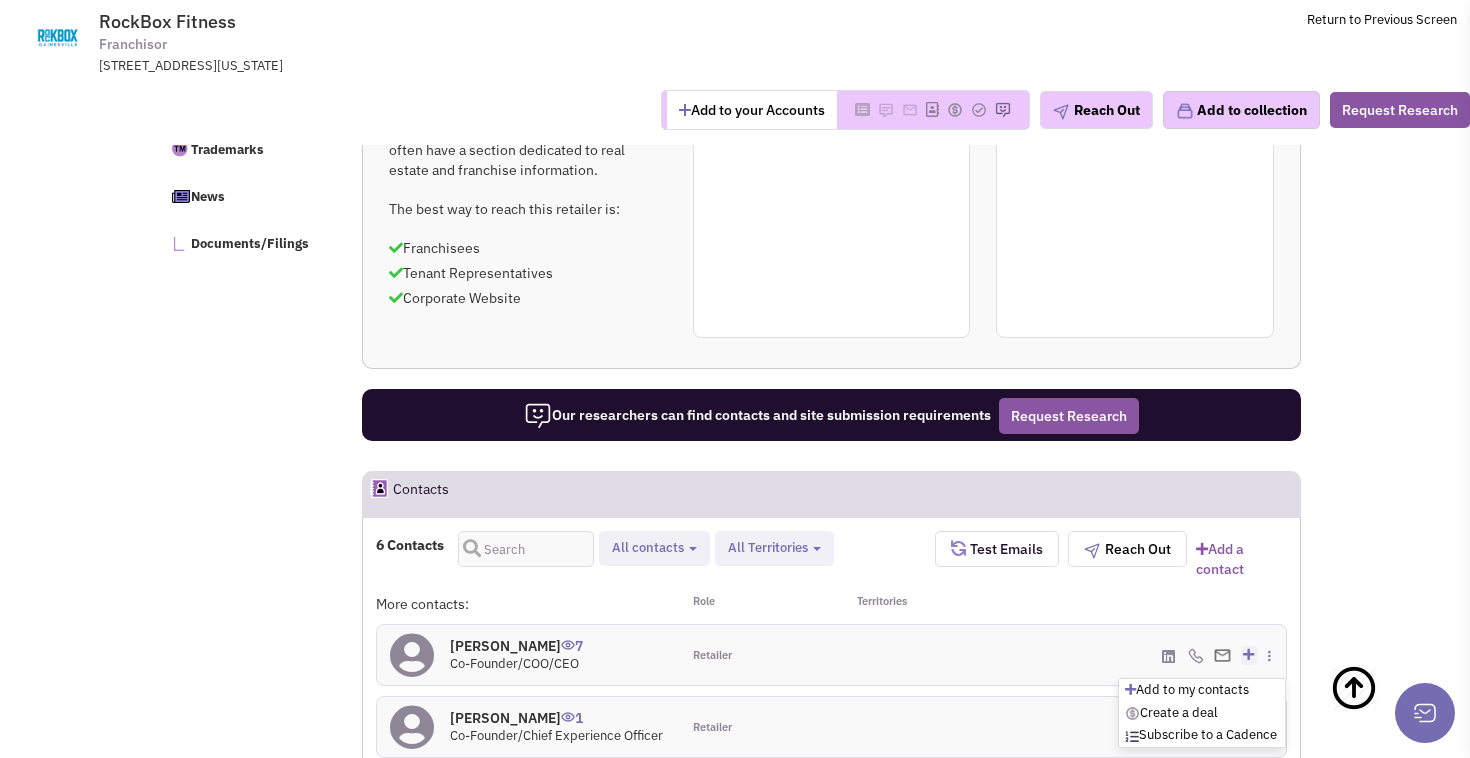 click on "Browse
Advanced
Collections
Cadences  3
Deals
Activity
Help-Center
Calendar" at bounding box center (735, 4580) 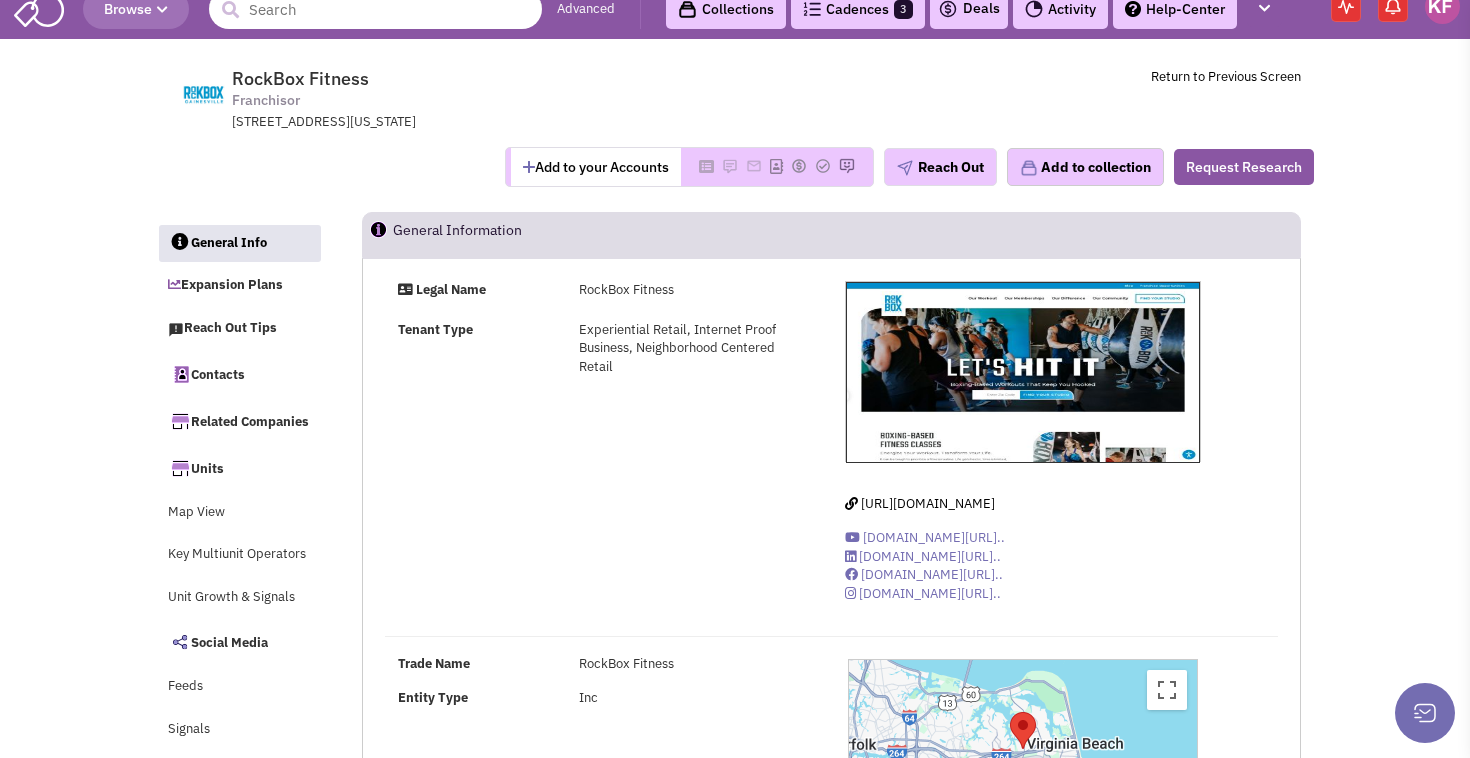 scroll, scrollTop: 492, scrollLeft: 0, axis: vertical 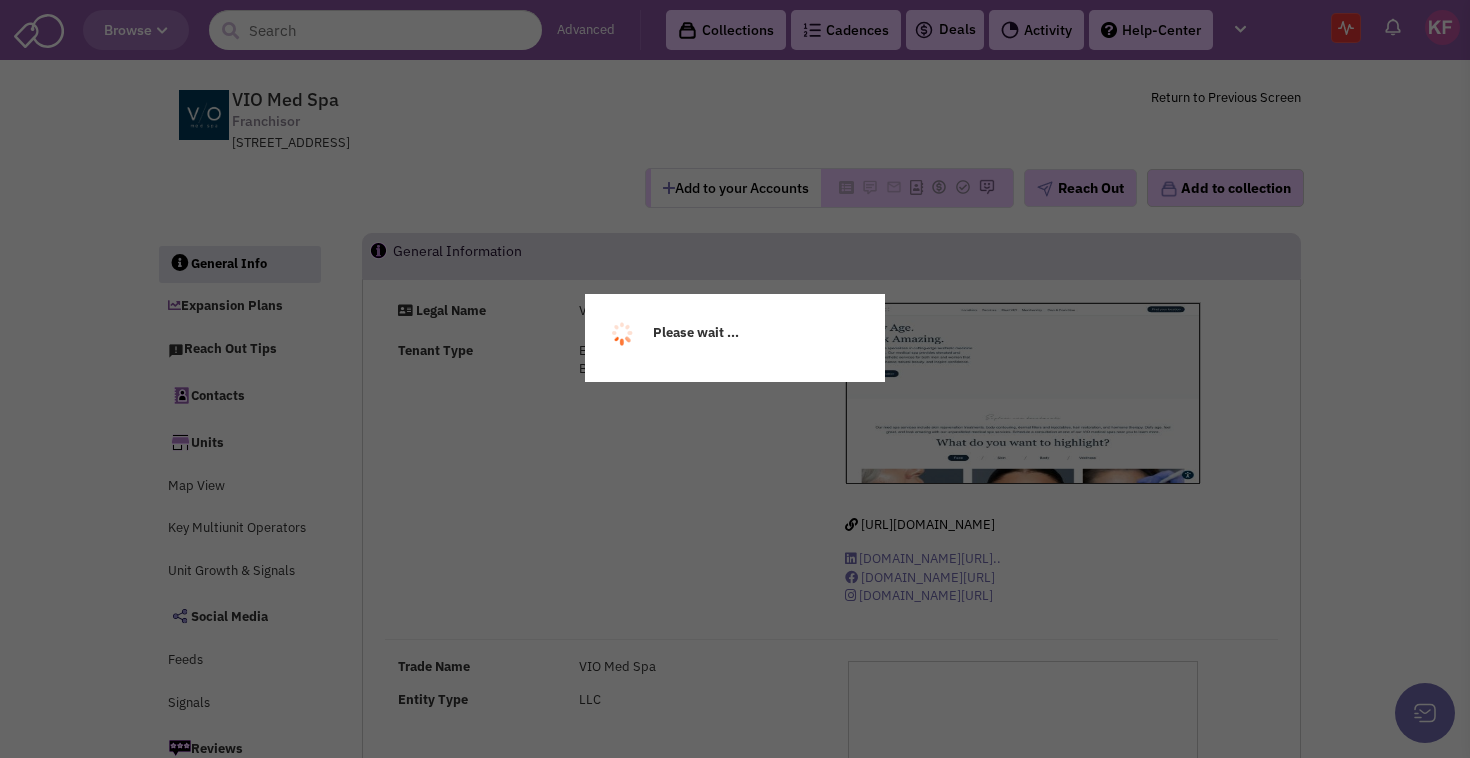 select 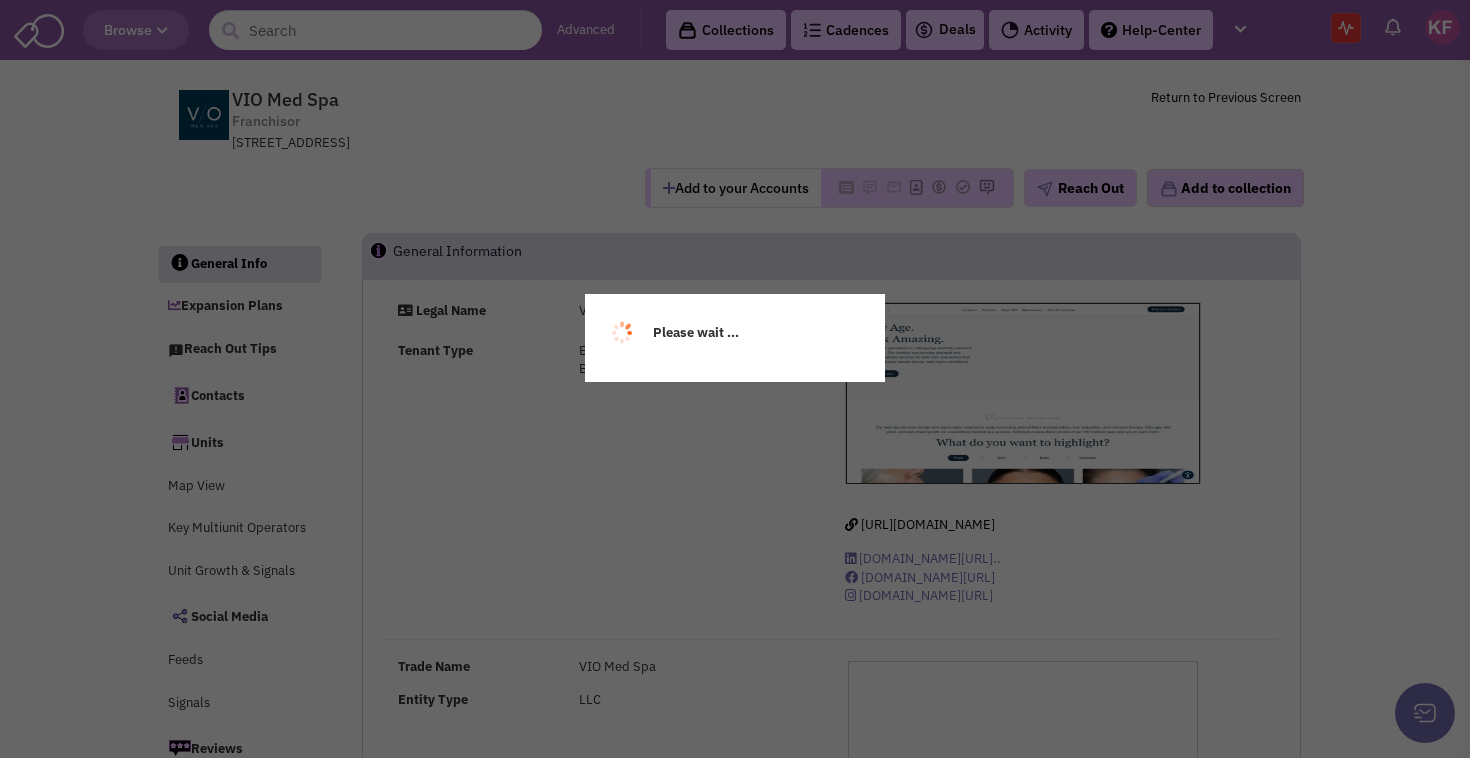 select 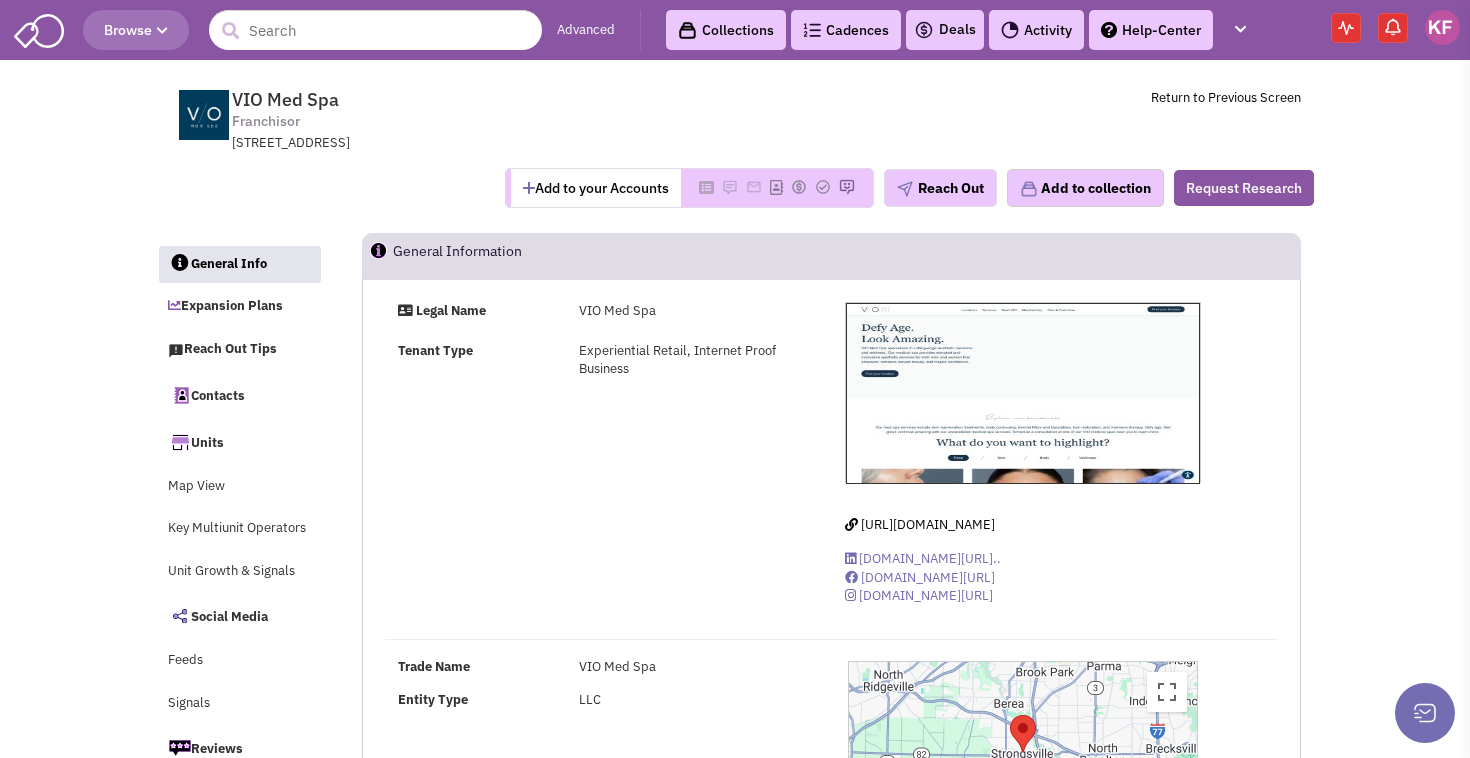 select 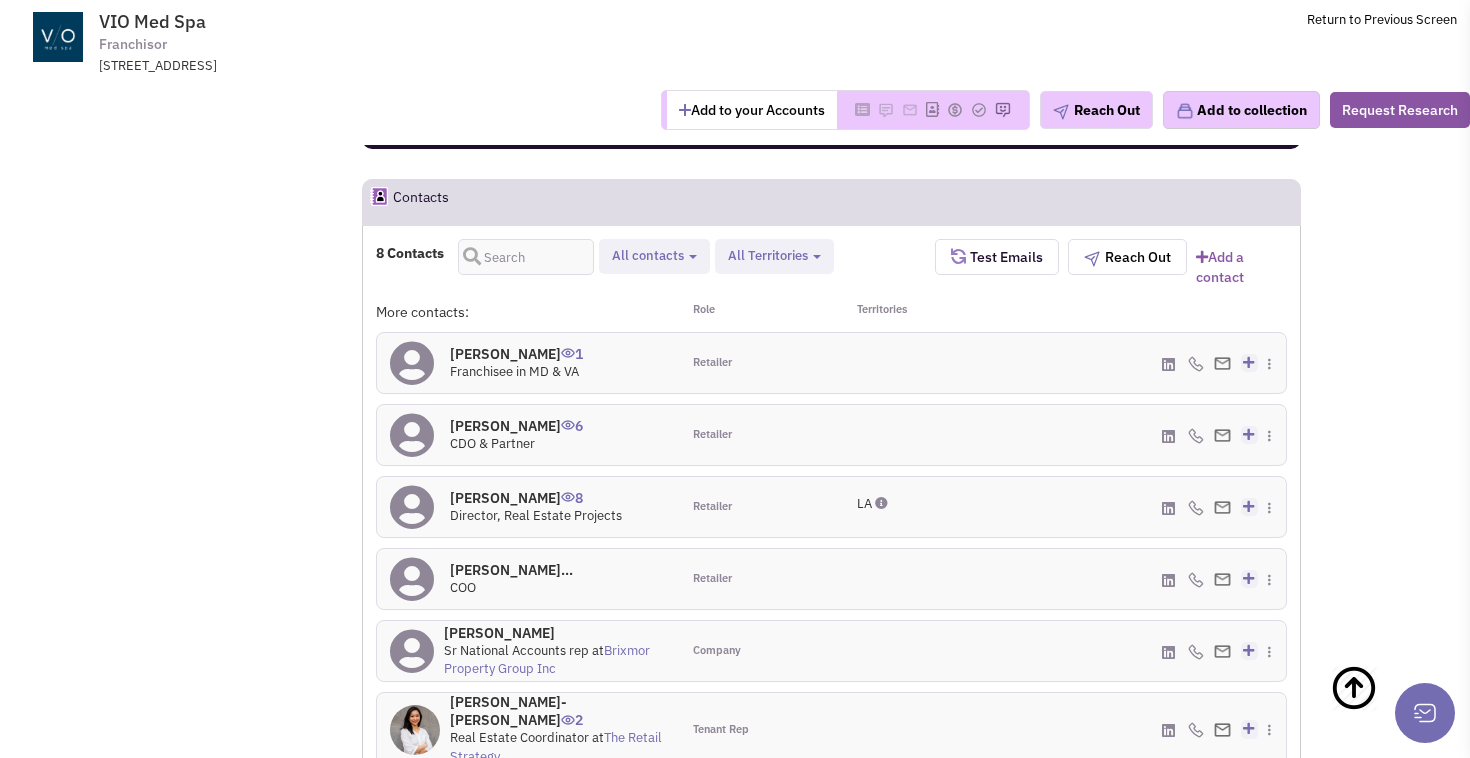 scroll, scrollTop: 1708, scrollLeft: 0, axis: vertical 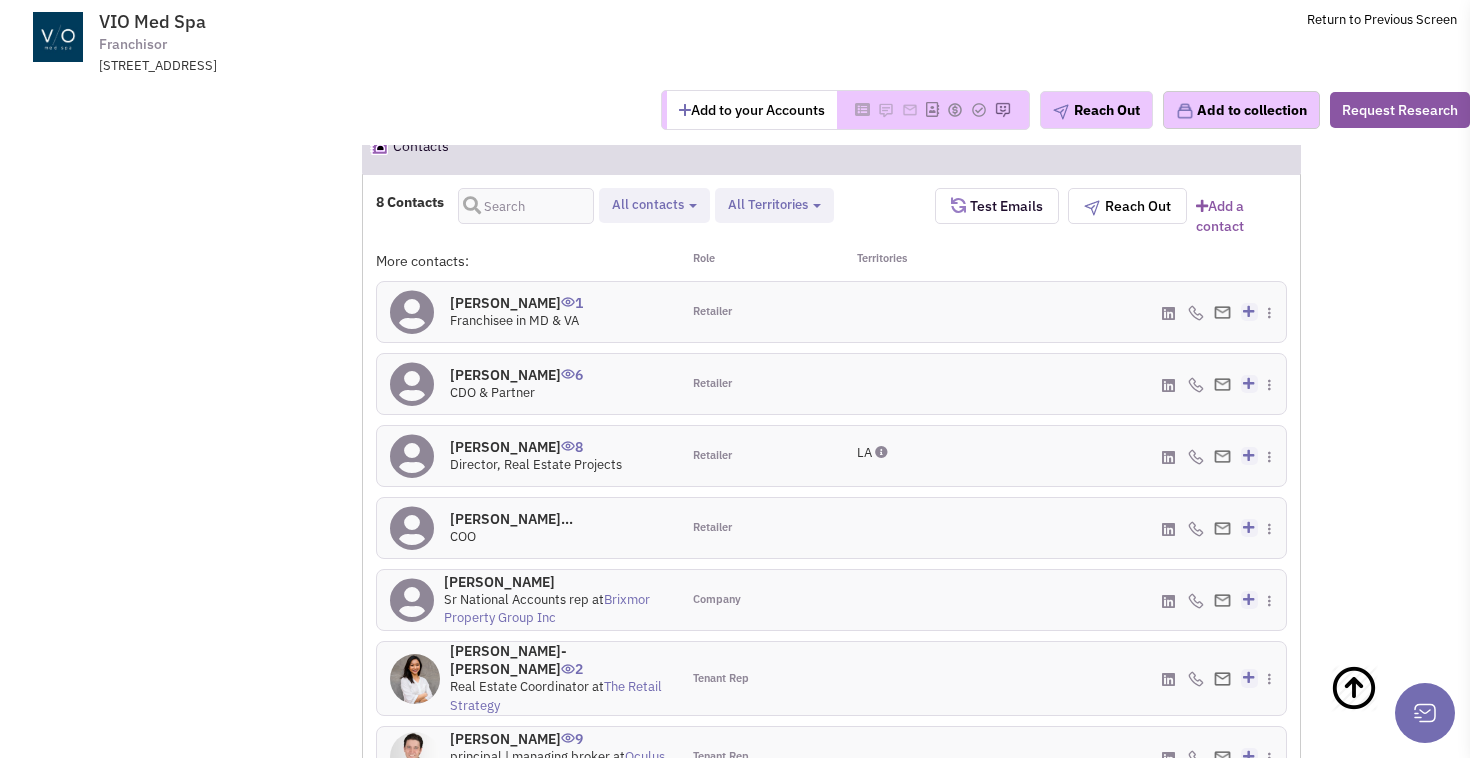click at bounding box center (1248, 311) 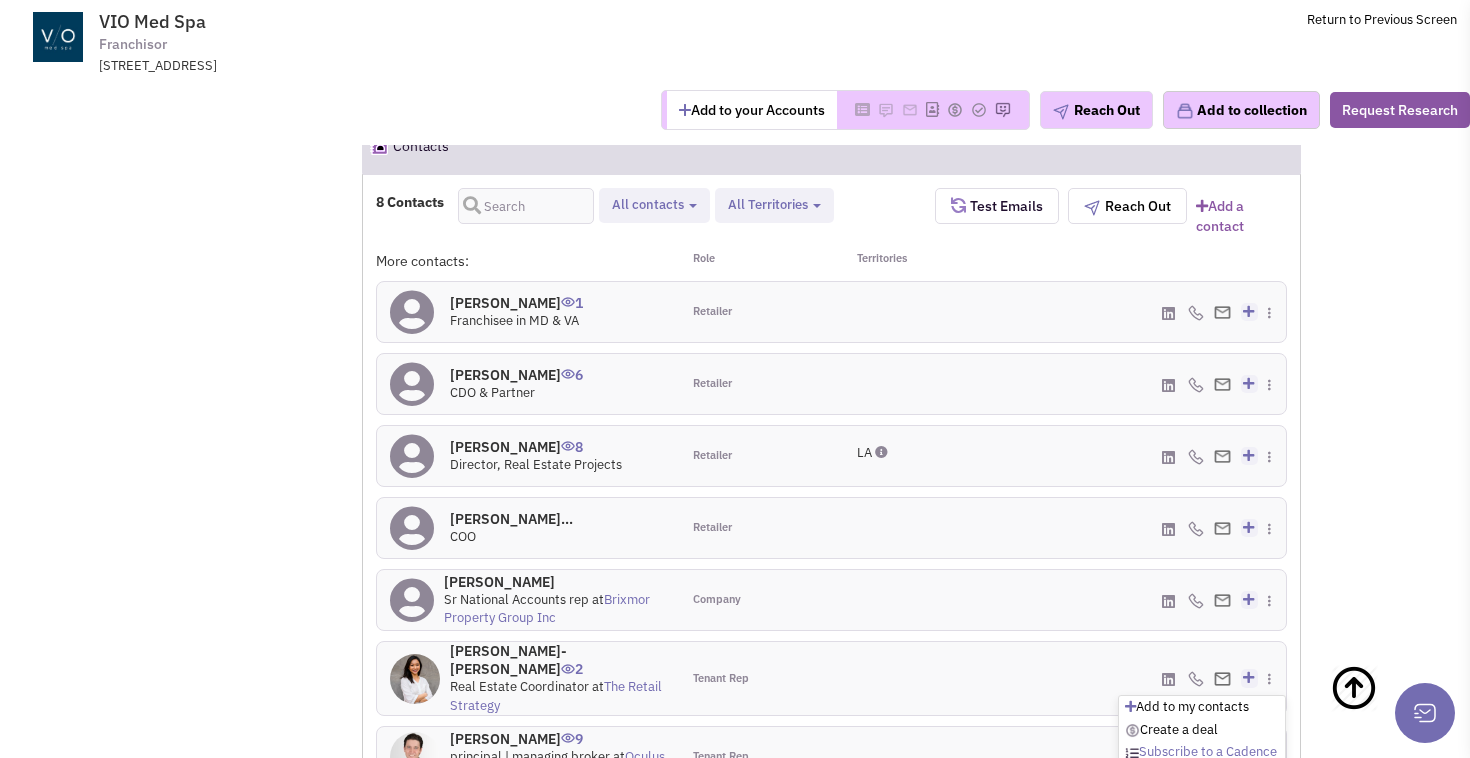 click on "Subscribe to a  Cadence" at bounding box center [1201, 751] 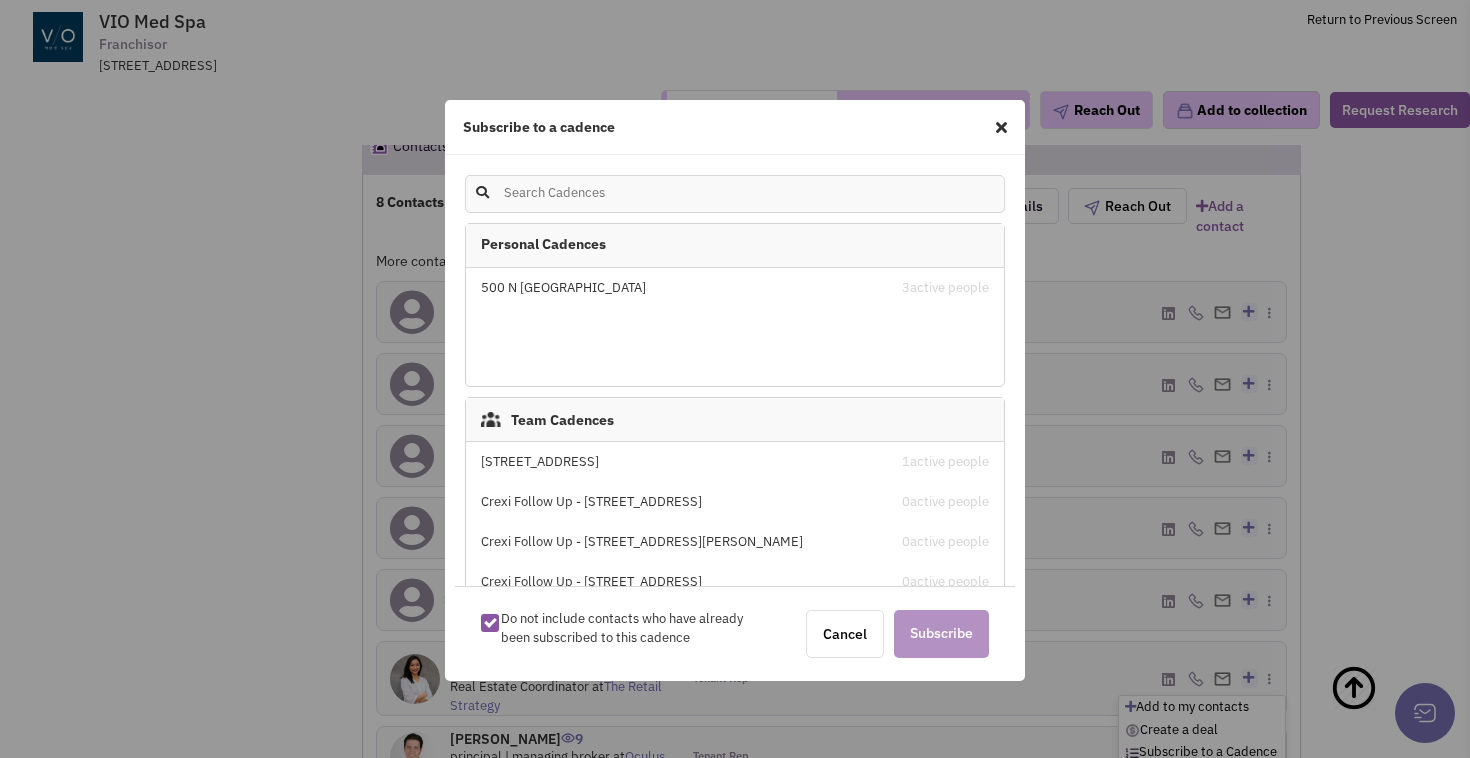 click on "875 N Rush Street - Chicago" at bounding box center (671, 462) 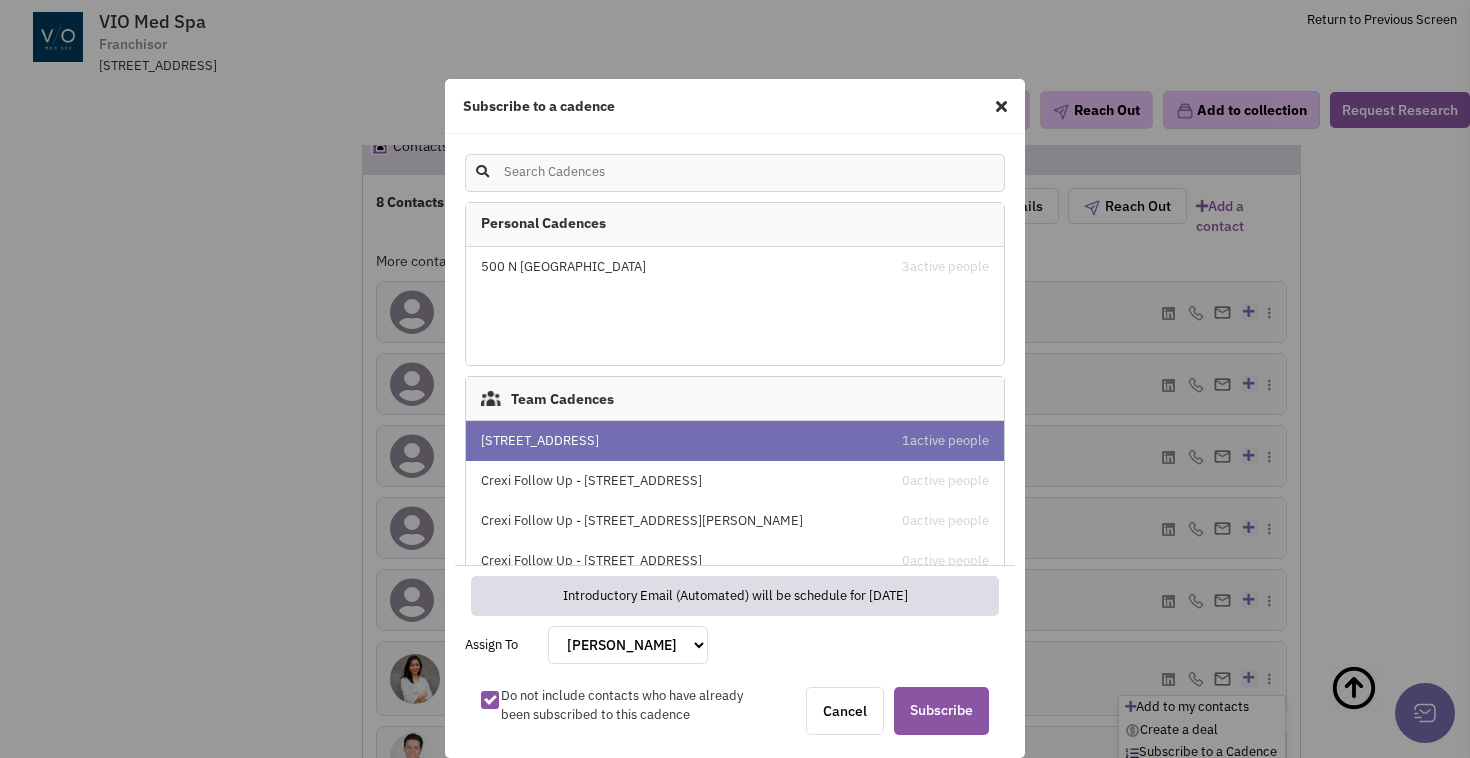 scroll, scrollTop: 21, scrollLeft: 0, axis: vertical 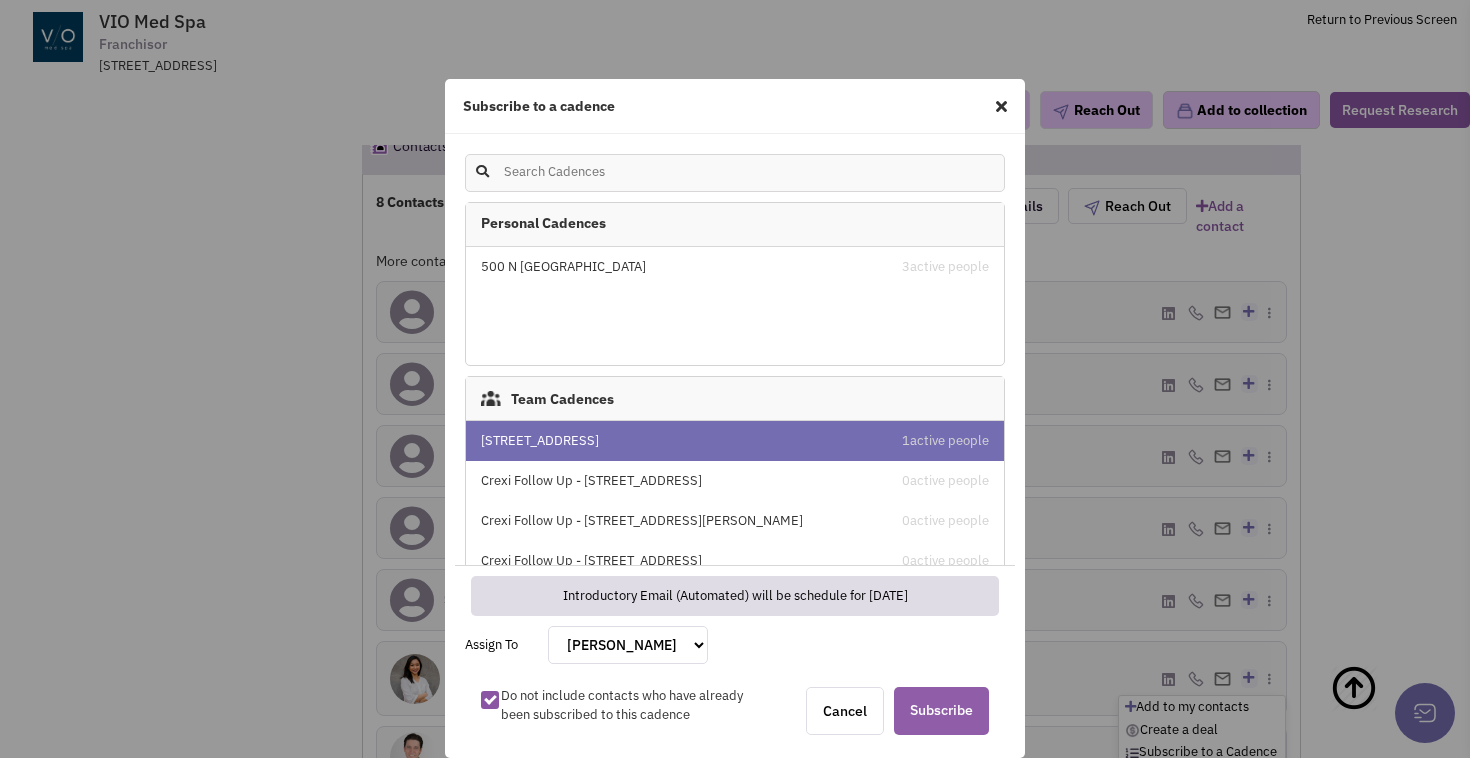 click on "Subscribe" at bounding box center [941, 711] 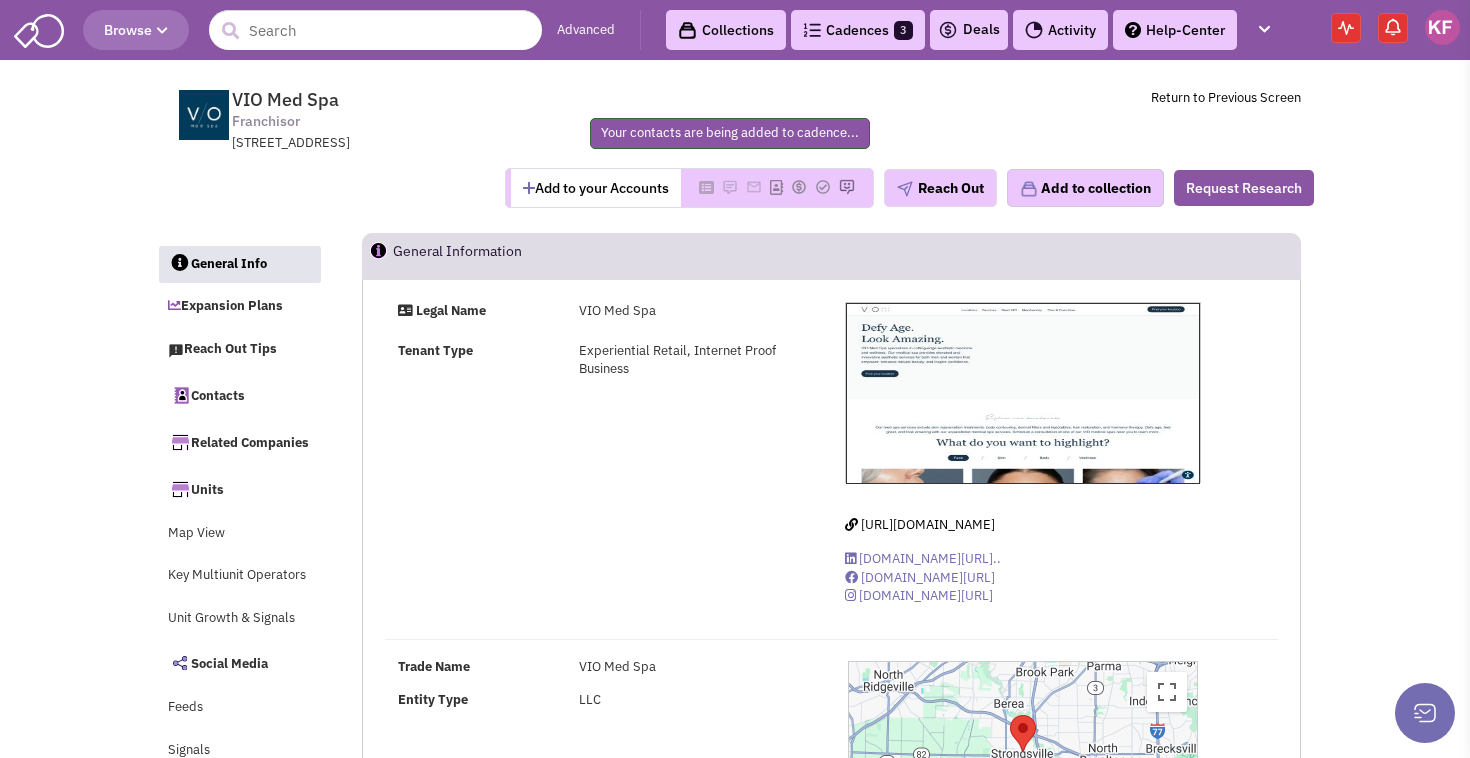 scroll, scrollTop: 0, scrollLeft: 0, axis: both 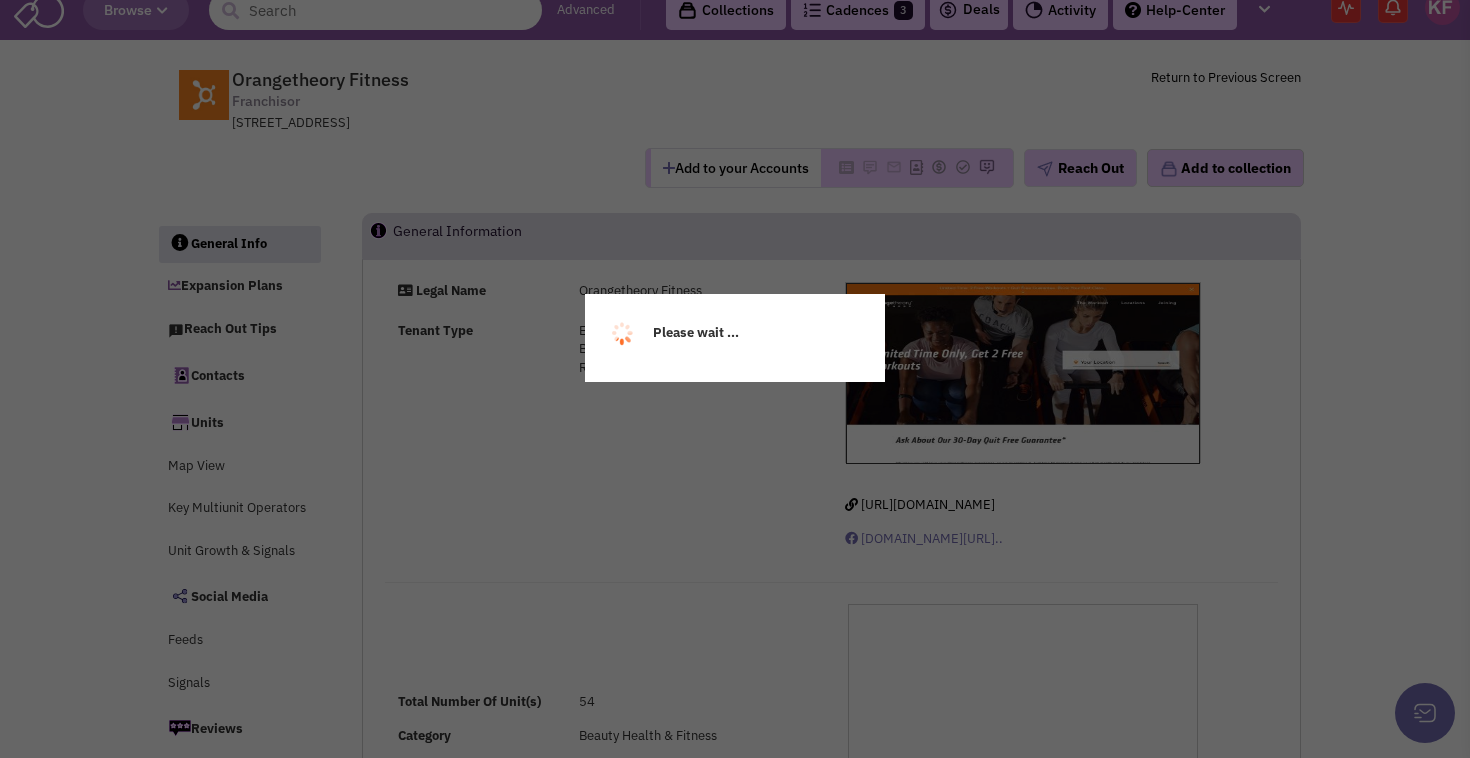 select 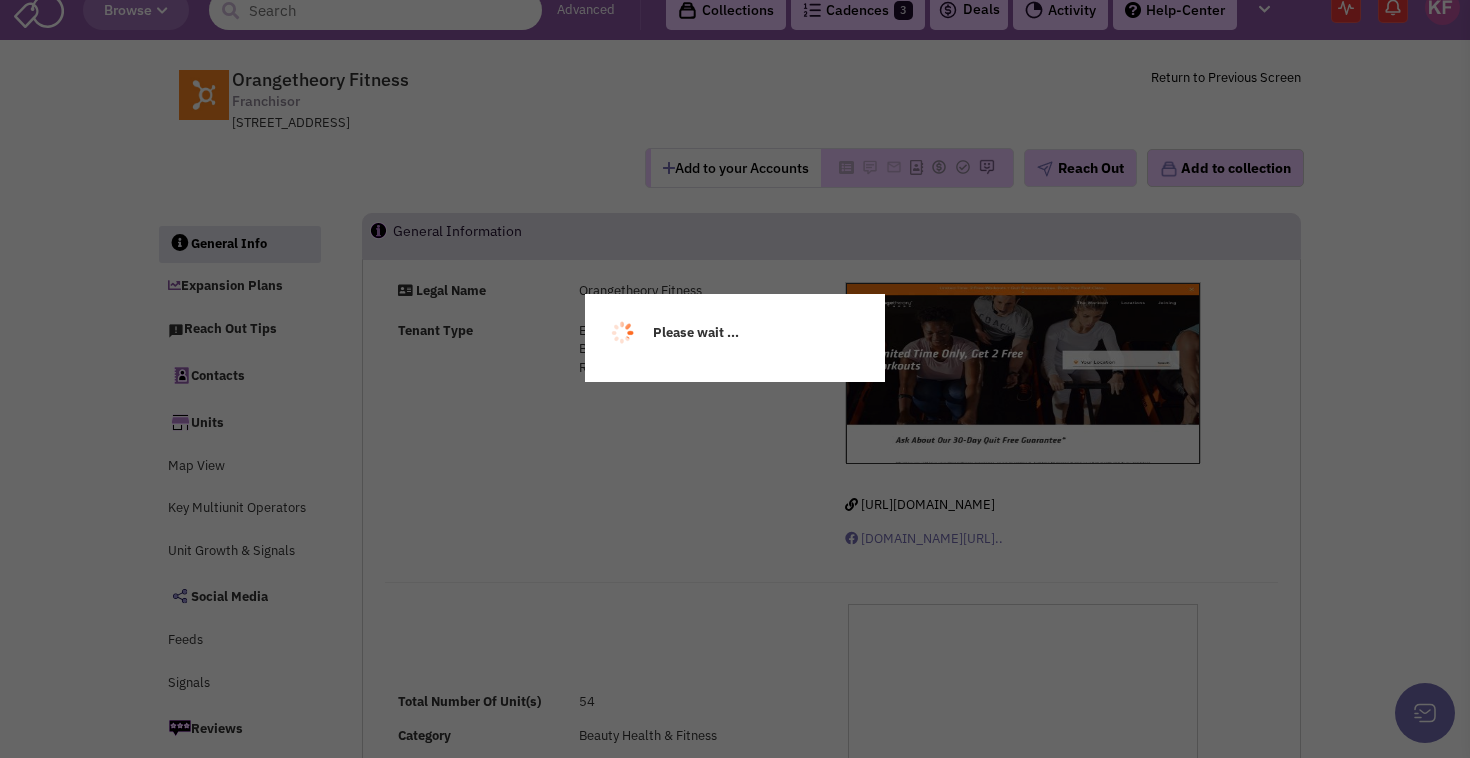 select 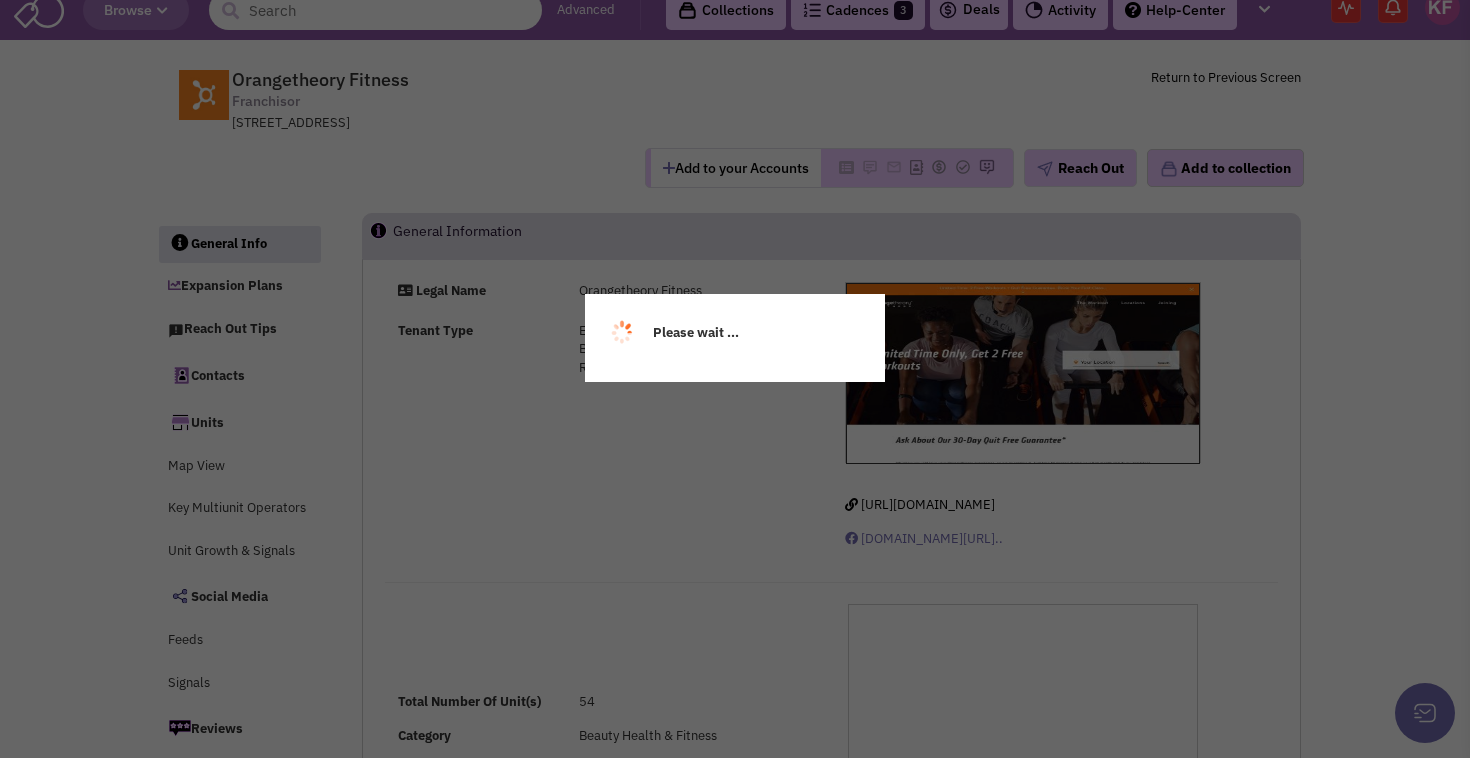 select 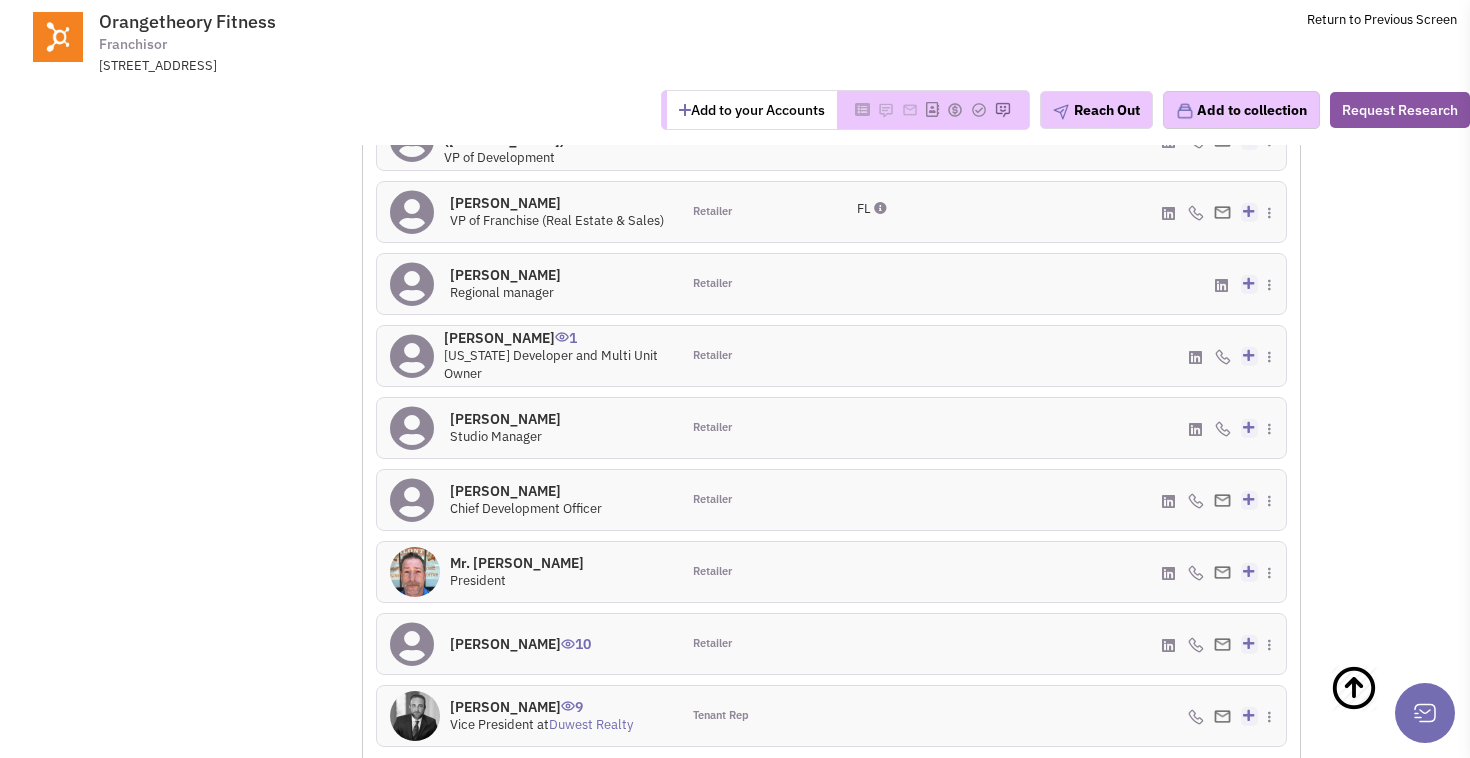 scroll, scrollTop: 1975, scrollLeft: 0, axis: vertical 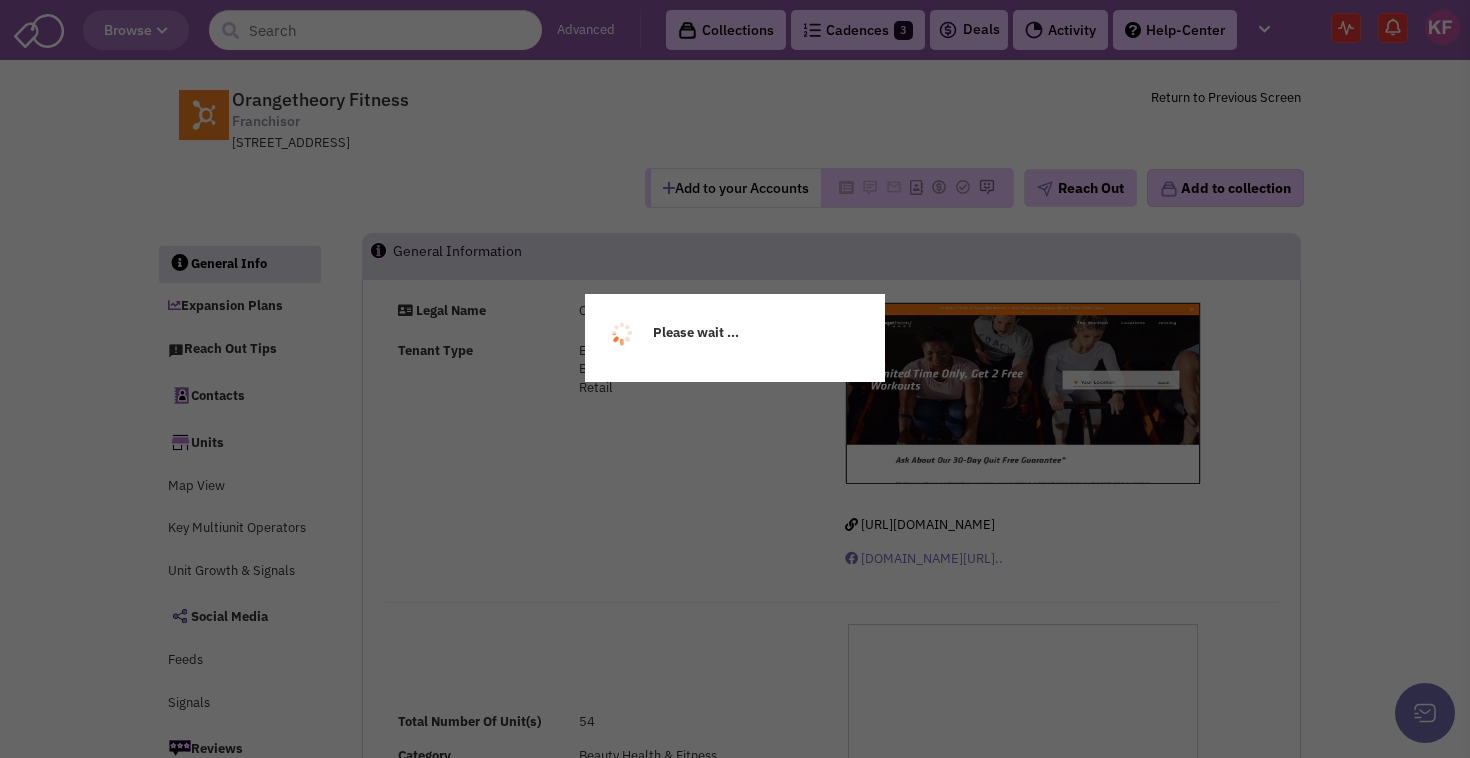 select 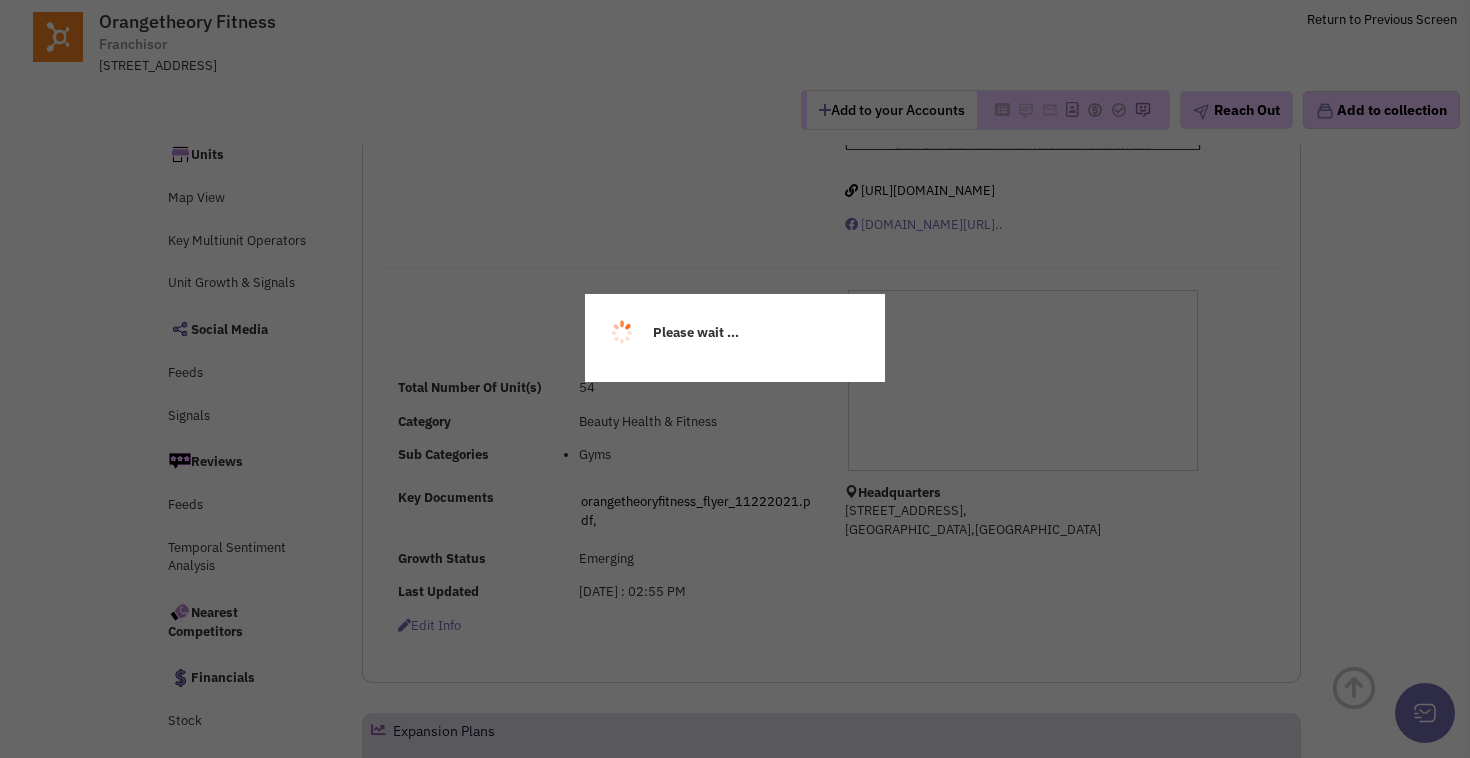 scroll, scrollTop: 456, scrollLeft: 0, axis: vertical 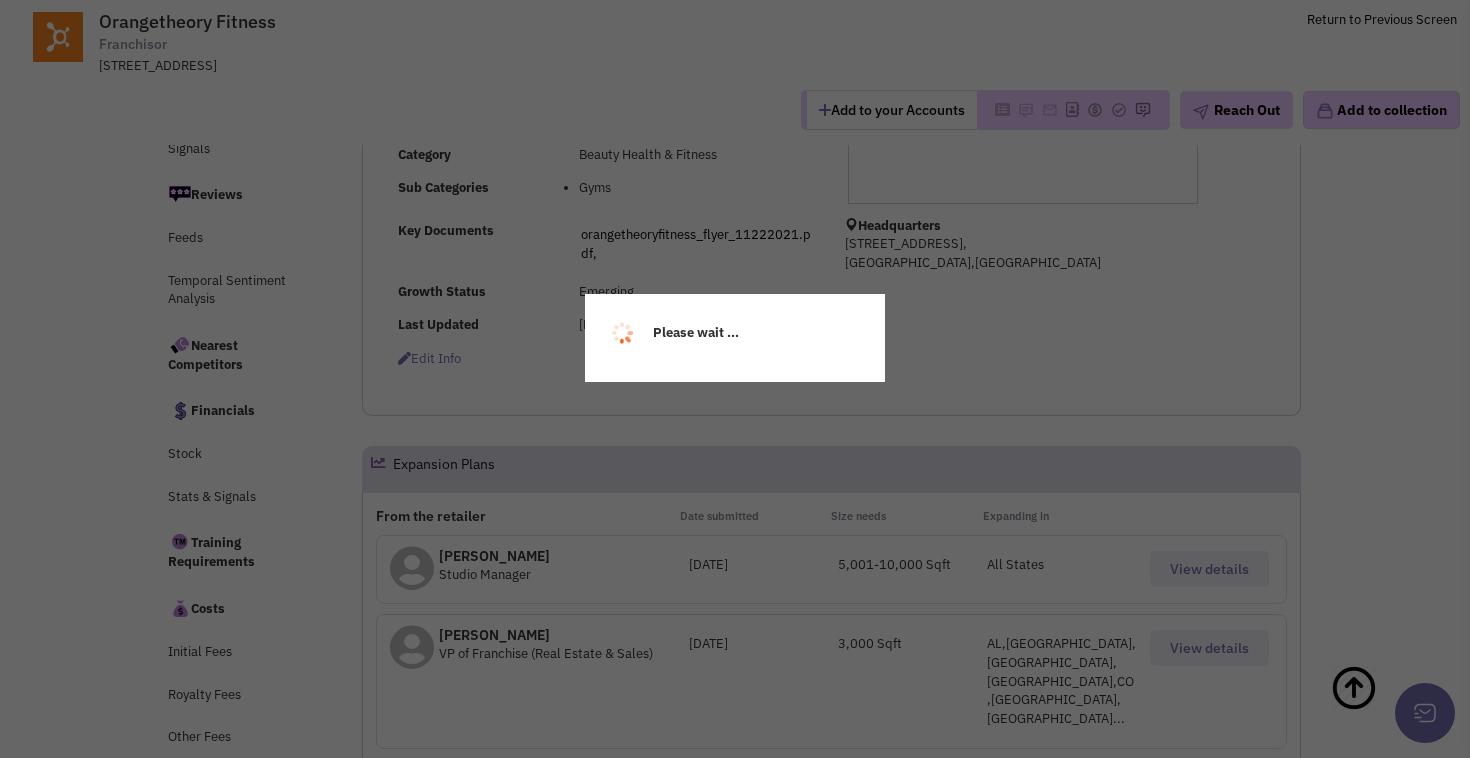 select 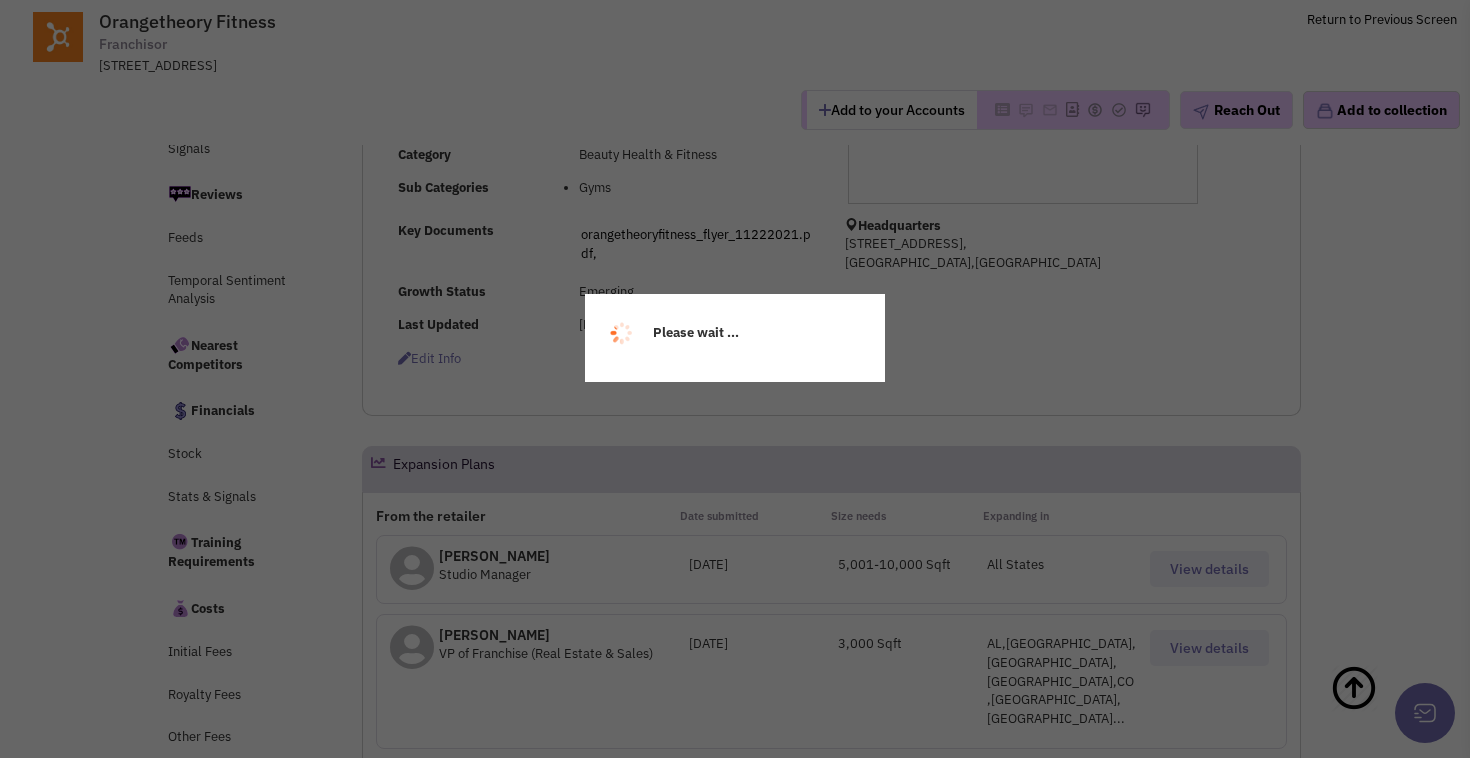 select 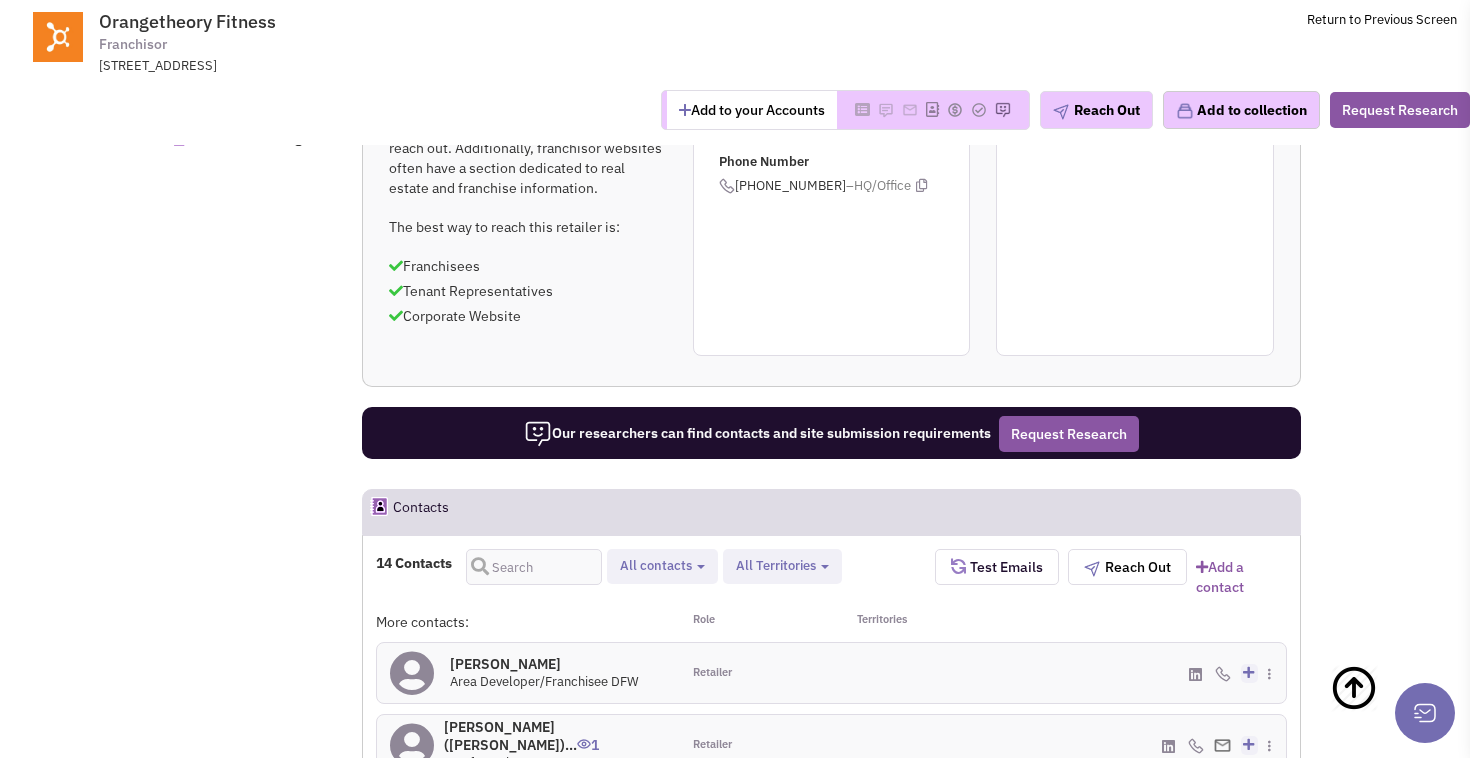 scroll, scrollTop: 1533, scrollLeft: 0, axis: vertical 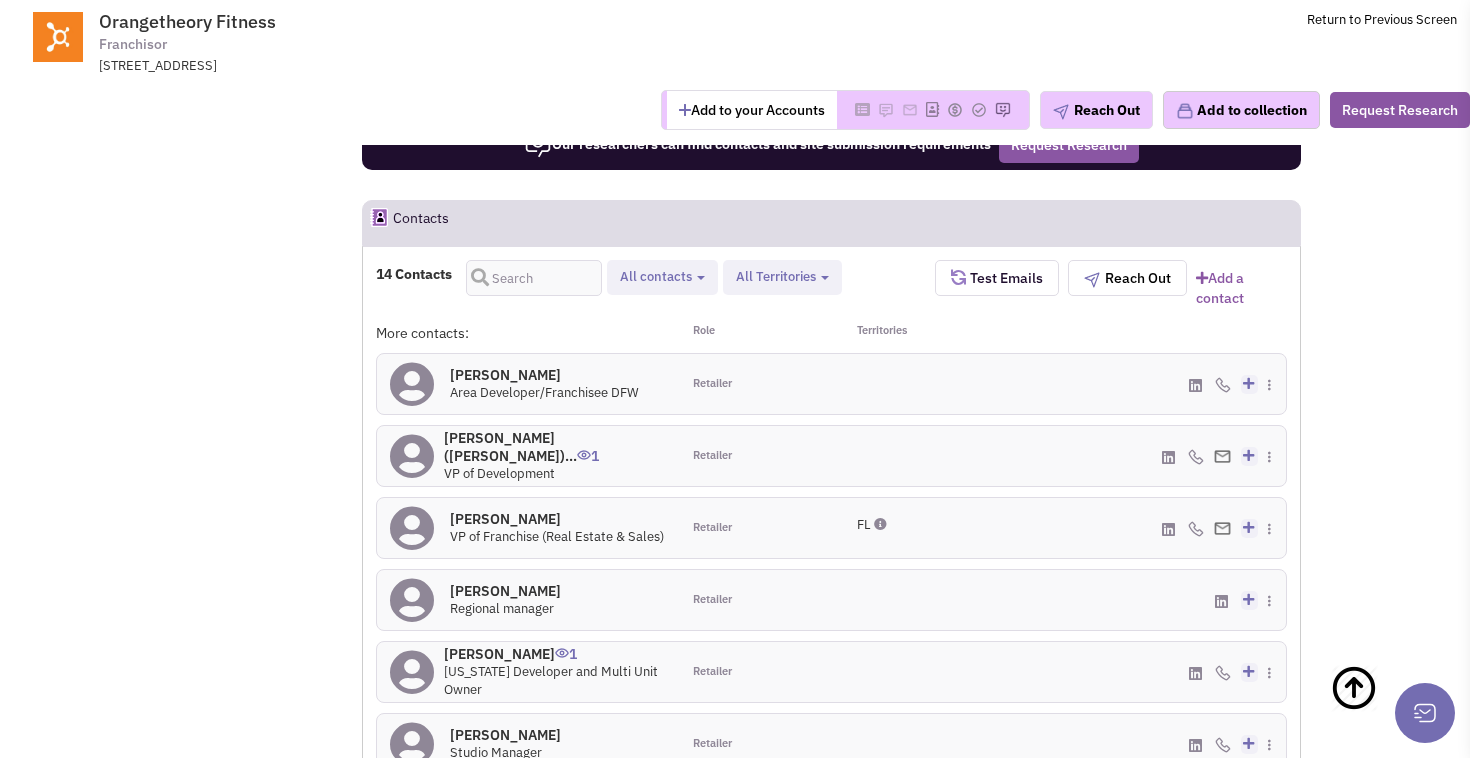 click at bounding box center (1248, 383) 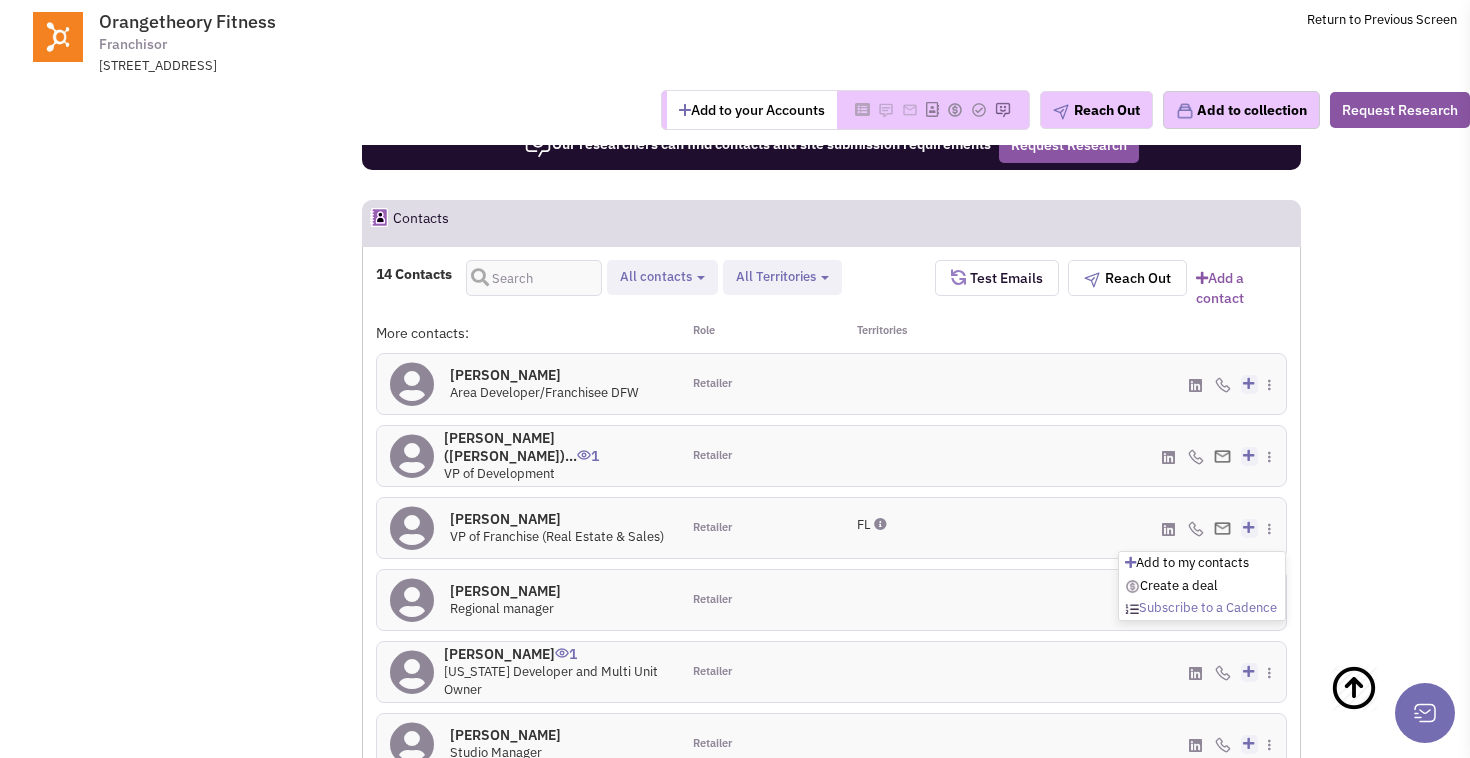 click on "Subscribe to a  Cadence" at bounding box center [1201, 607] 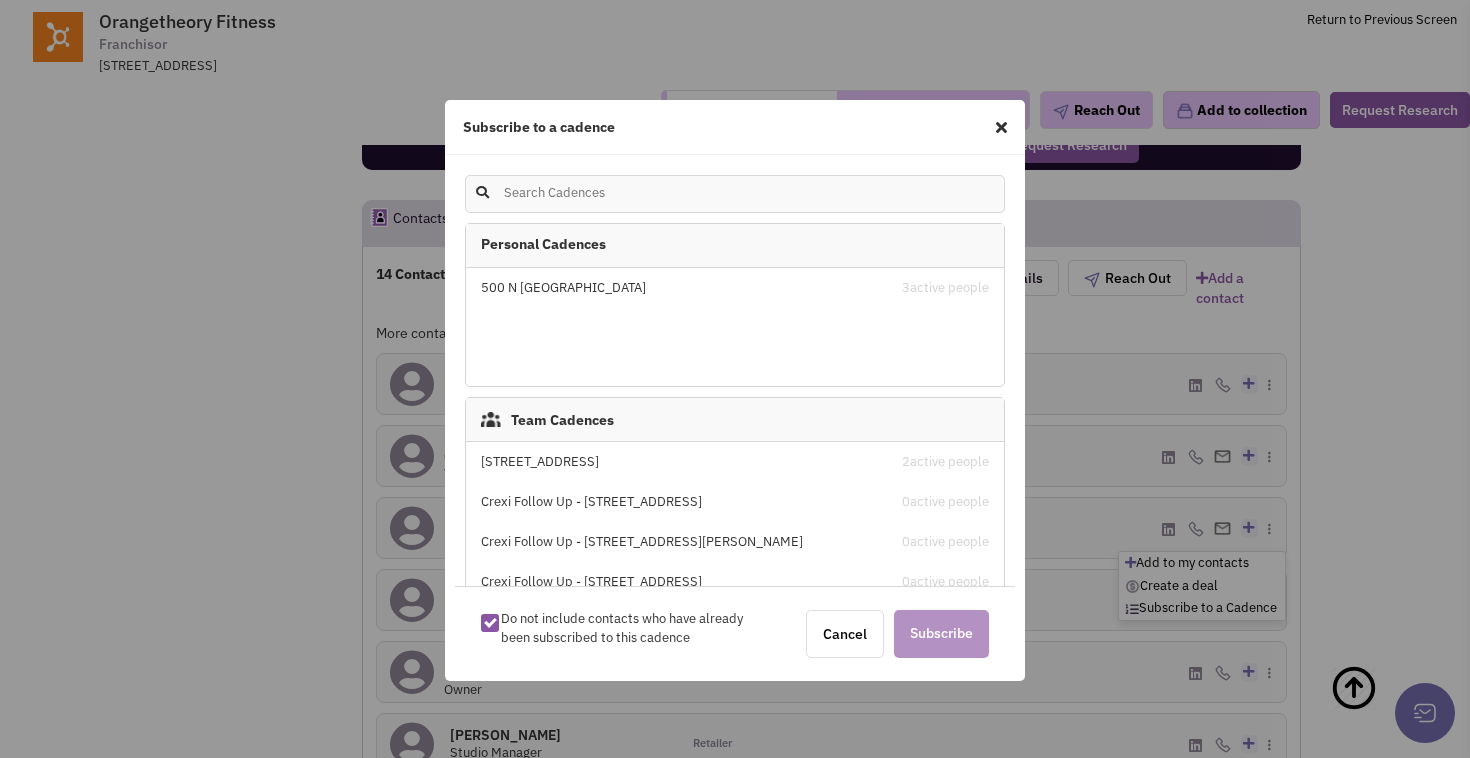 click on "[STREET_ADDRESS]" at bounding box center [671, 462] 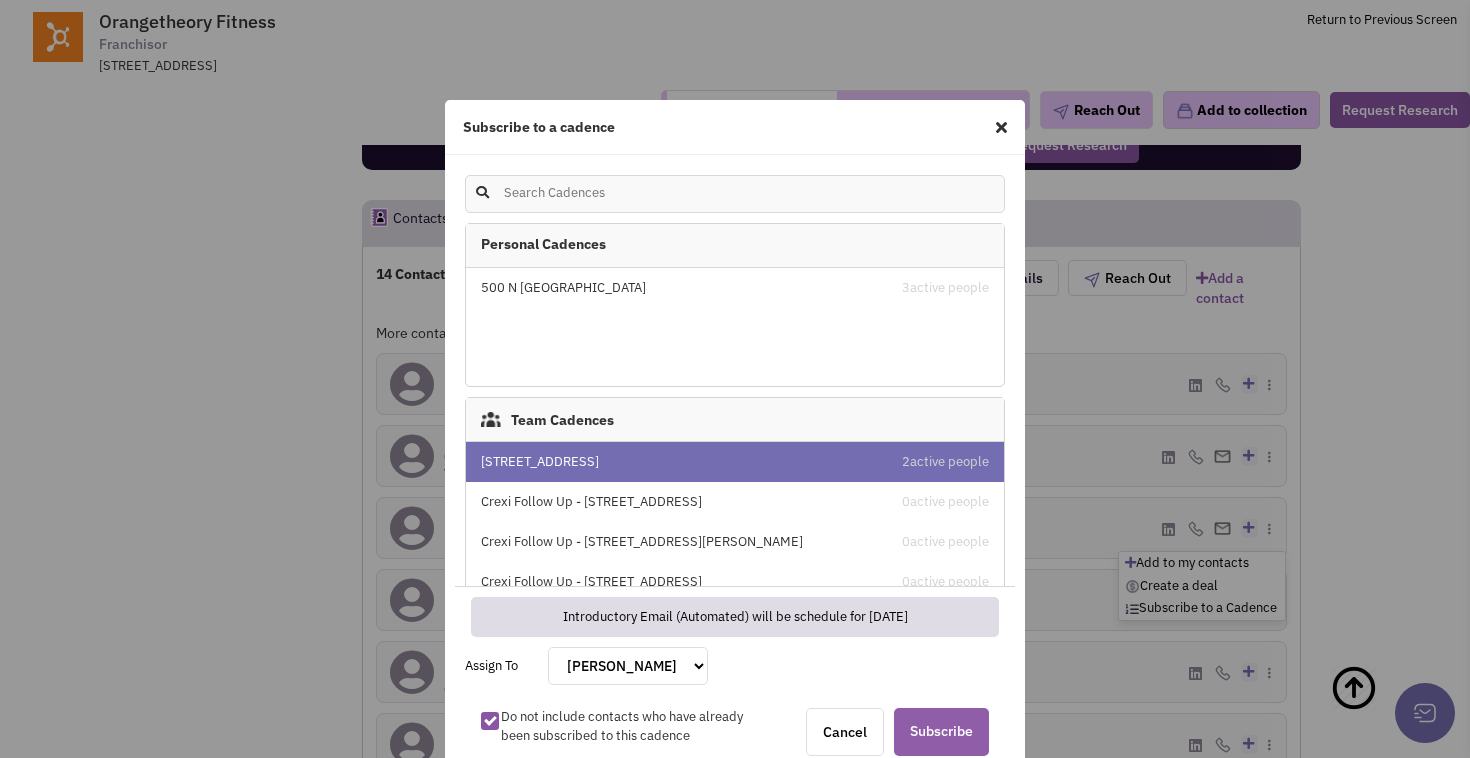 click on "Subscribe" at bounding box center (941, 732) 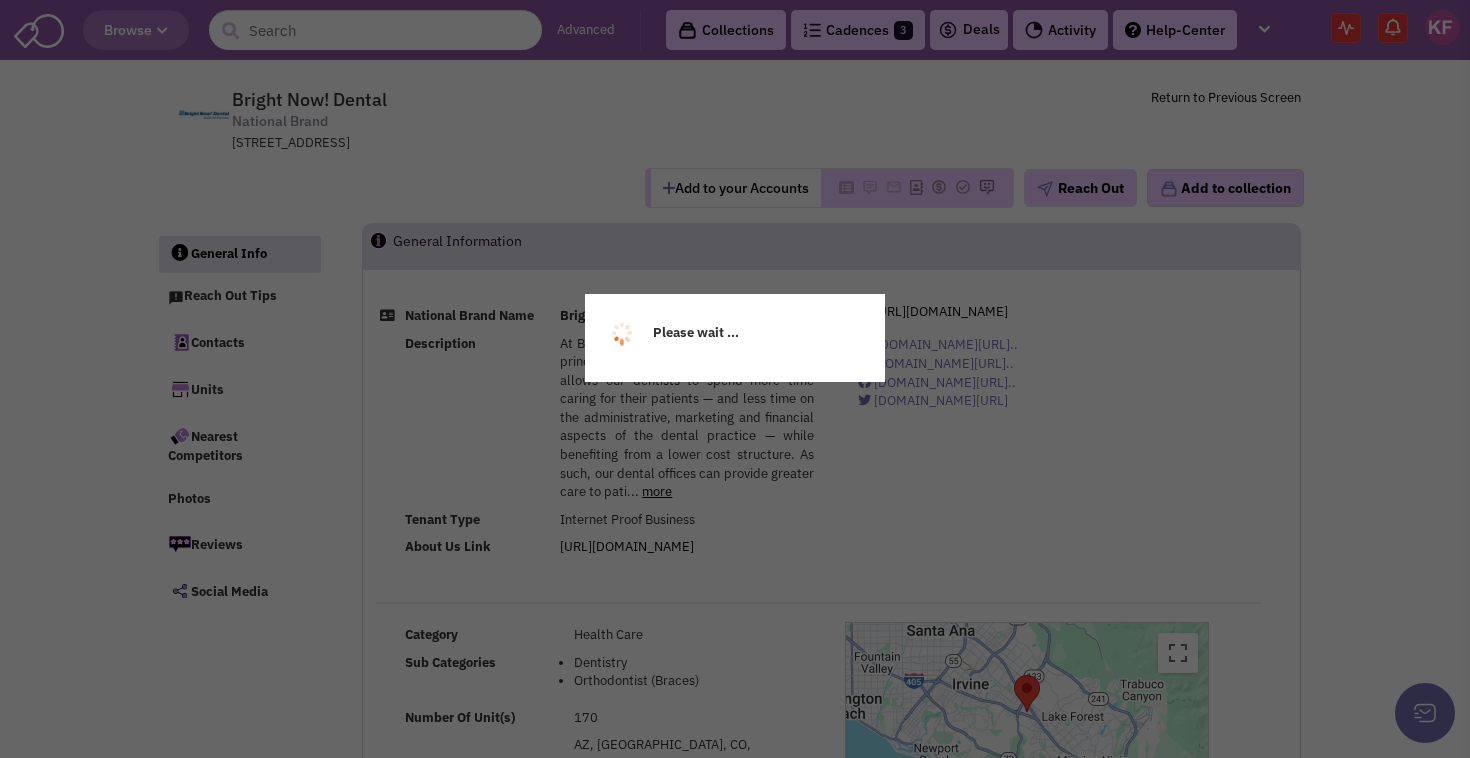scroll, scrollTop: 166, scrollLeft: 0, axis: vertical 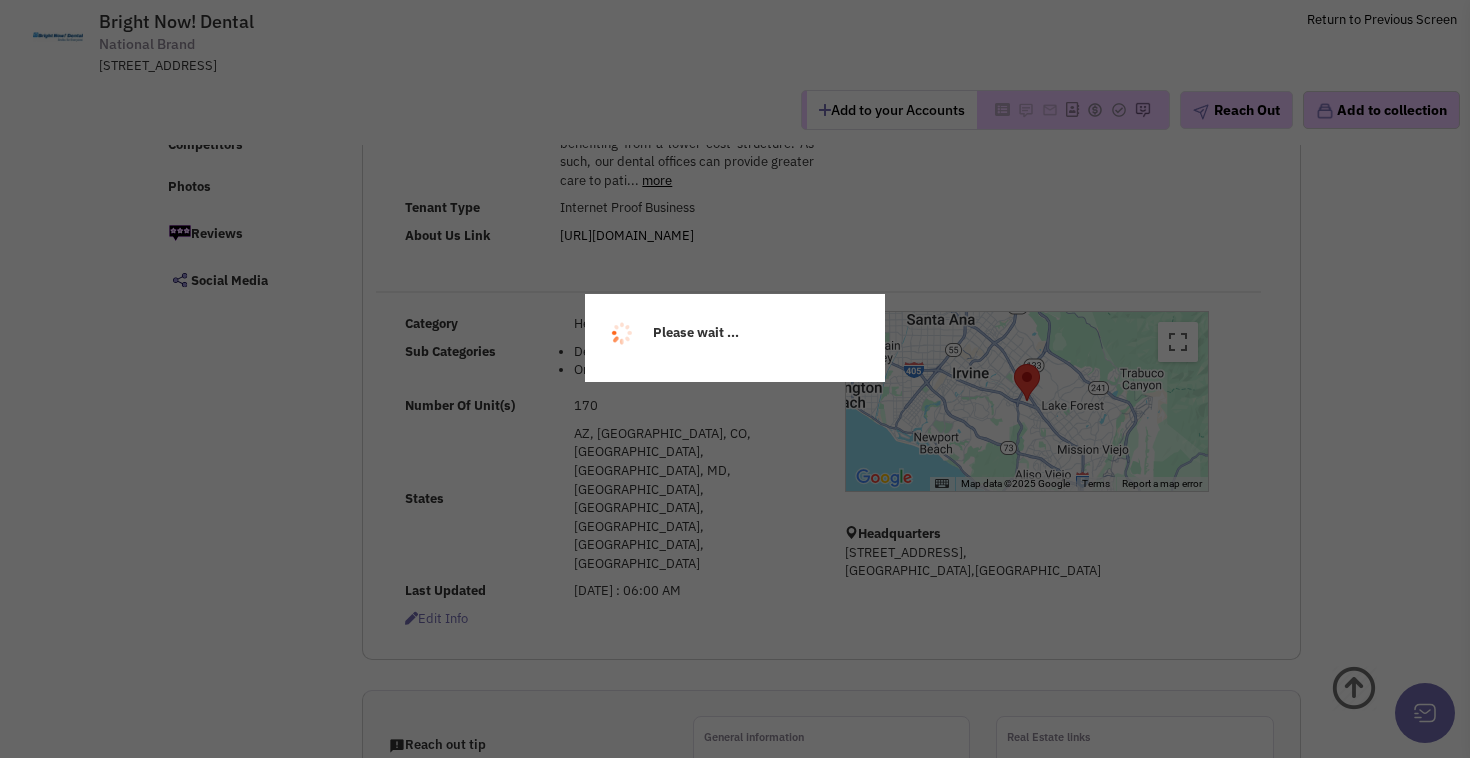select 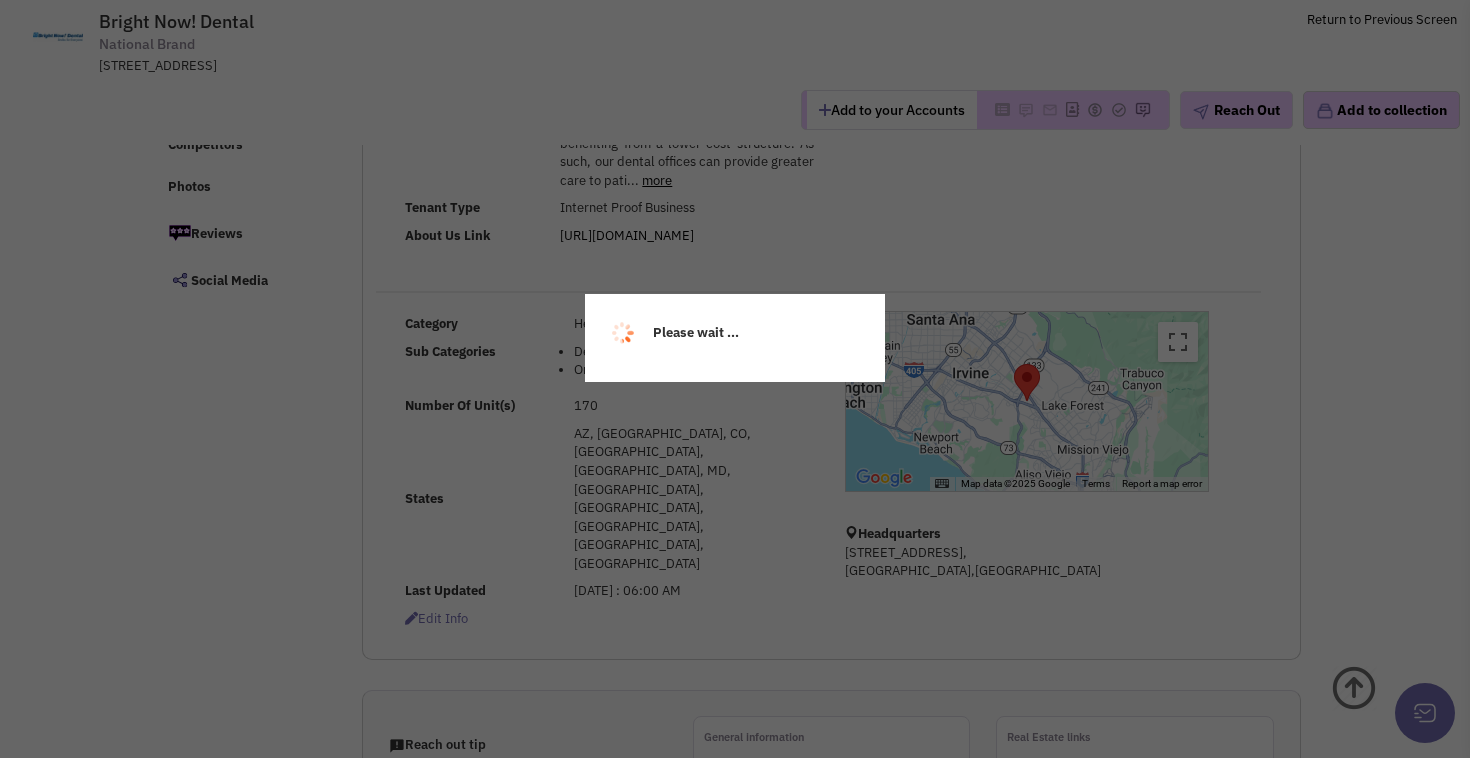 select 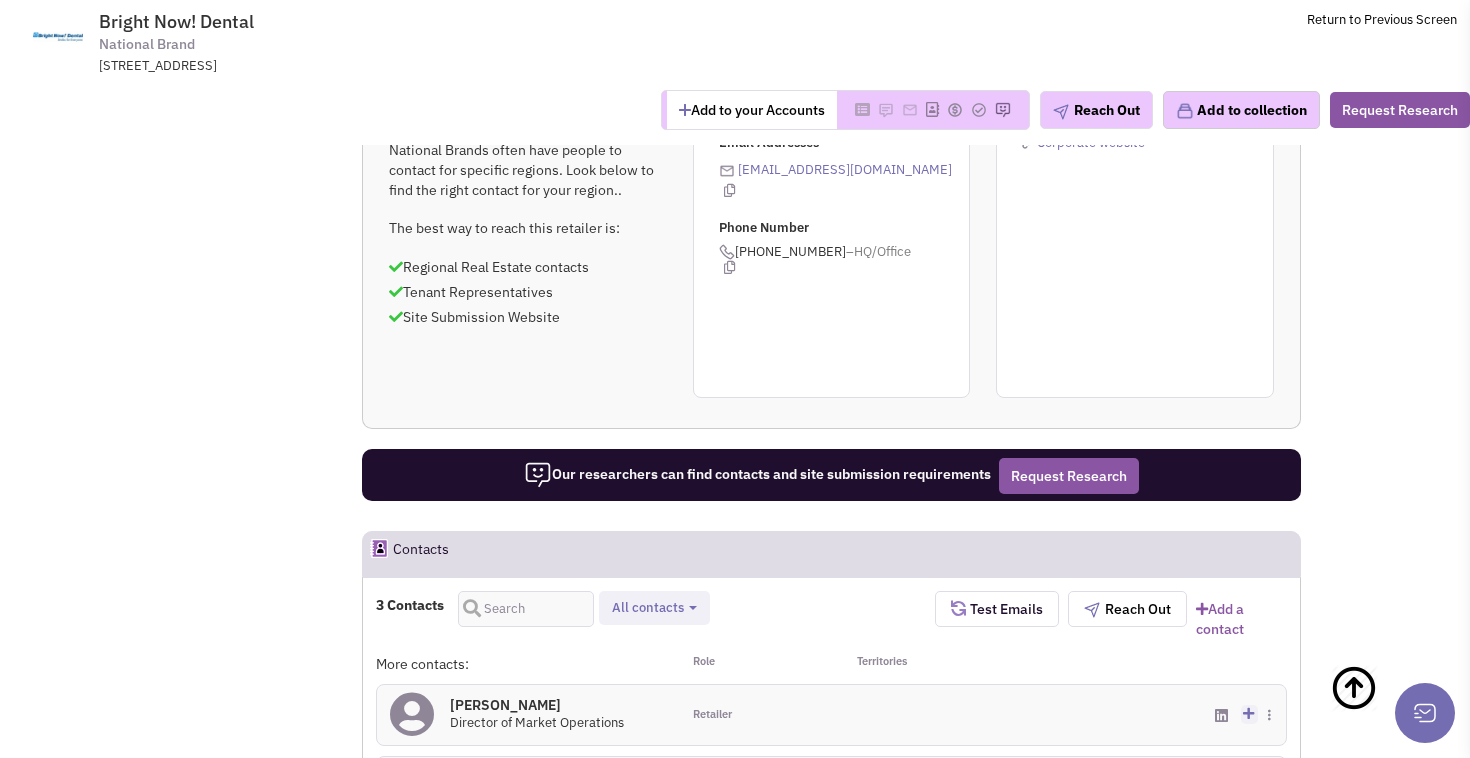 scroll, scrollTop: 987, scrollLeft: 0, axis: vertical 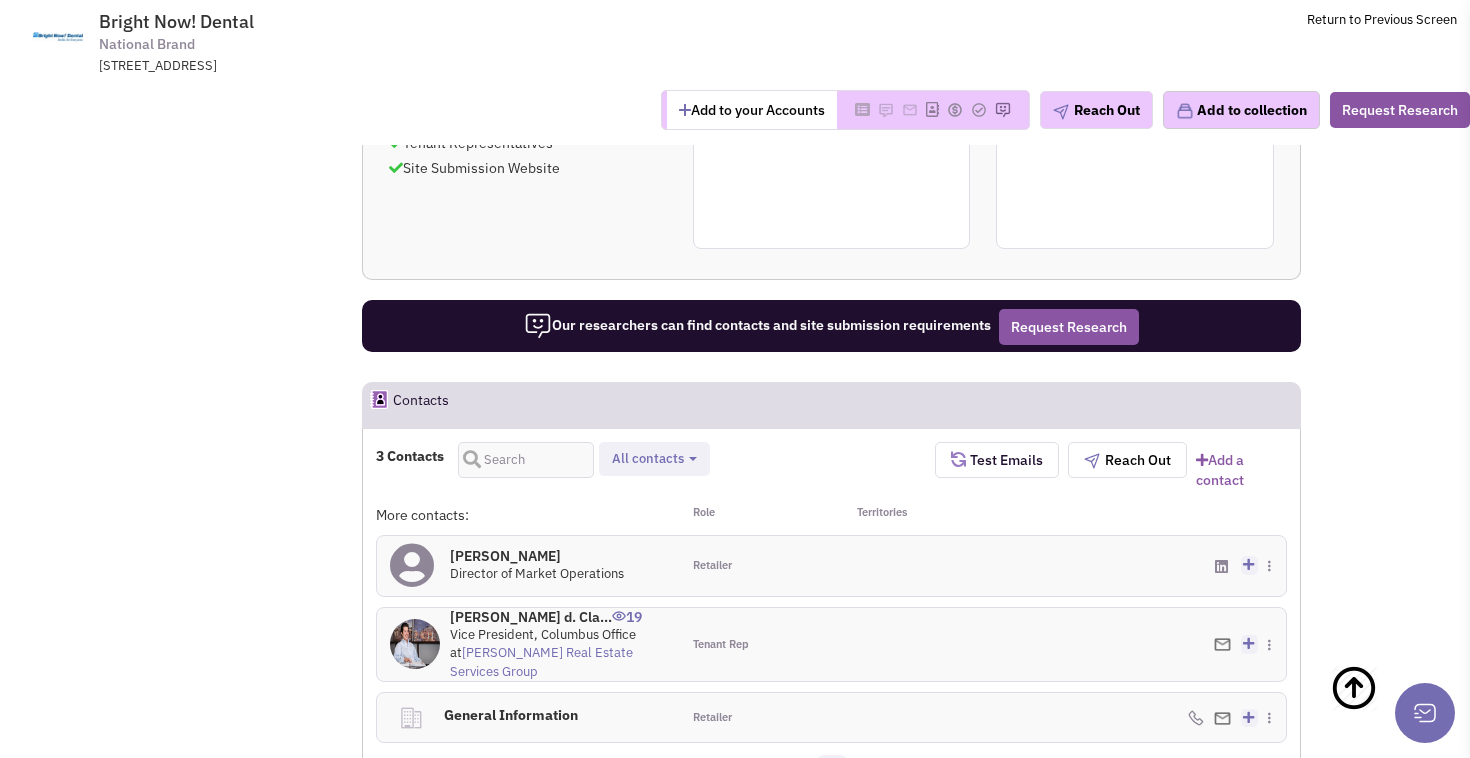 click at bounding box center (1248, 564) 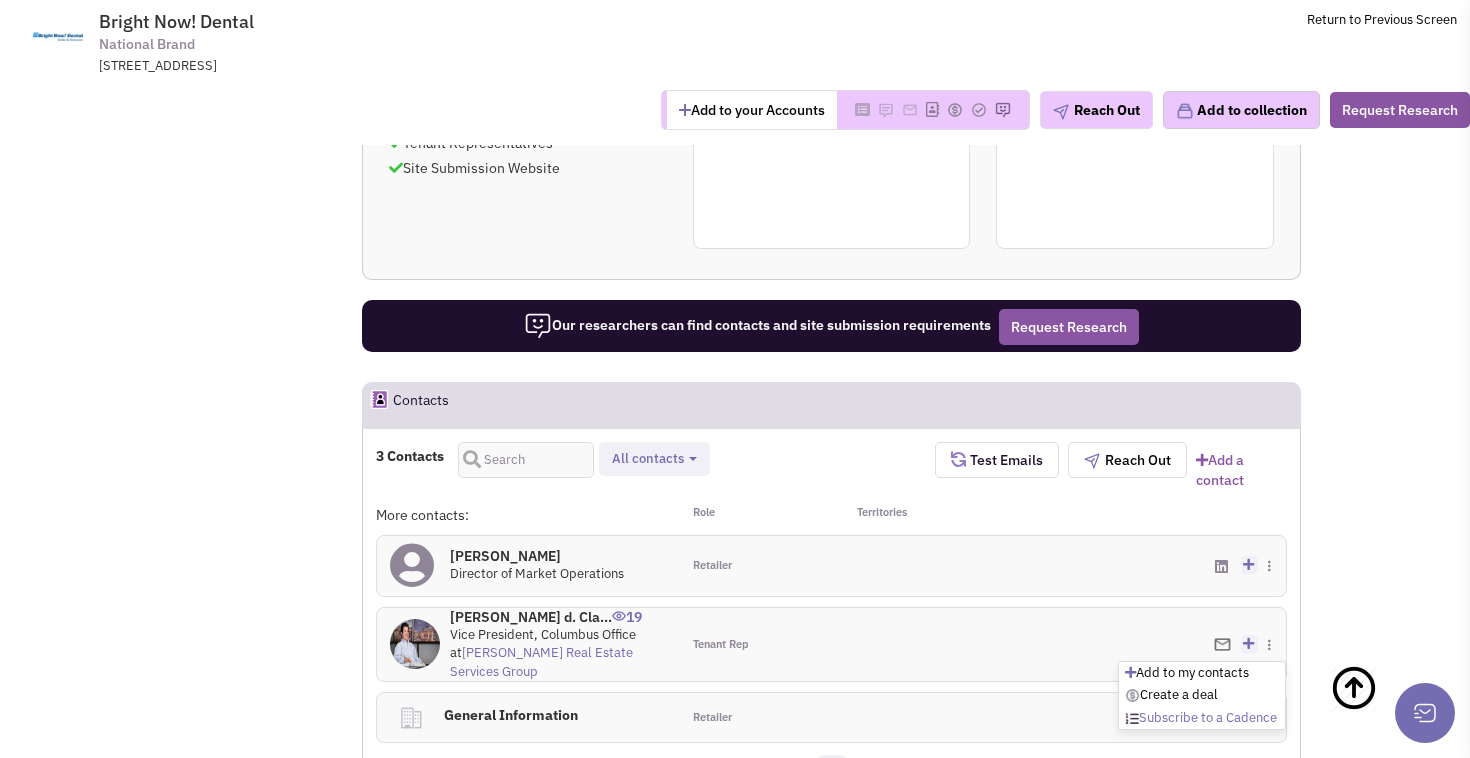 click on "Subscribe to a  Cadence" at bounding box center [1201, 717] 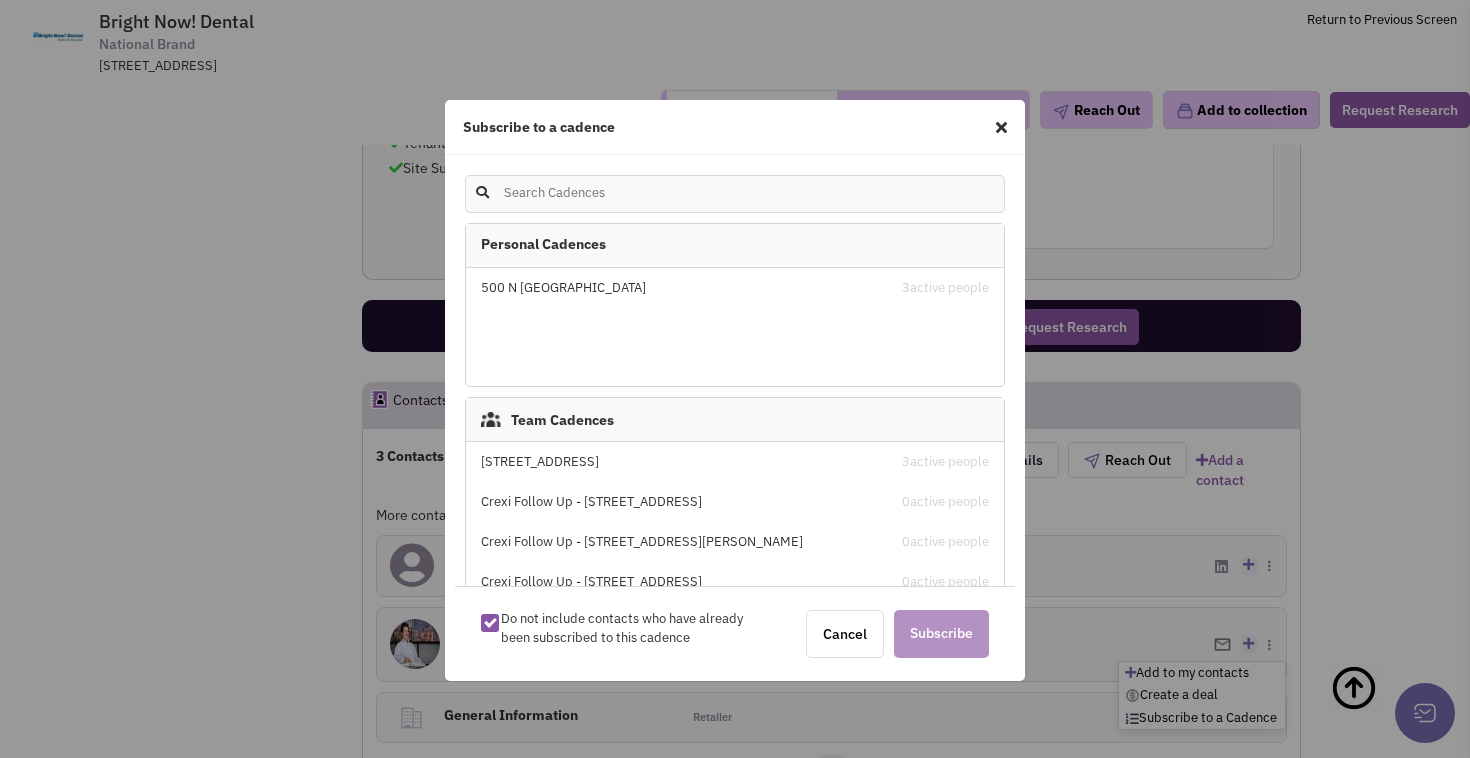 click on "875 N Rush Street - Chicago" at bounding box center (671, 462) 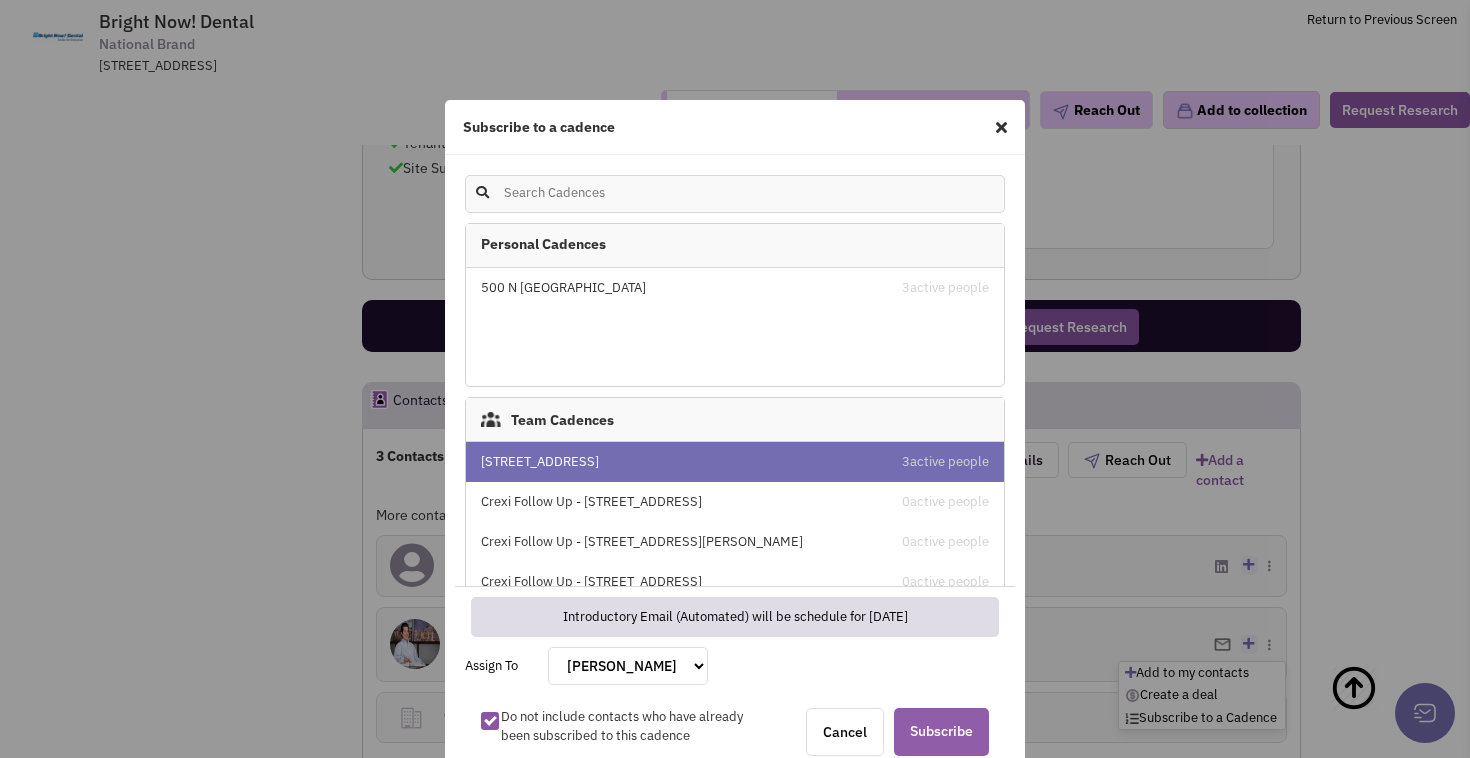 click on "Subscribe" at bounding box center (941, 732) 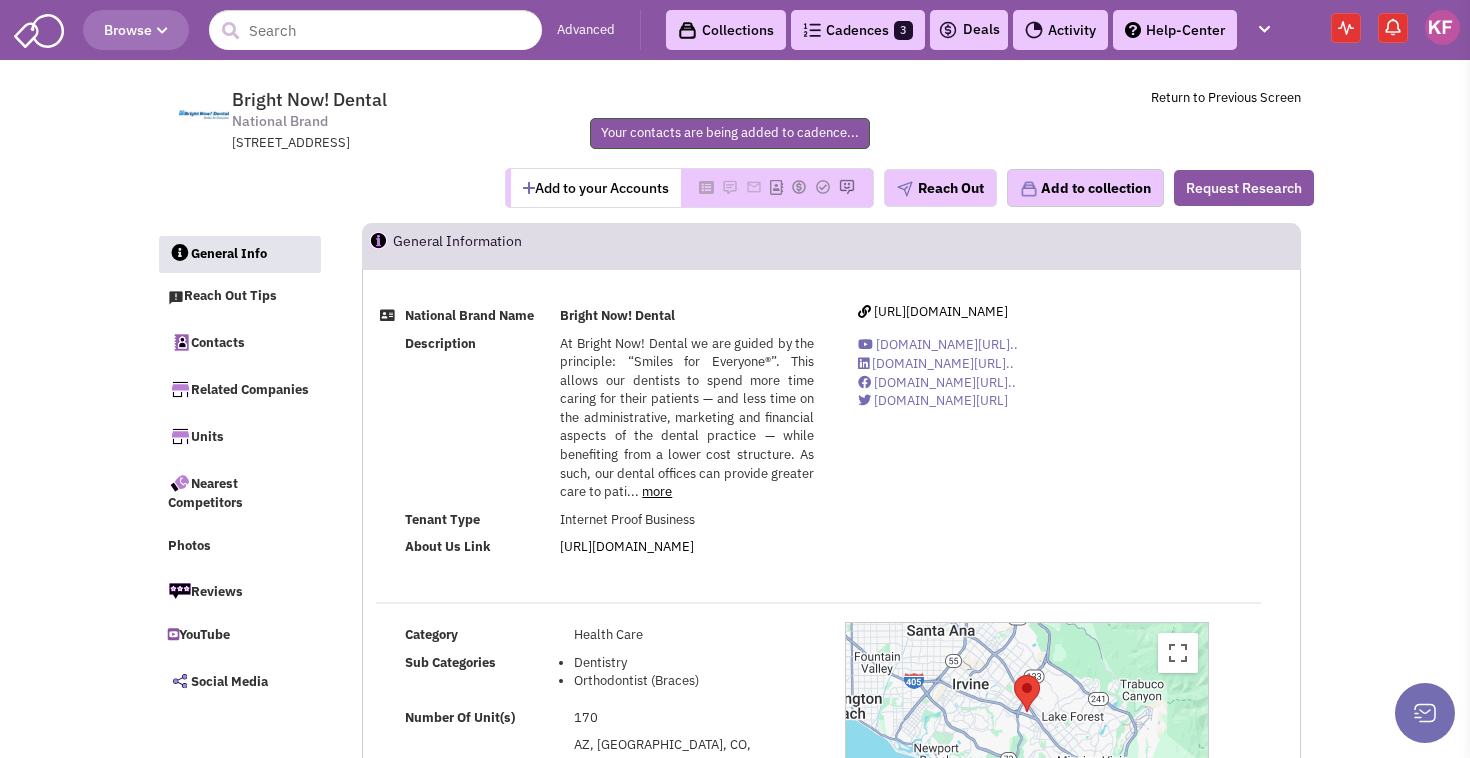 scroll, scrollTop: 0, scrollLeft: 0, axis: both 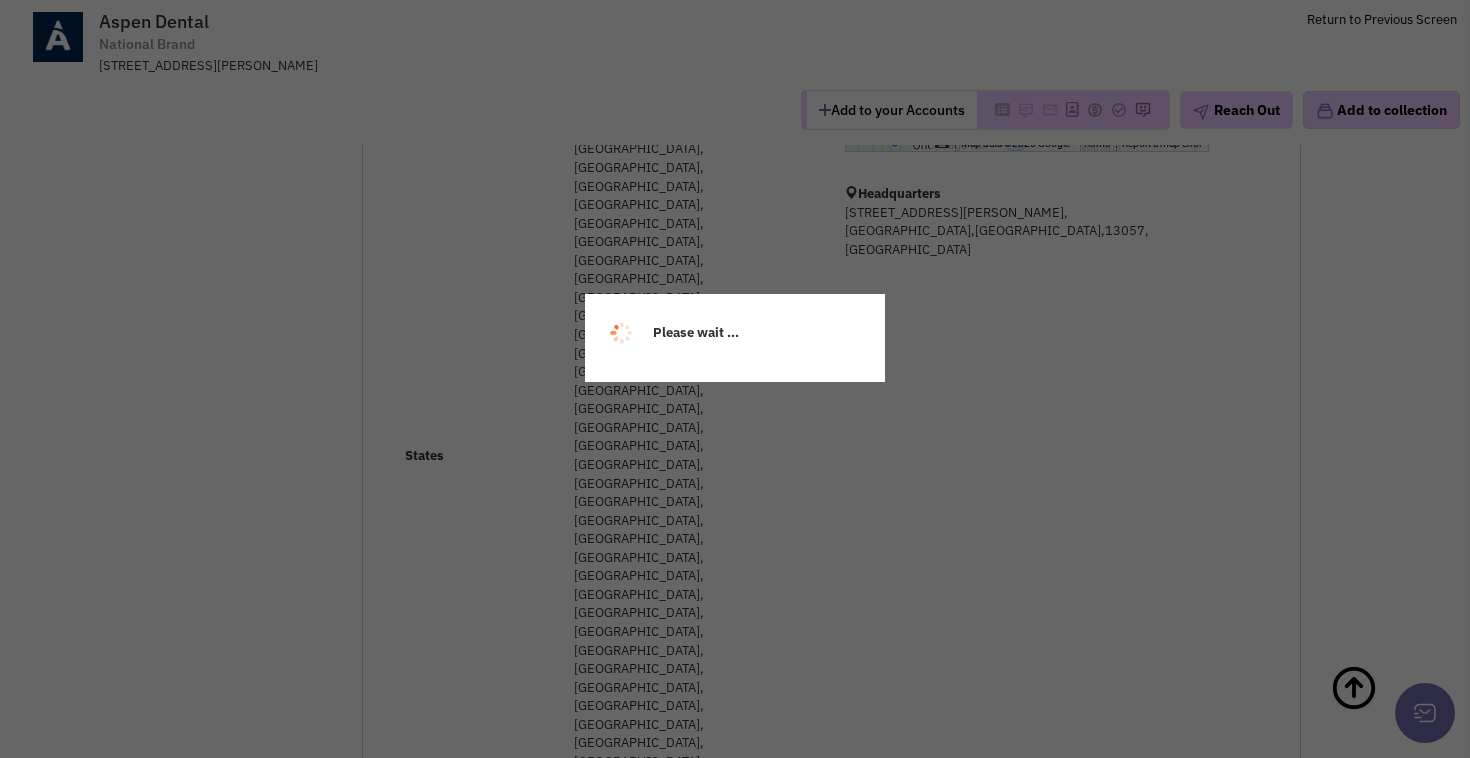 select 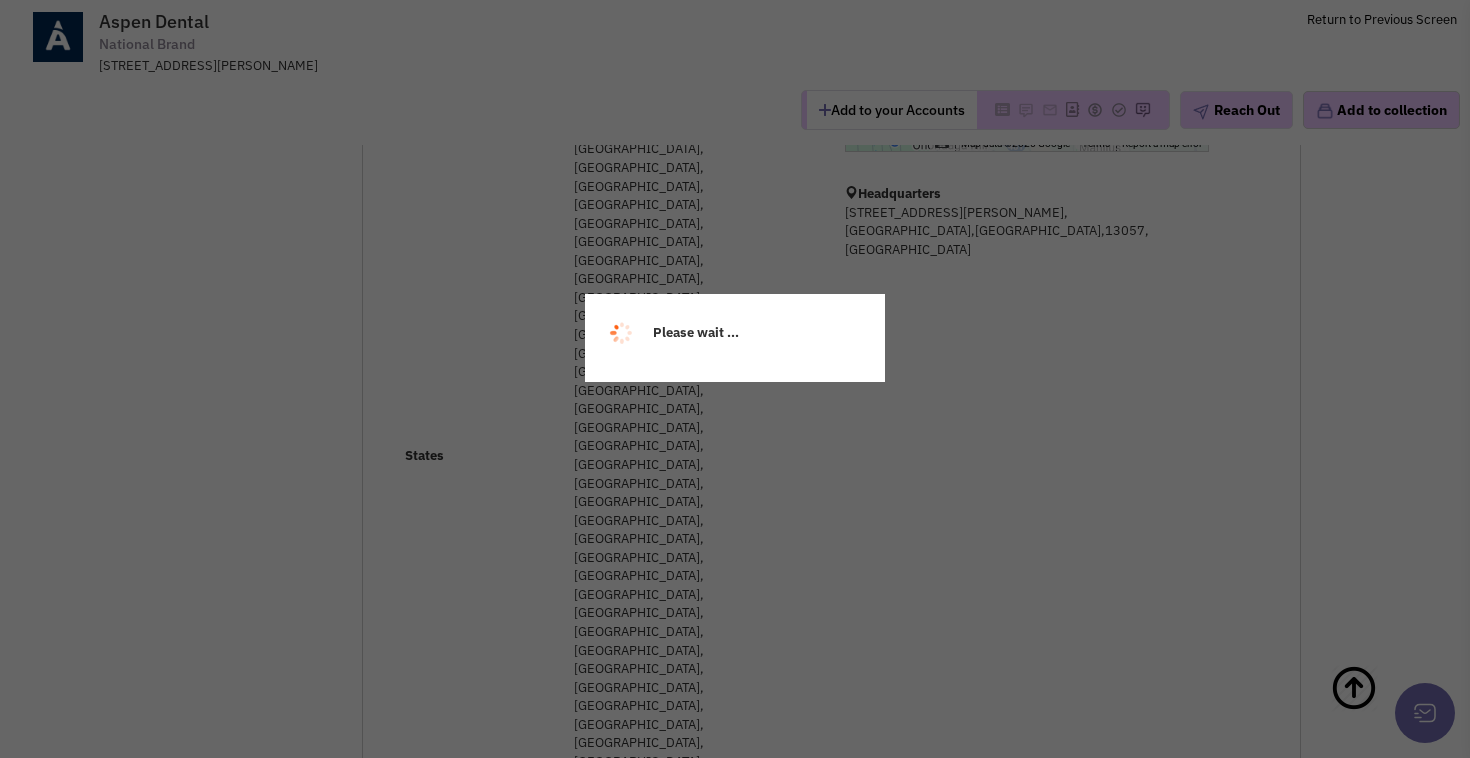 scroll, scrollTop: 524, scrollLeft: 0, axis: vertical 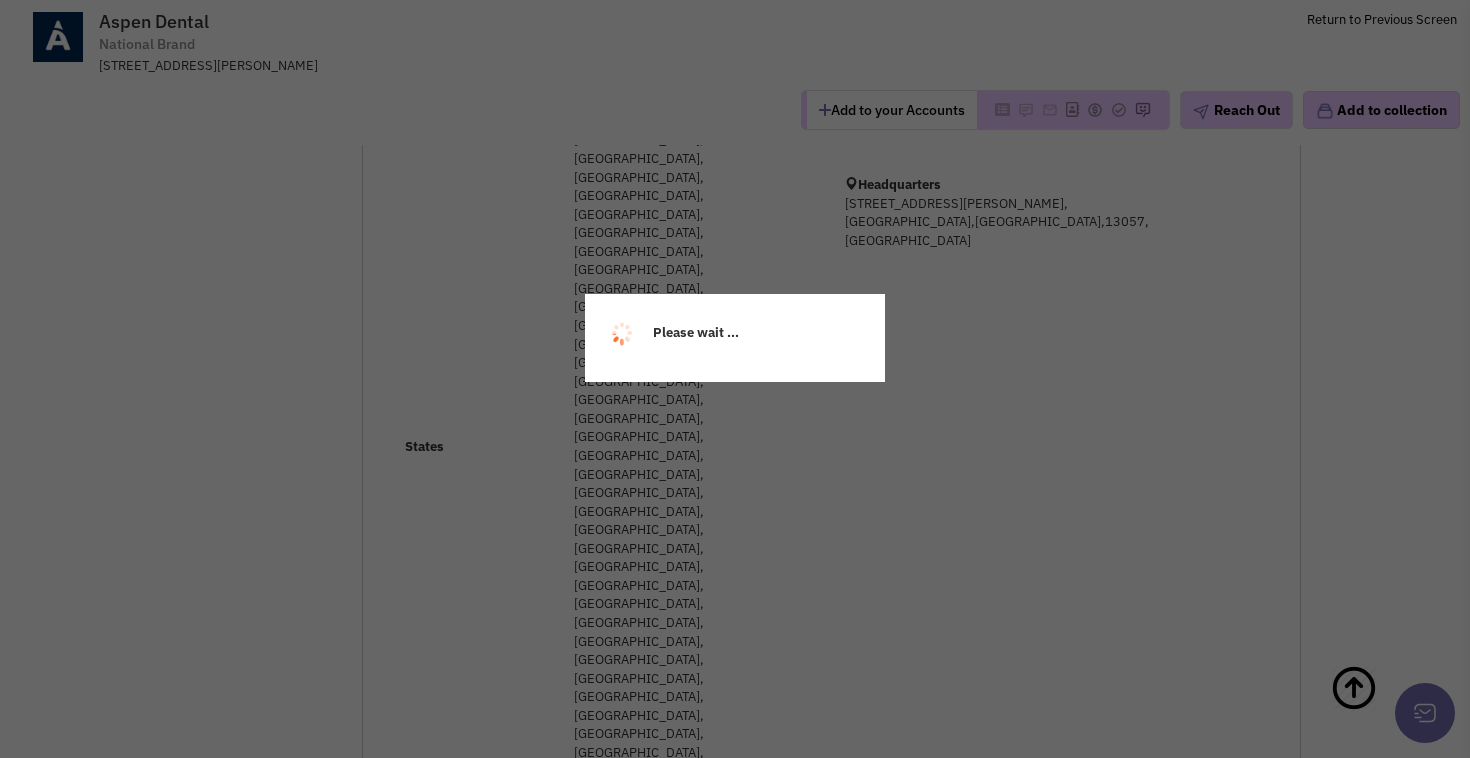select 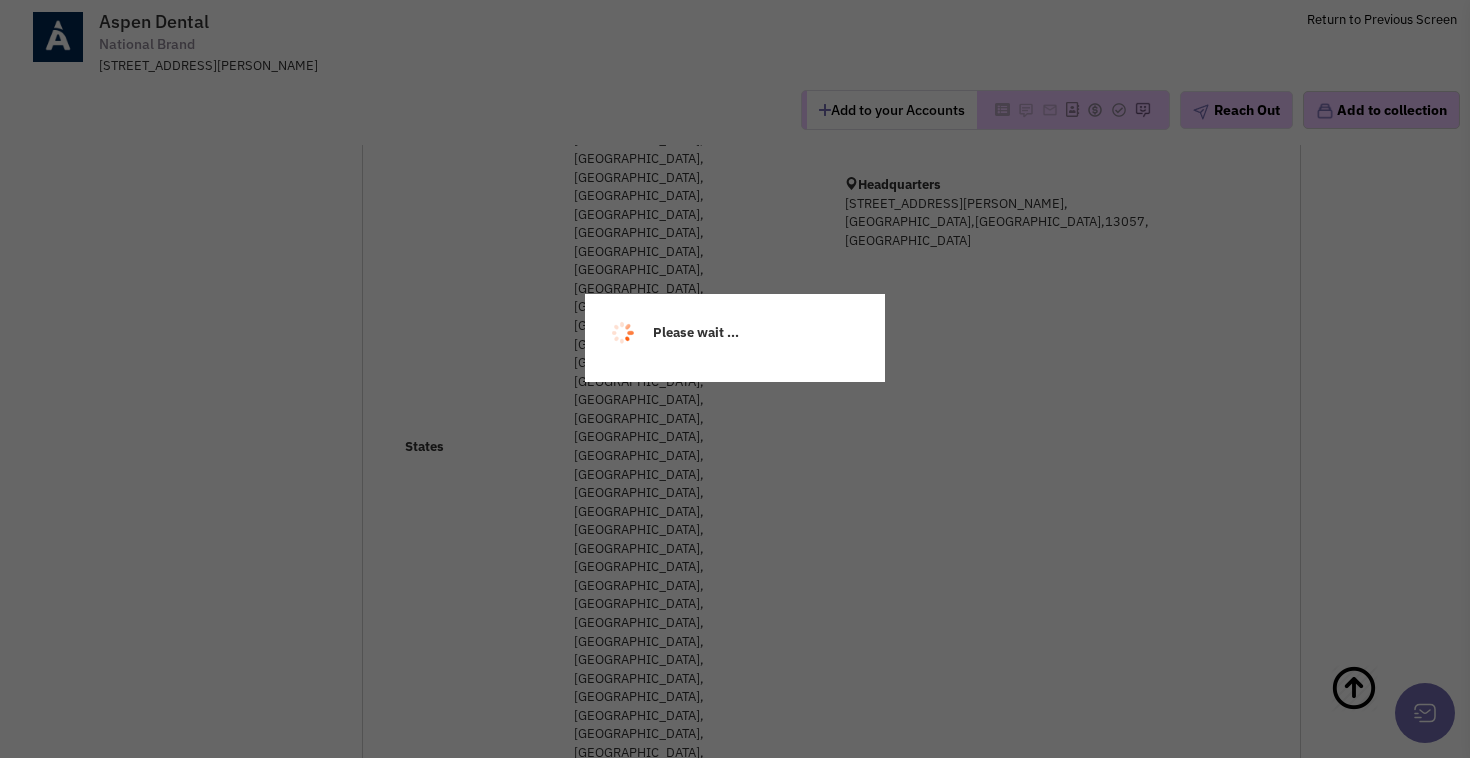 select 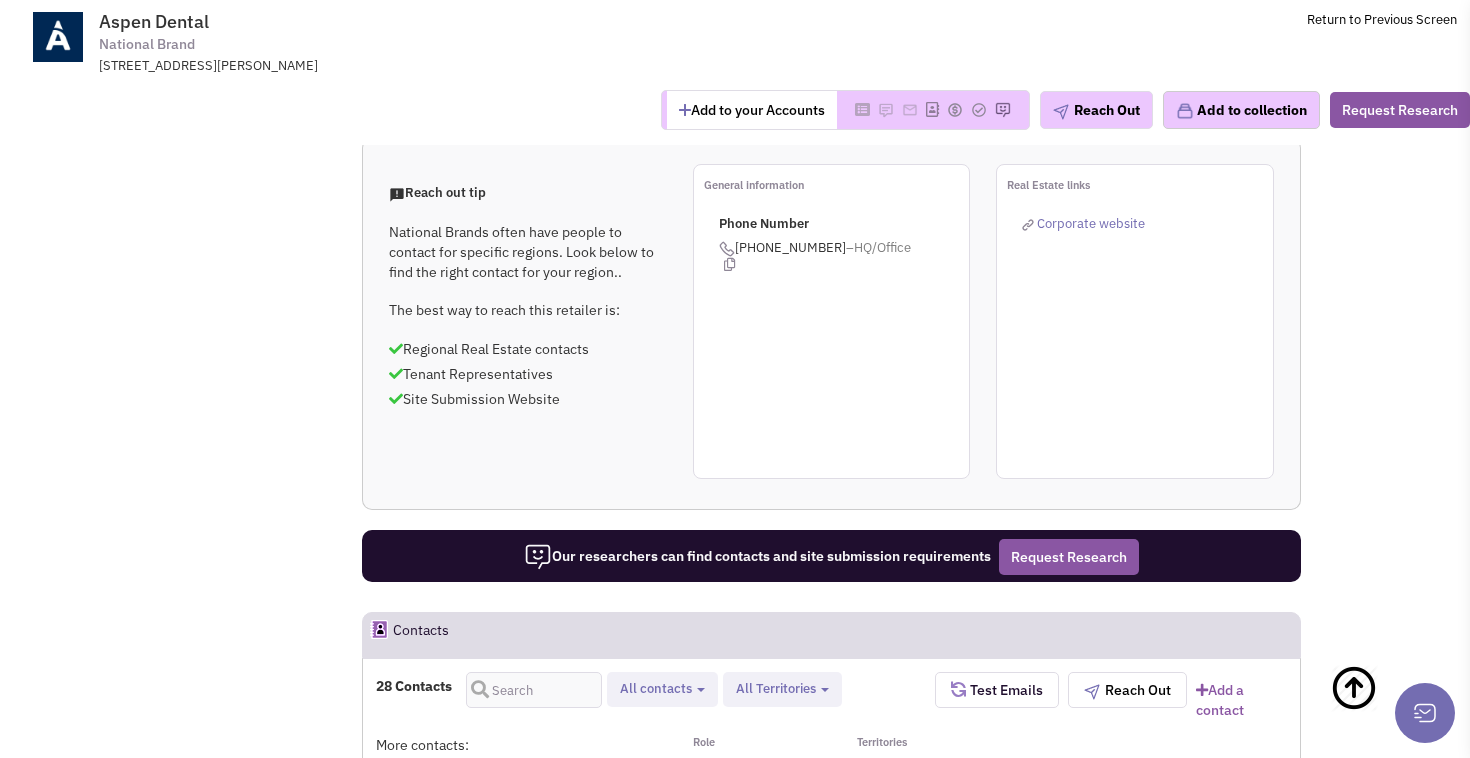 scroll, scrollTop: 1674, scrollLeft: 0, axis: vertical 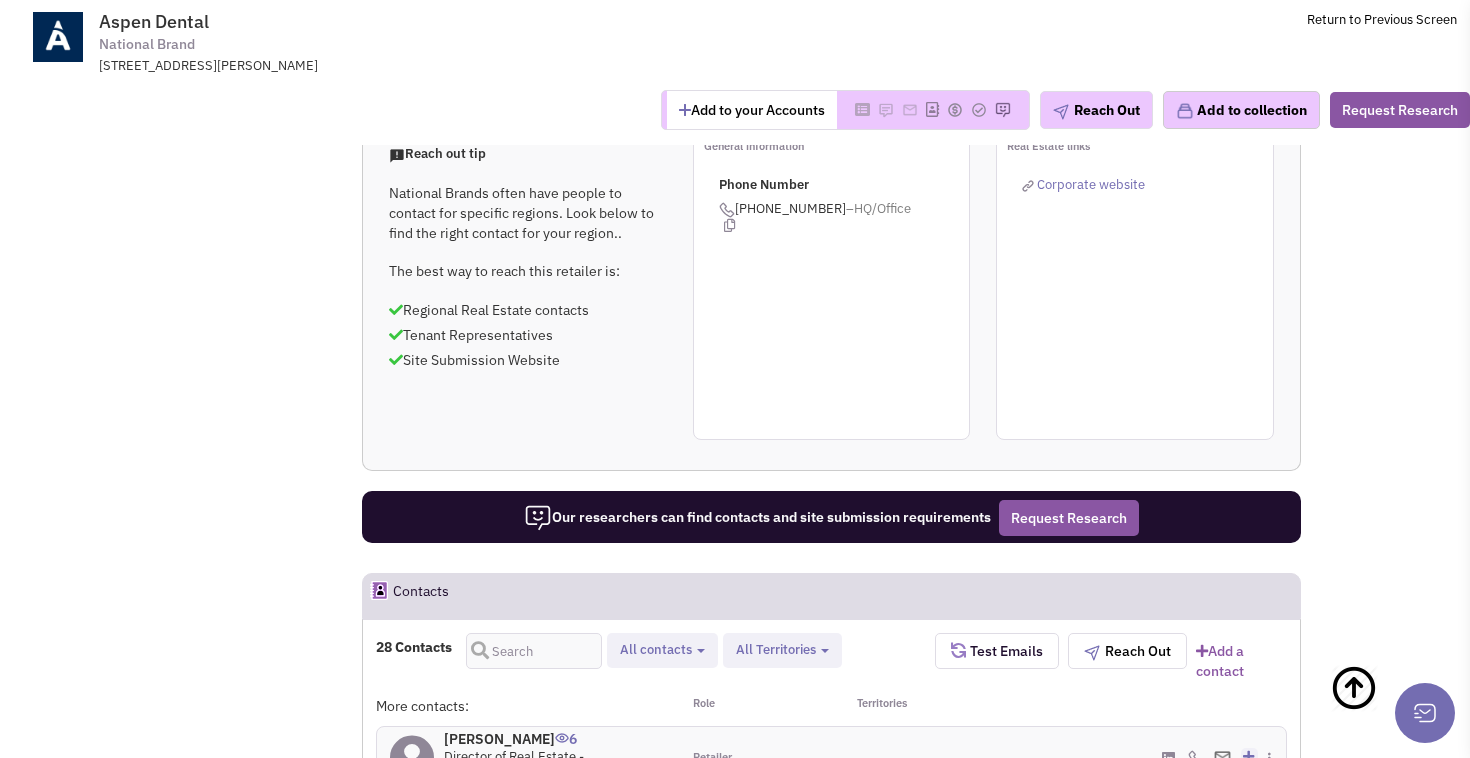 click at bounding box center (1248, 756) 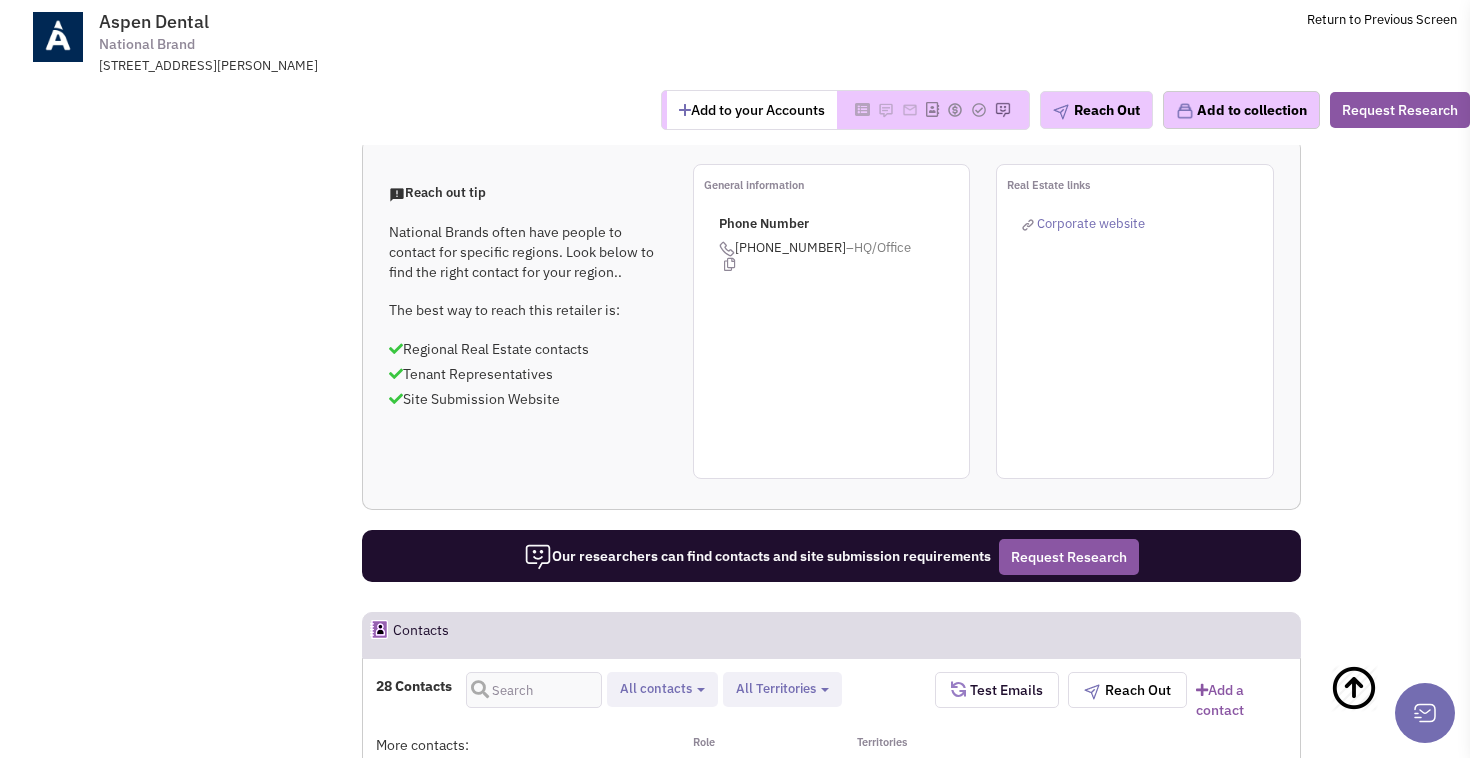 click on "Subscribe to a  Cadence" at bounding box center (1201, 1380) 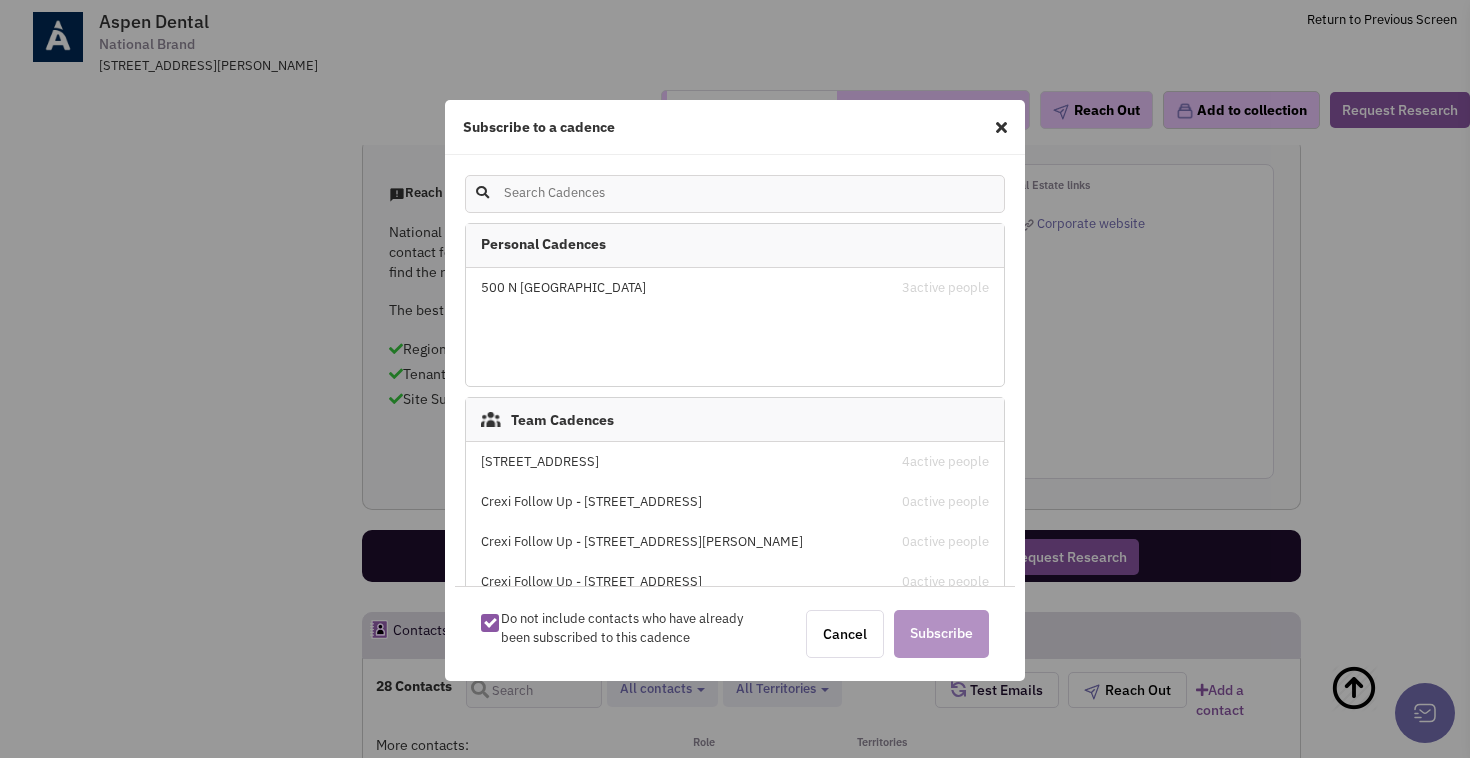 click on "875 N Rush Street - Chicago" at bounding box center (671, 462) 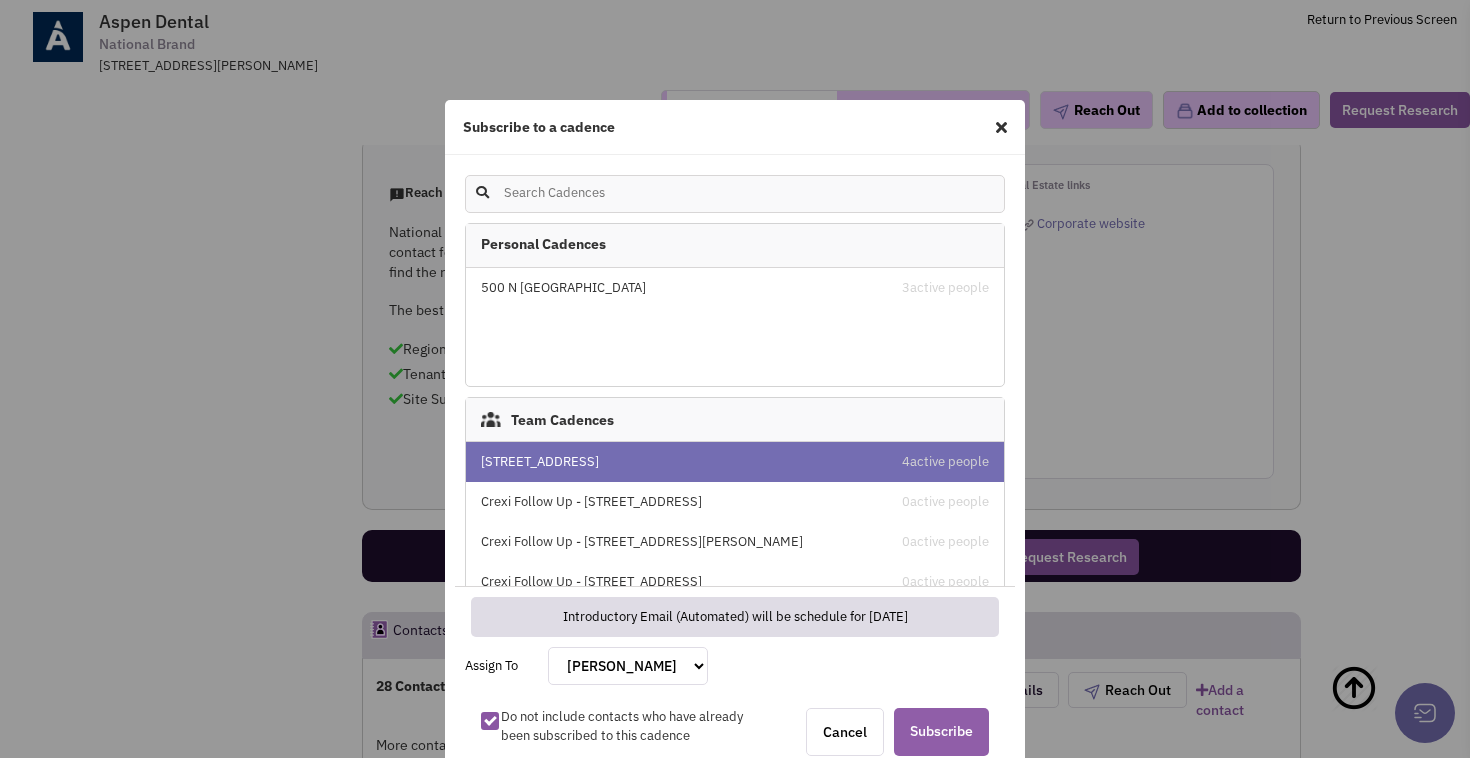 click on "Subscribe" at bounding box center (941, 732) 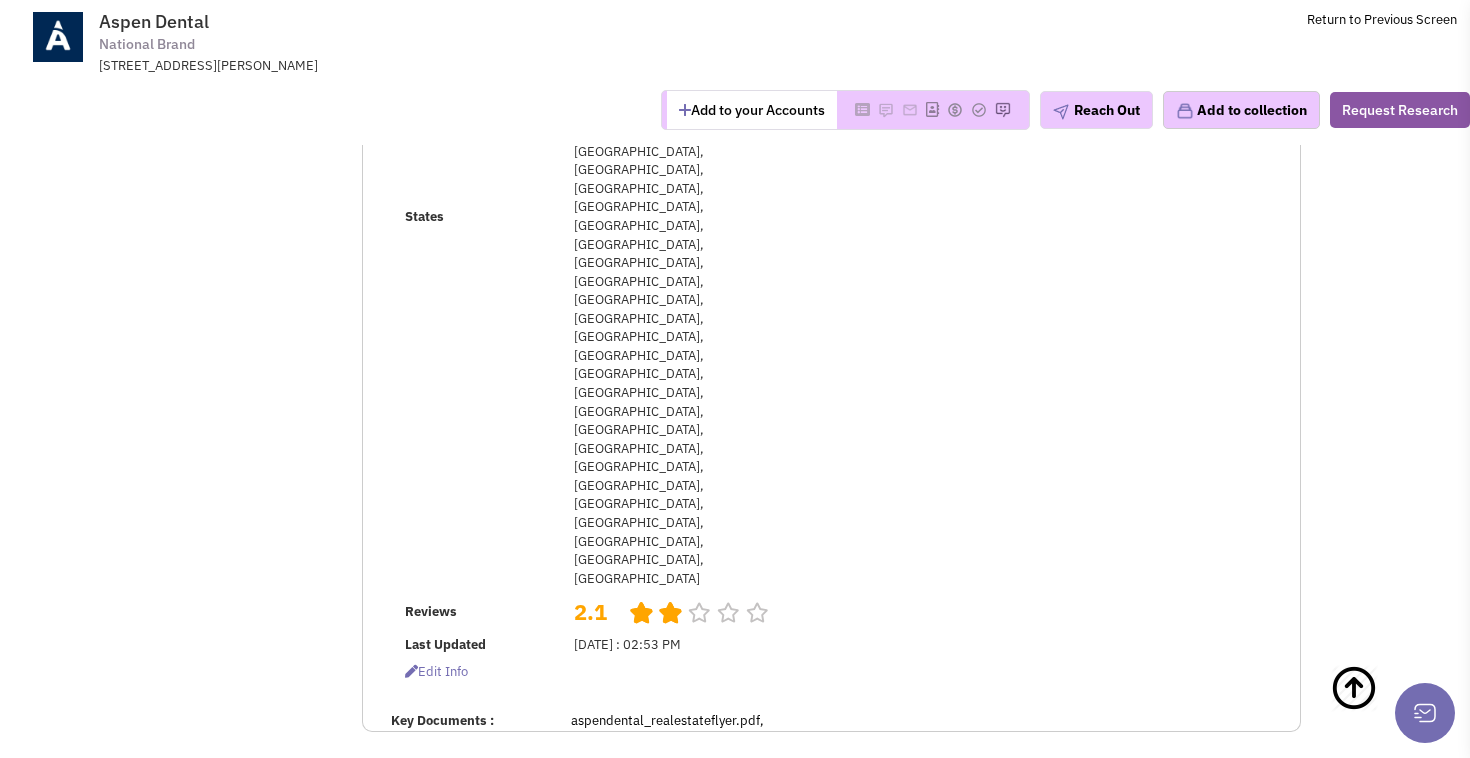 scroll, scrollTop: 751, scrollLeft: 0, axis: vertical 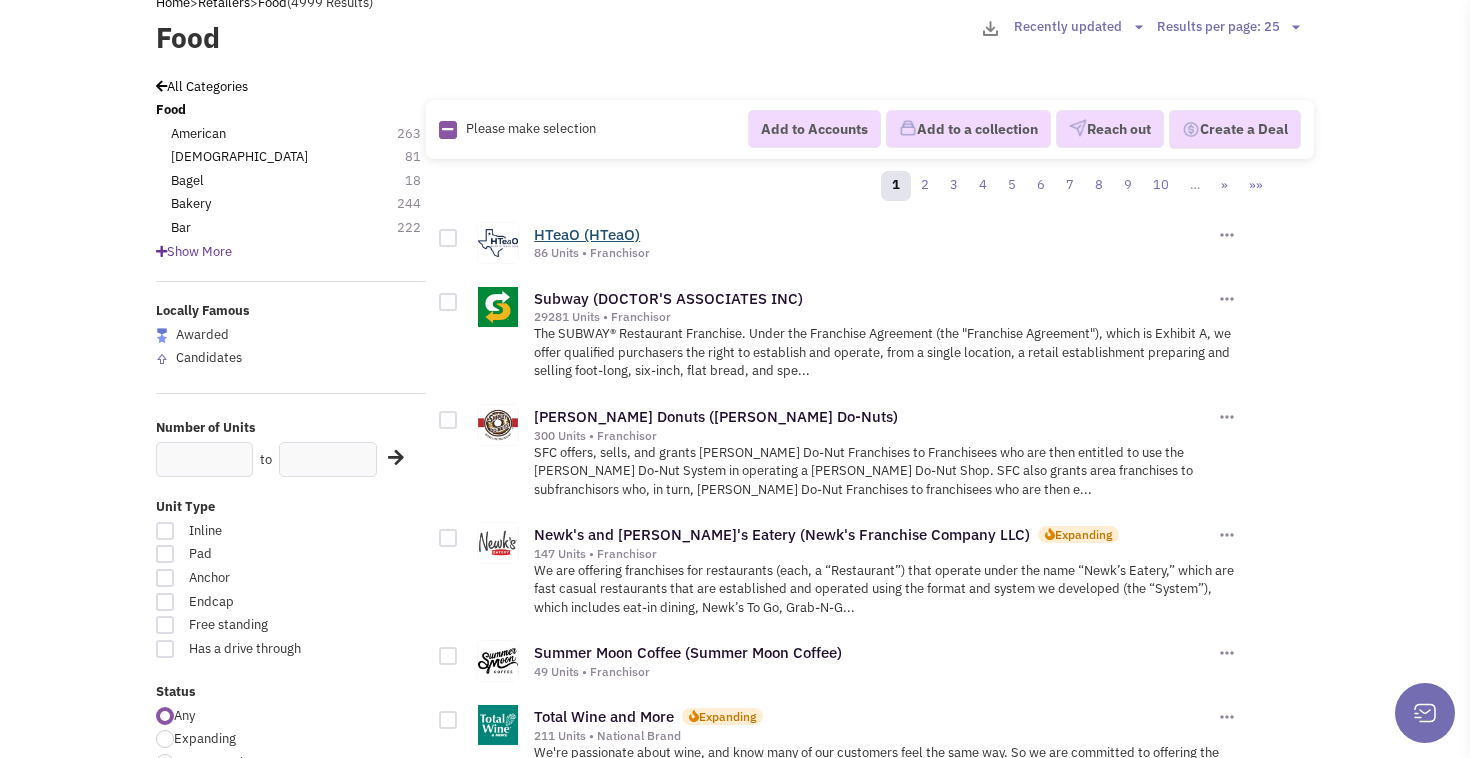 click on "HTeaO (HTeaO)" at bounding box center (587, 234) 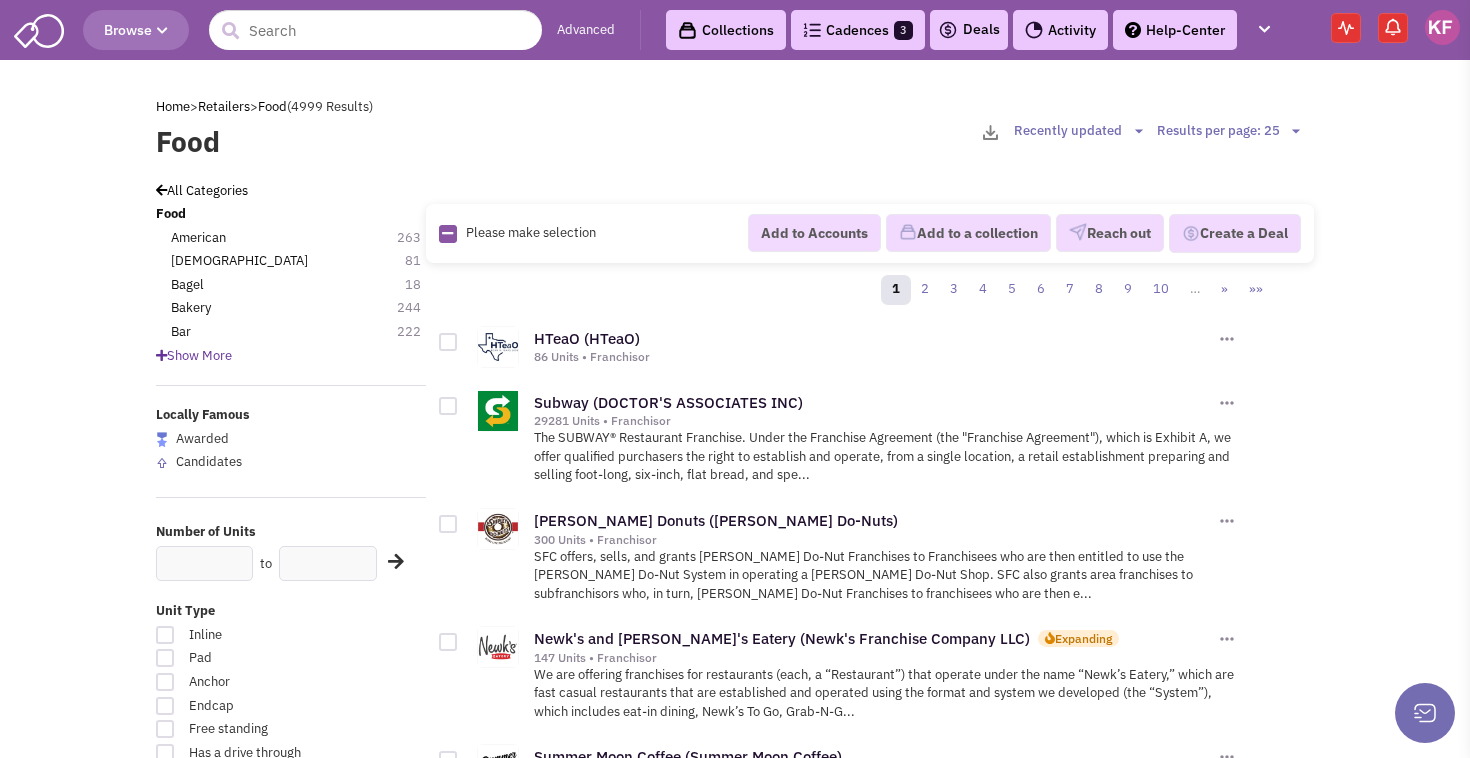 scroll, scrollTop: 0, scrollLeft: 0, axis: both 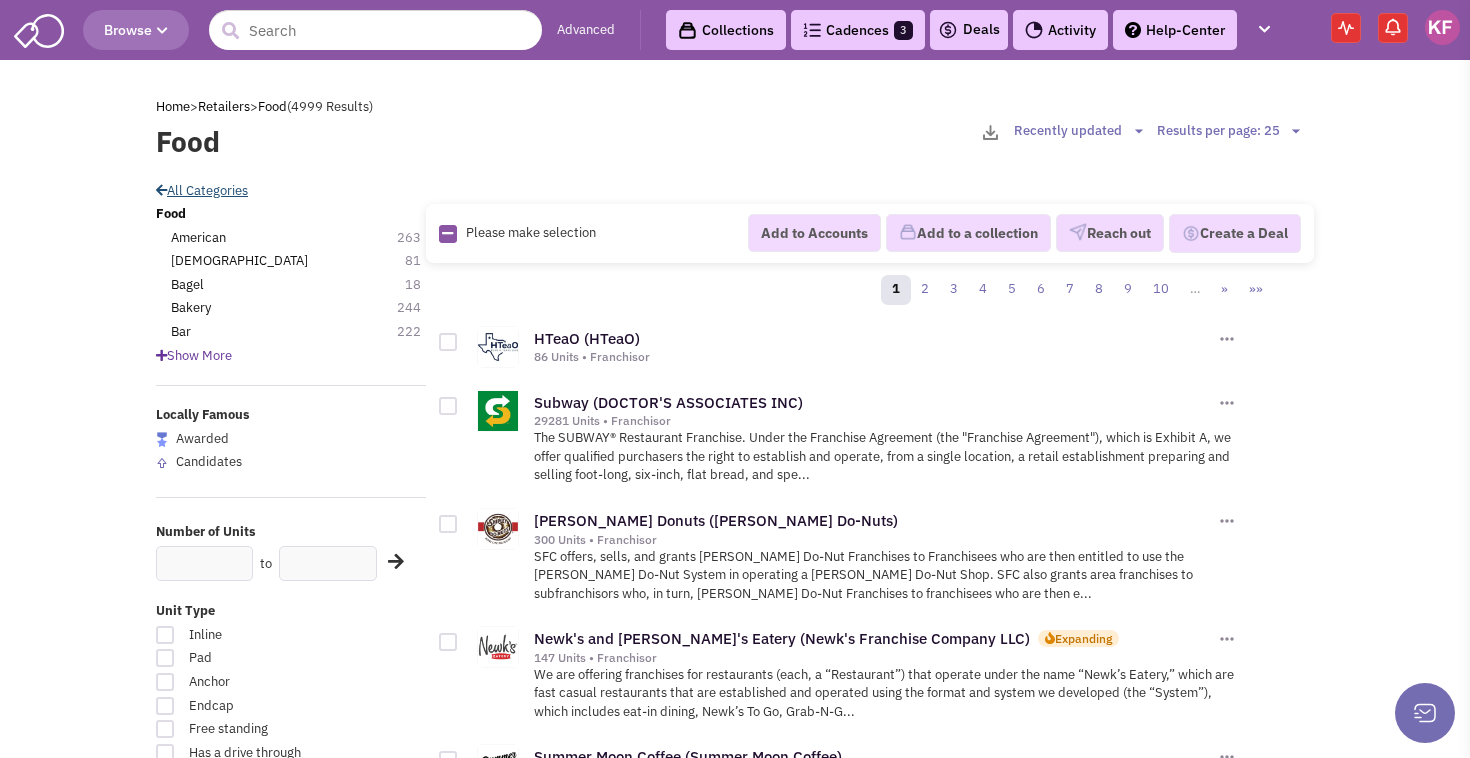 click at bounding box center (161, 190) 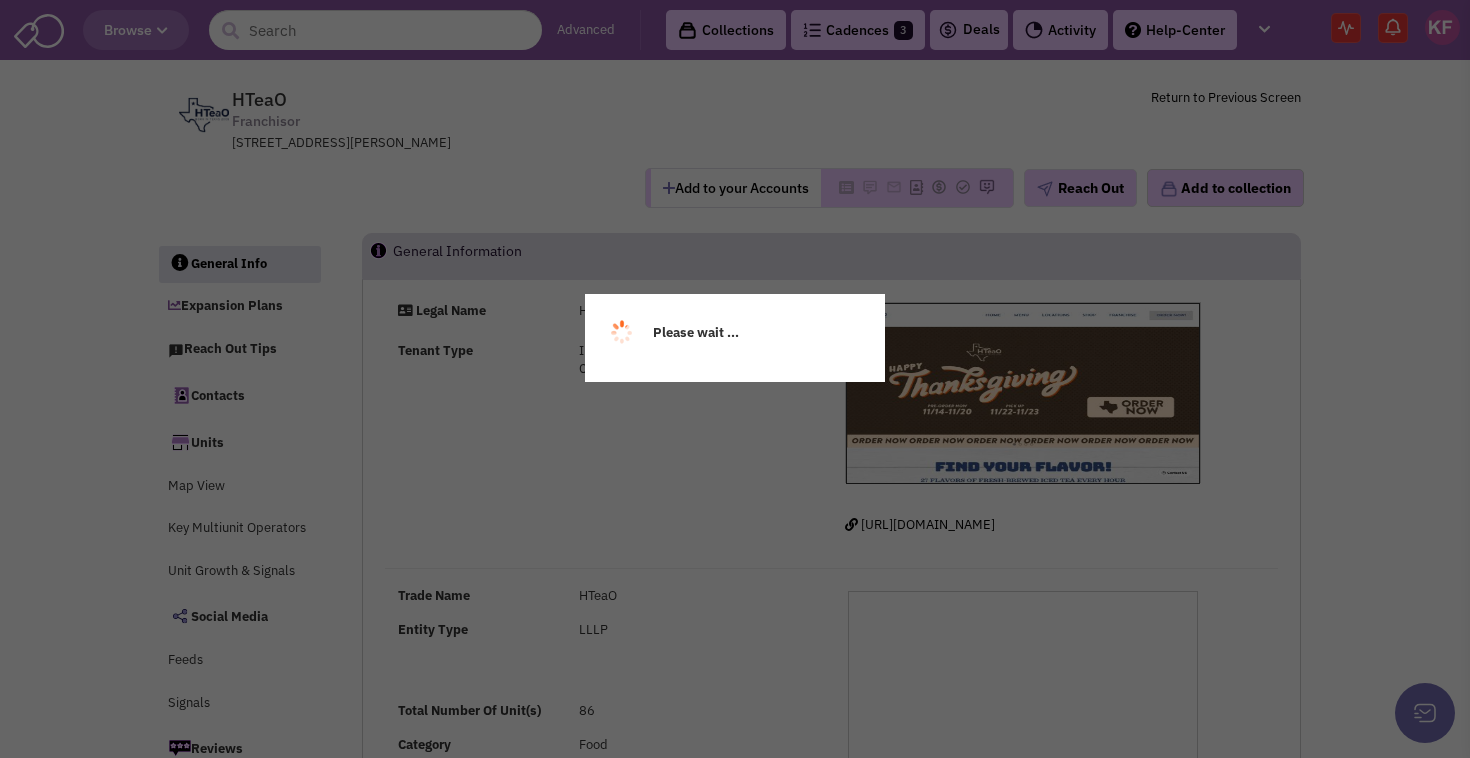 scroll, scrollTop: 0, scrollLeft: 0, axis: both 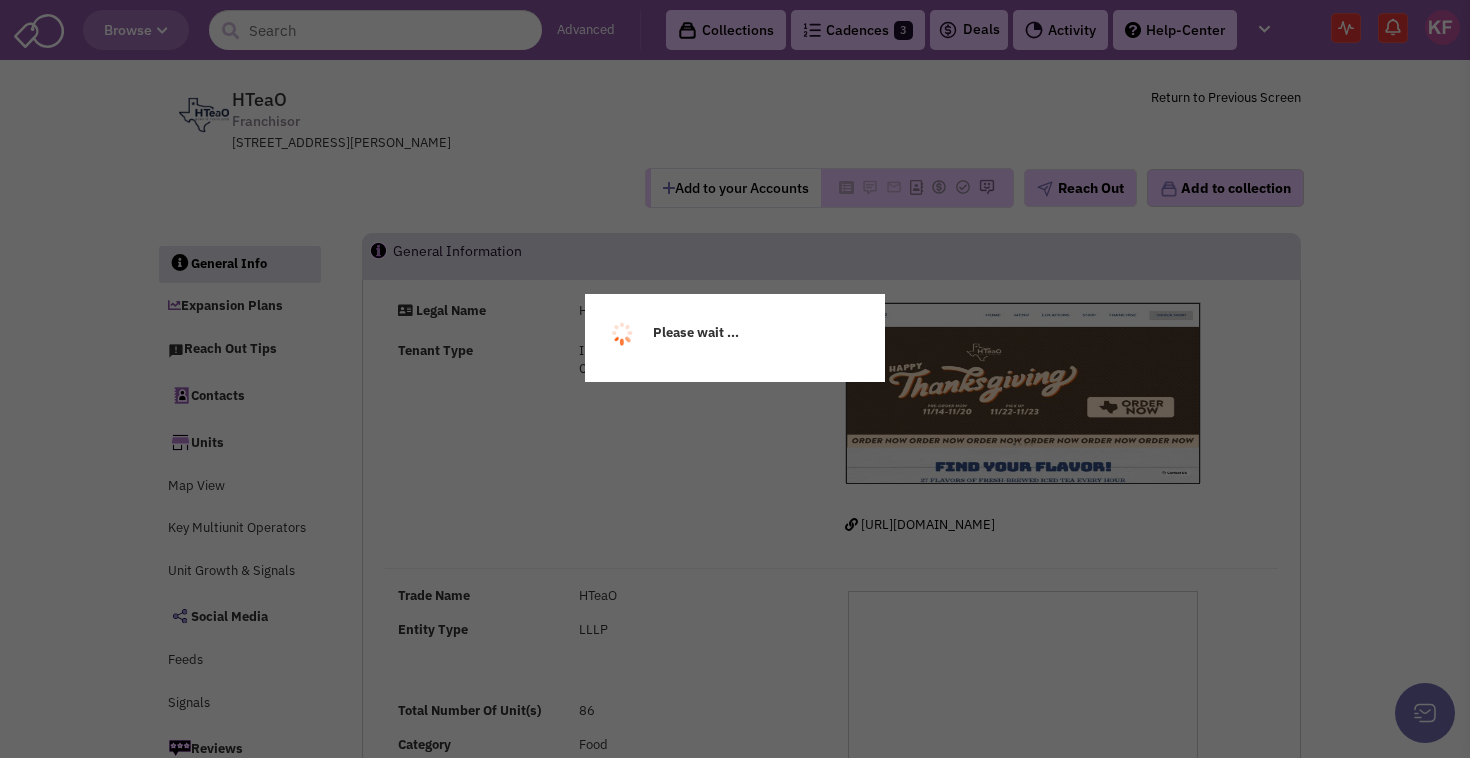 select 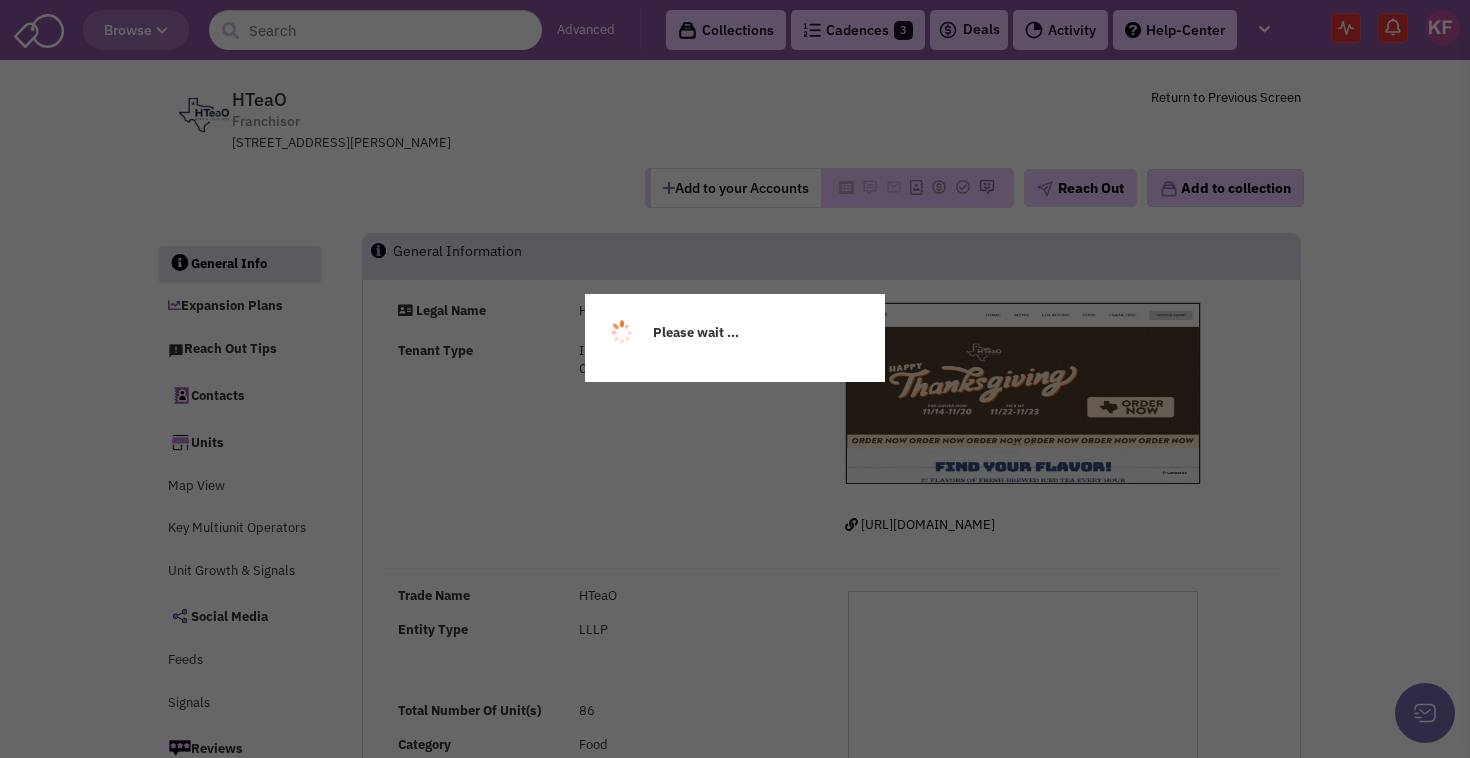 select 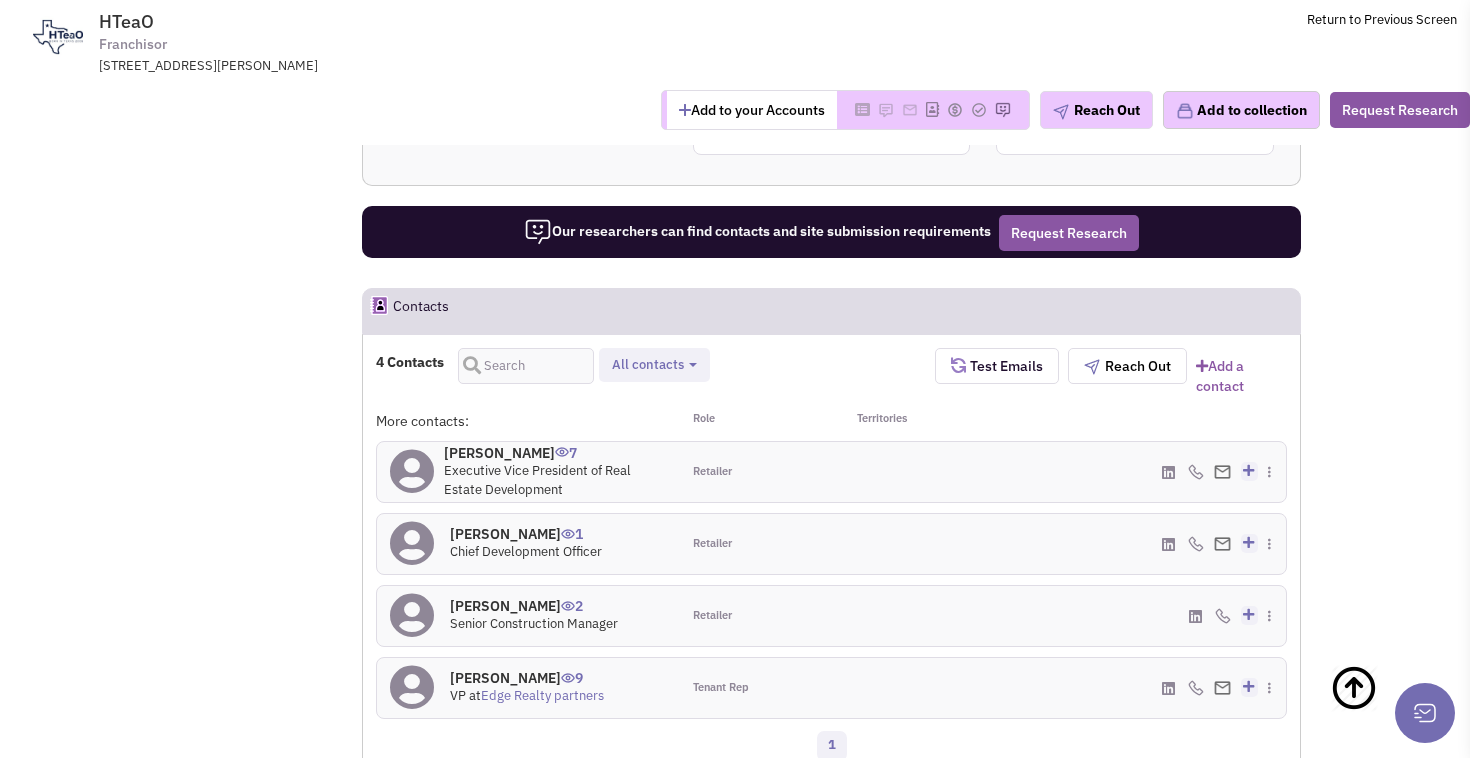scroll, scrollTop: 1305, scrollLeft: 0, axis: vertical 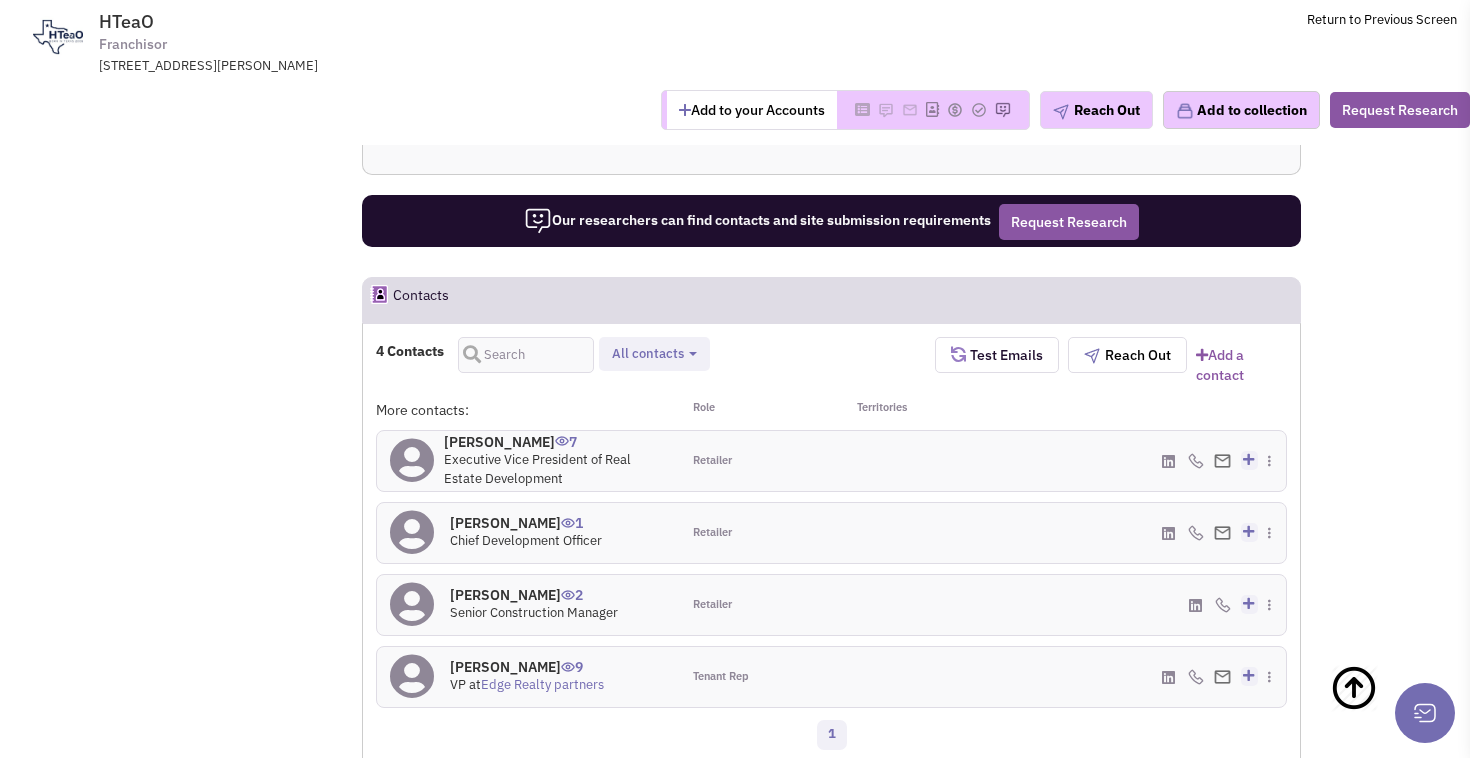 click at bounding box center [1248, 459] 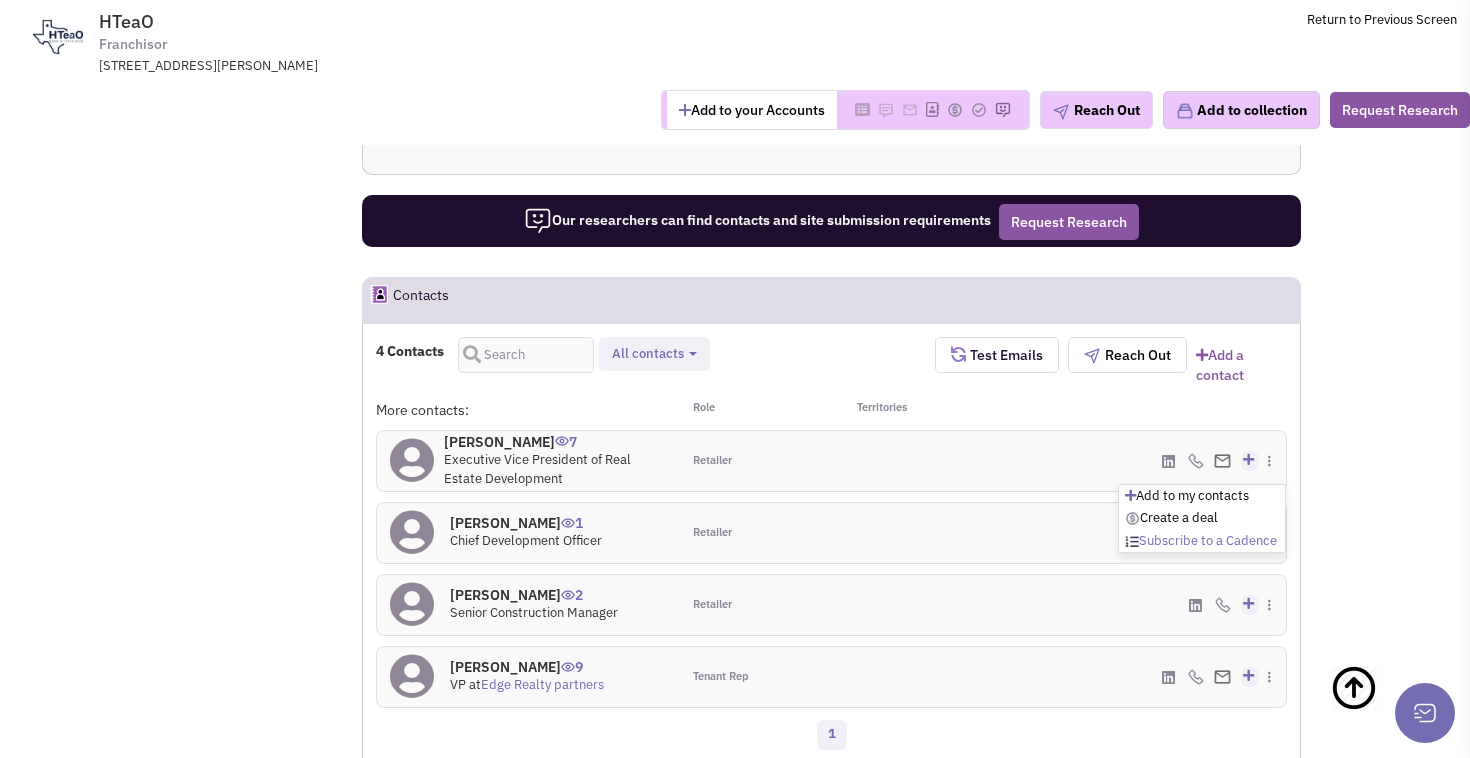 click on "Subscribe to a  Cadence" at bounding box center (1201, 540) 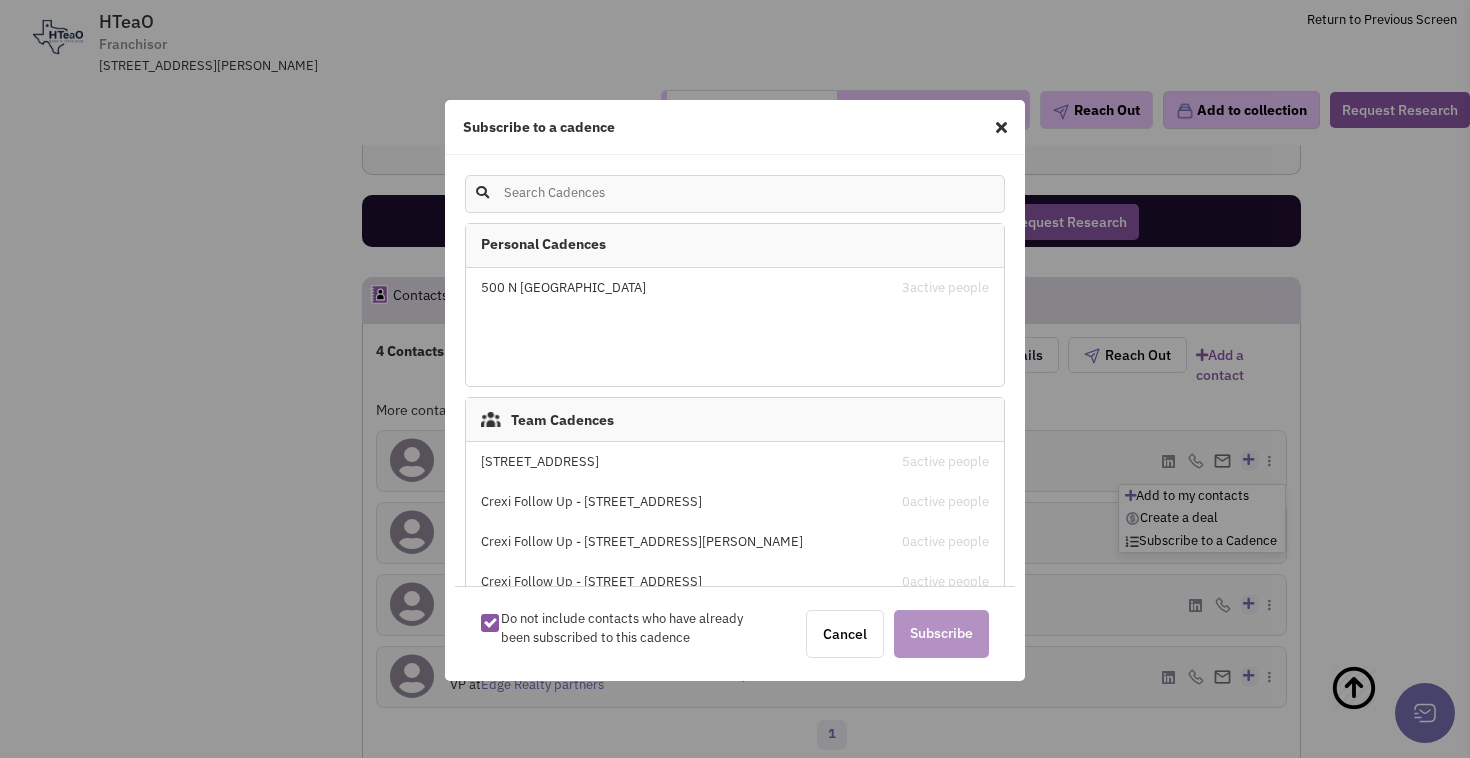 click on "875 N Rush Street - Chicago" at bounding box center [671, 462] 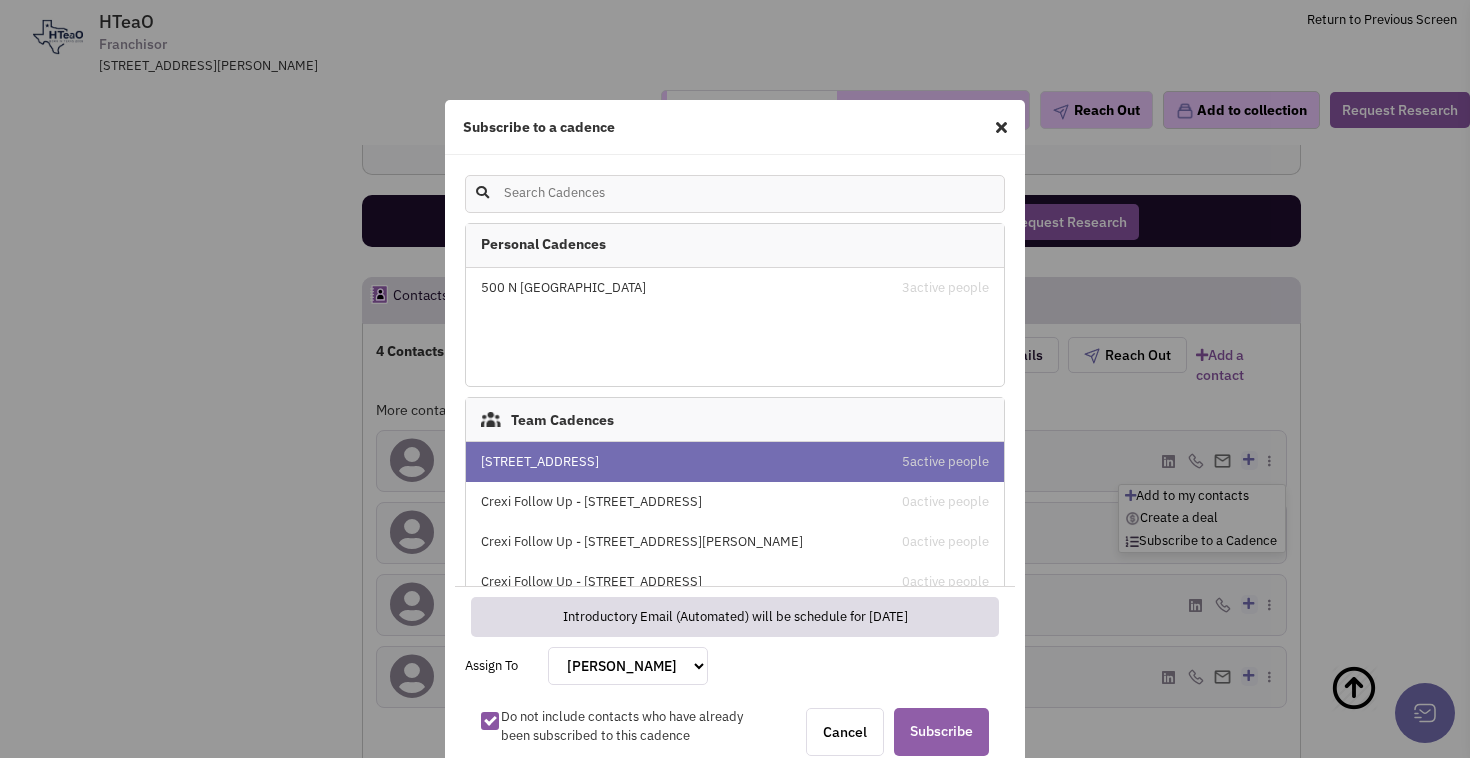 click on "Subscribe" at bounding box center [941, 732] 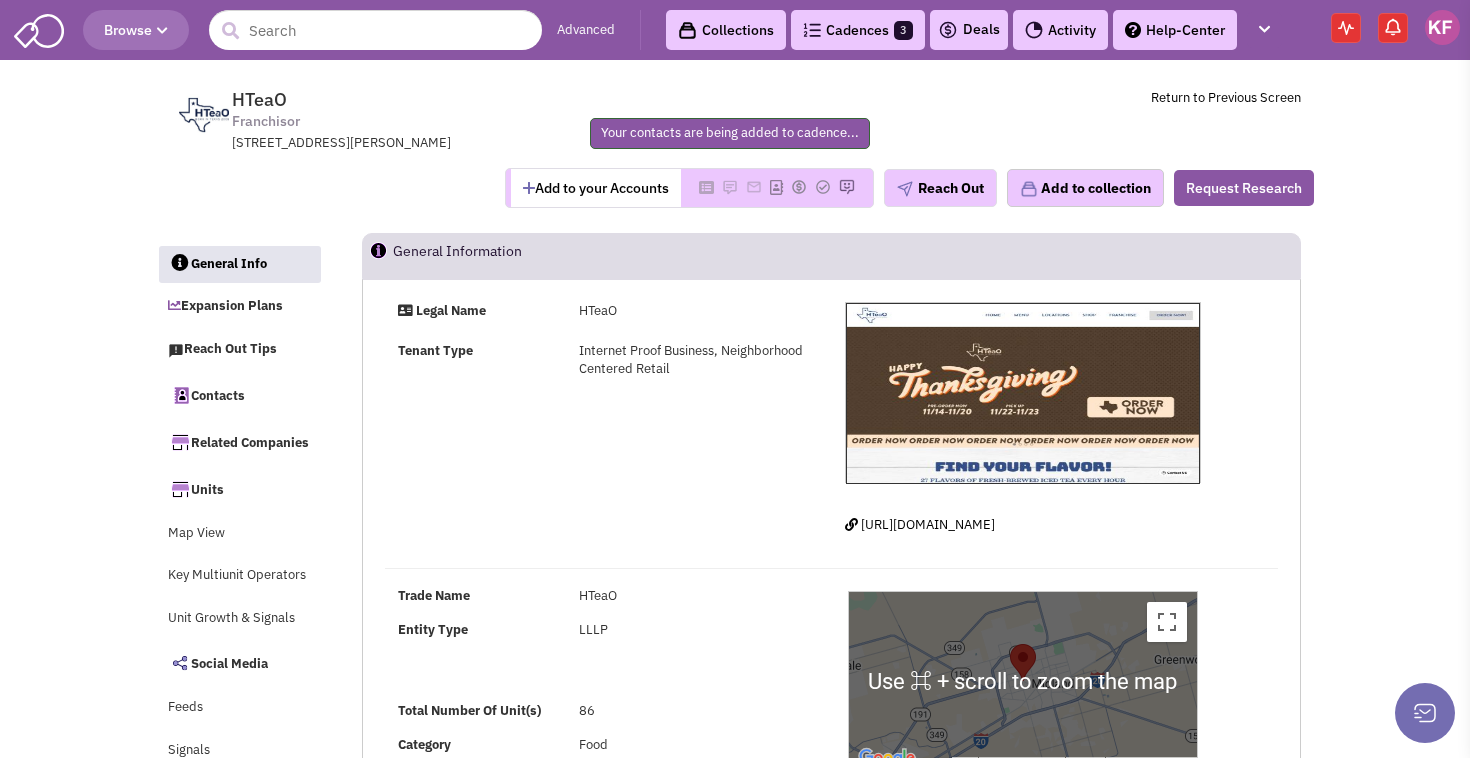 scroll, scrollTop: 0, scrollLeft: 0, axis: both 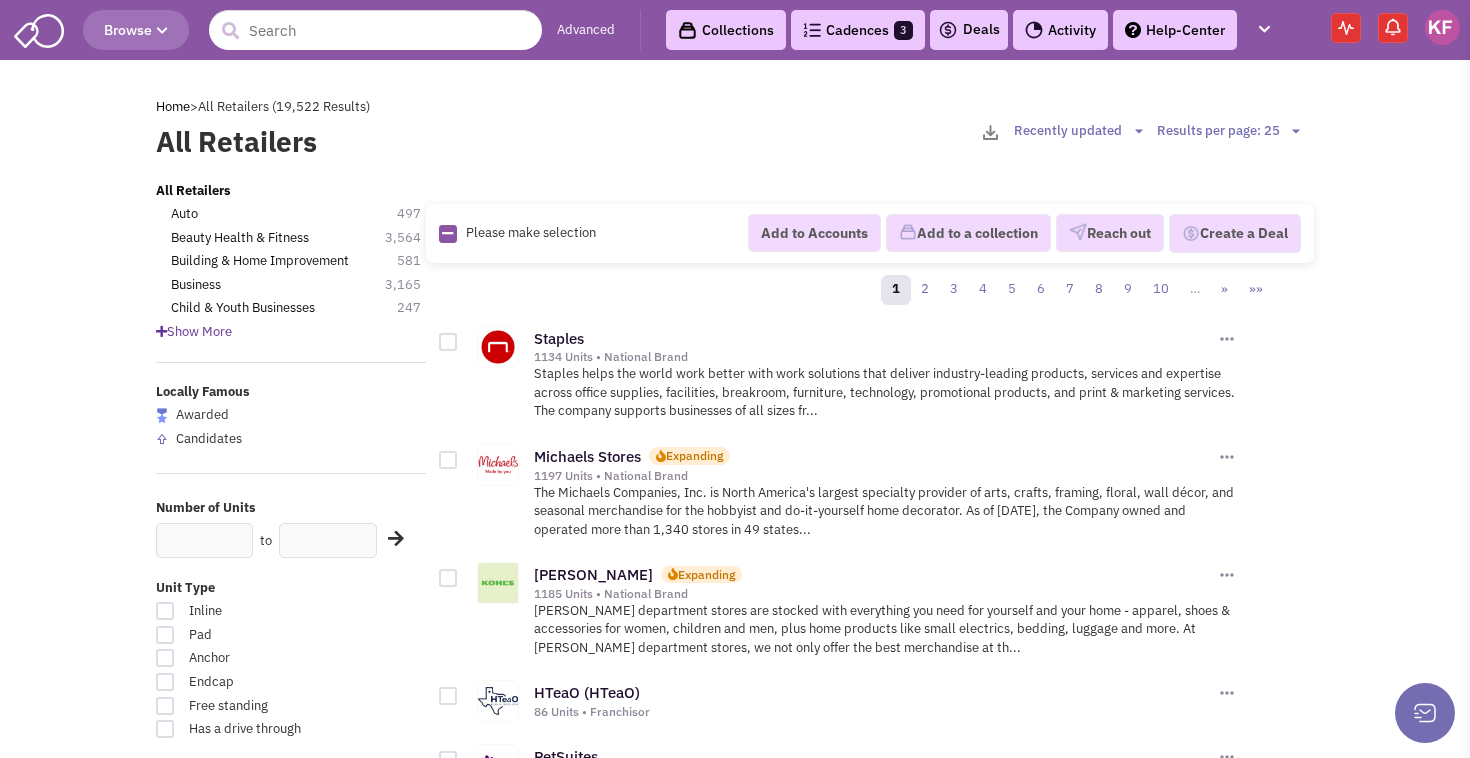 click on "Show More" at bounding box center (194, 331) 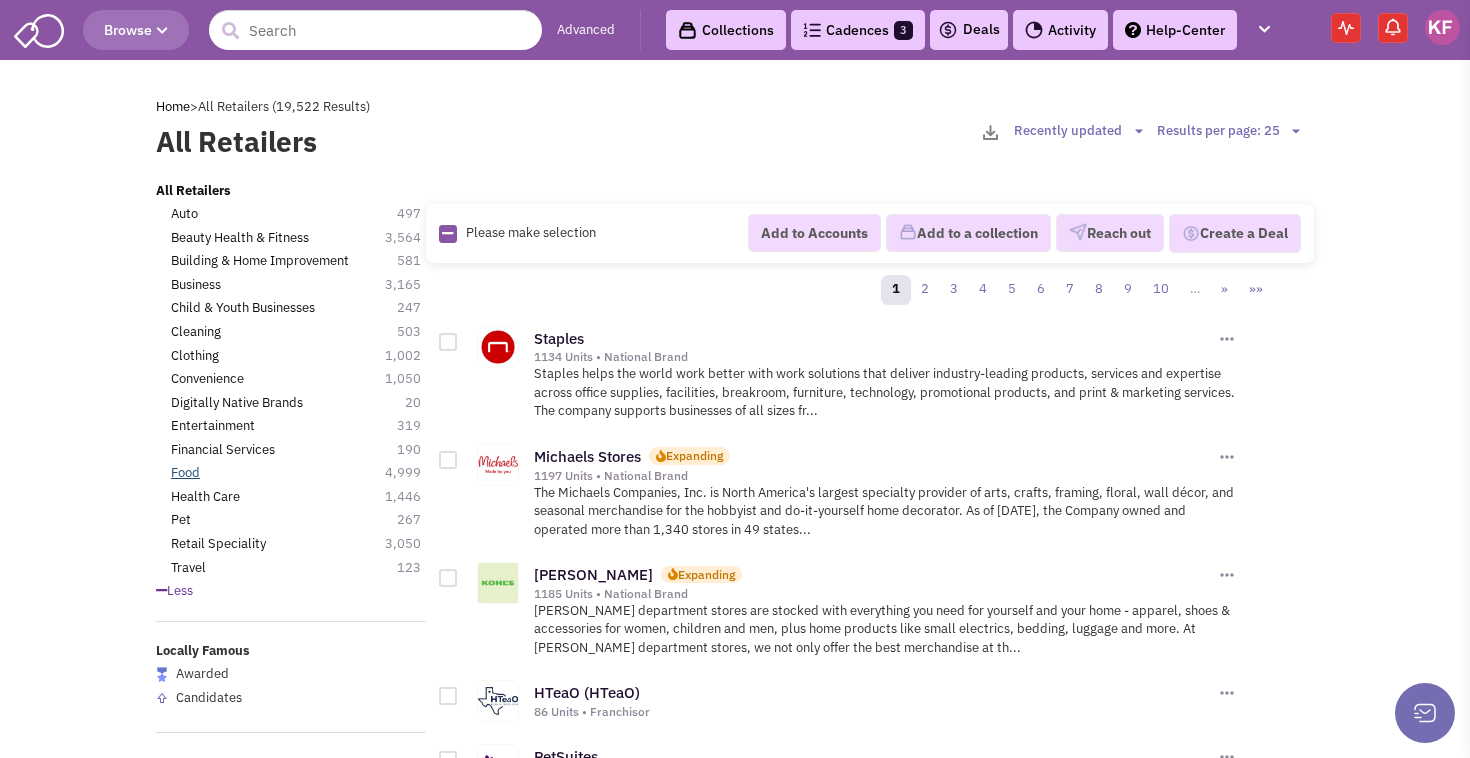 click on "Food" at bounding box center (185, 473) 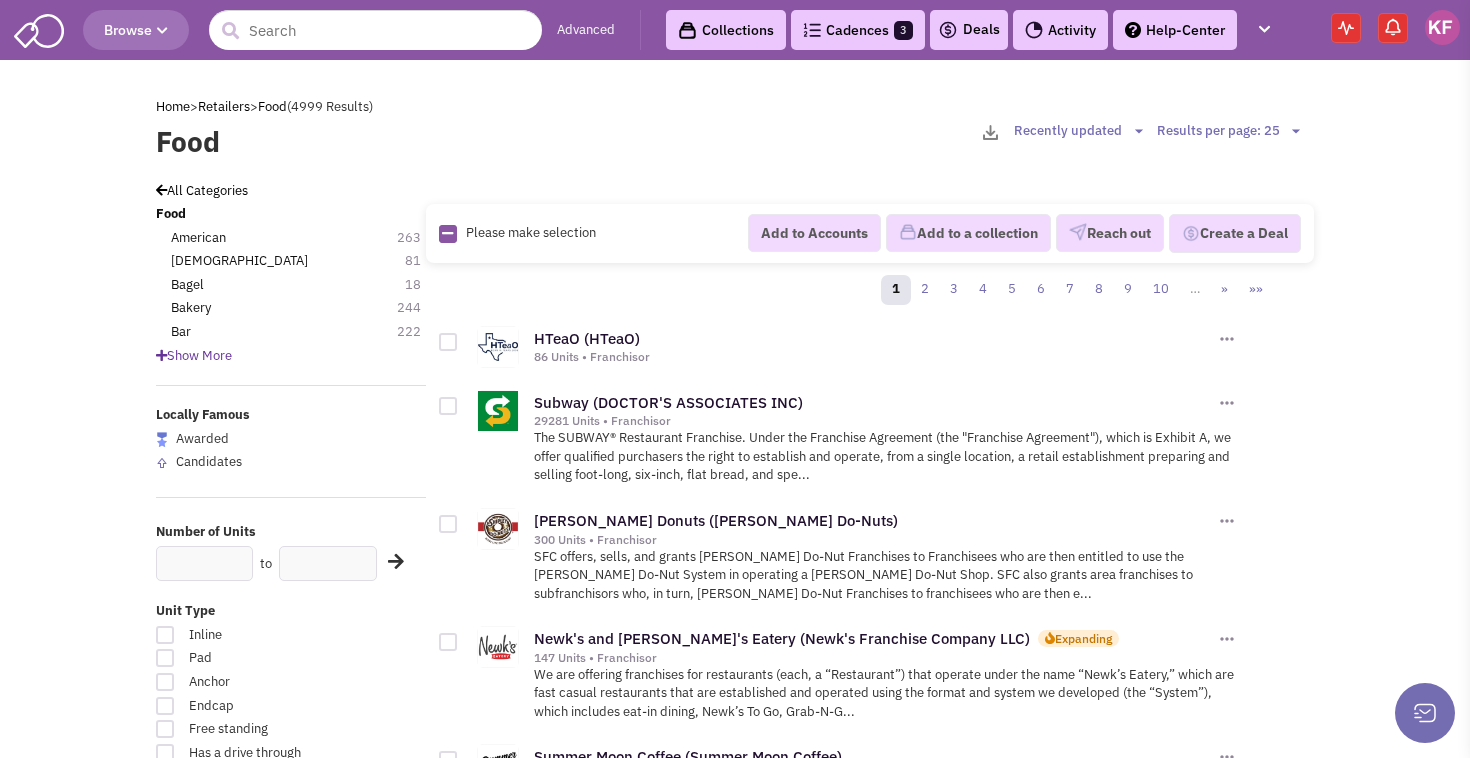 scroll, scrollTop: 0, scrollLeft: 0, axis: both 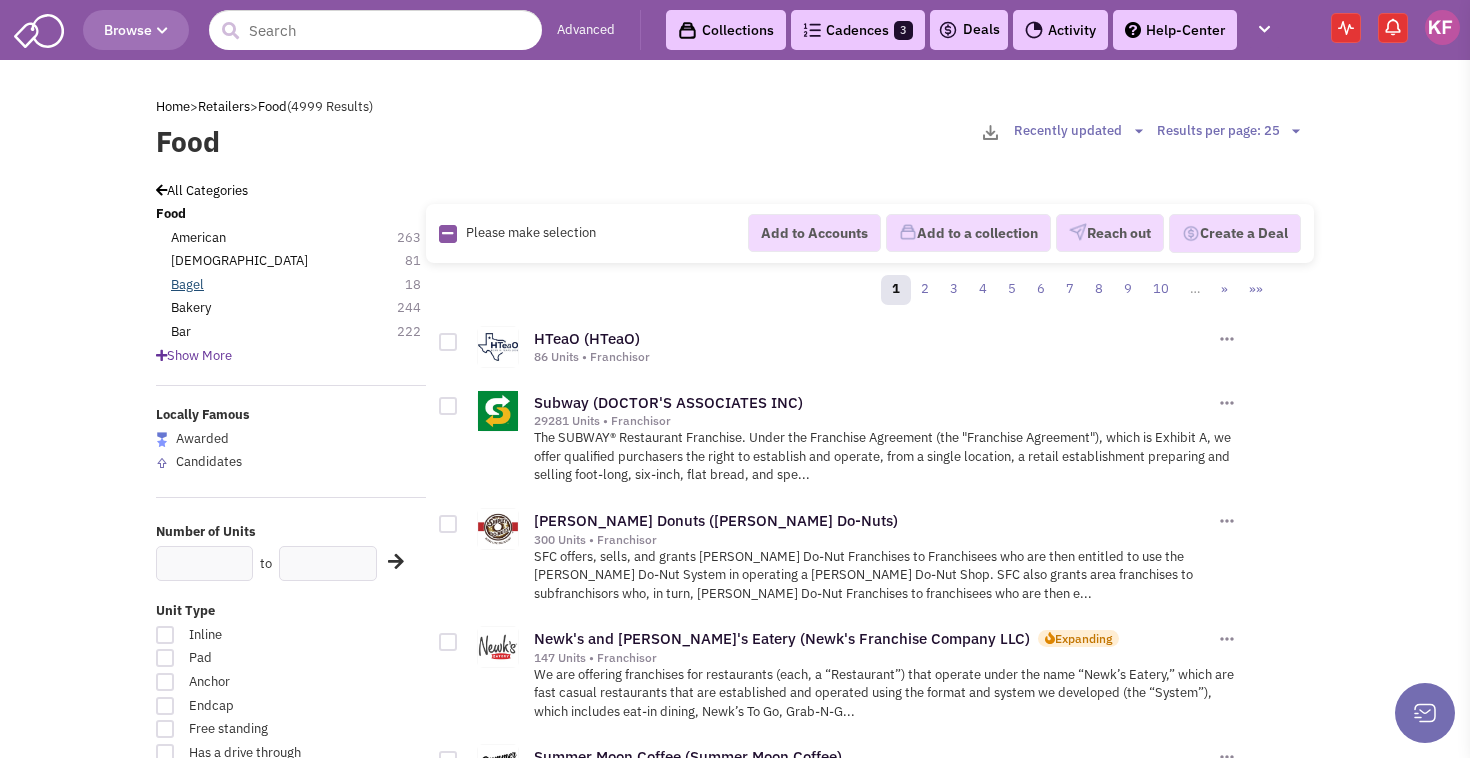 click on "Bagel" at bounding box center (187, 285) 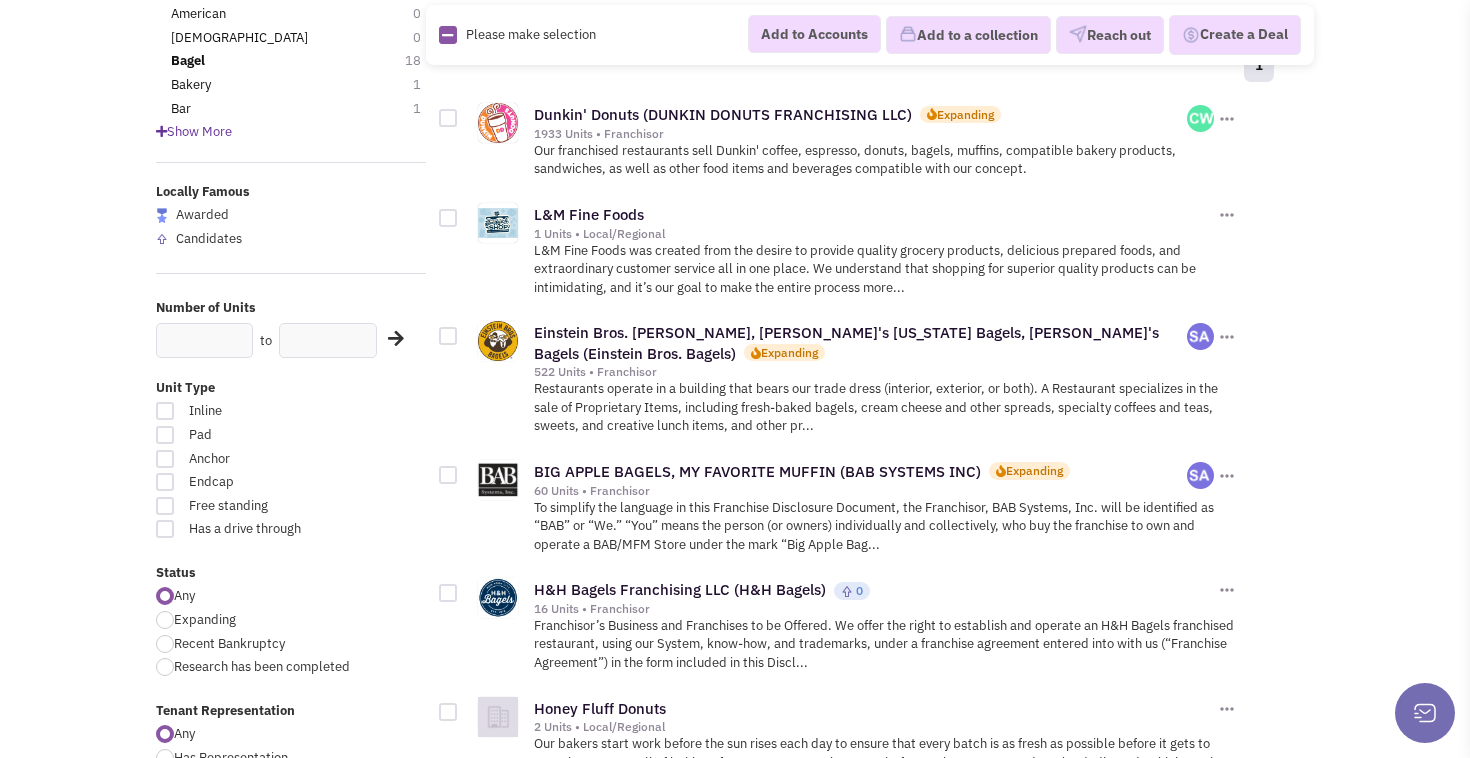 scroll, scrollTop: 203, scrollLeft: 0, axis: vertical 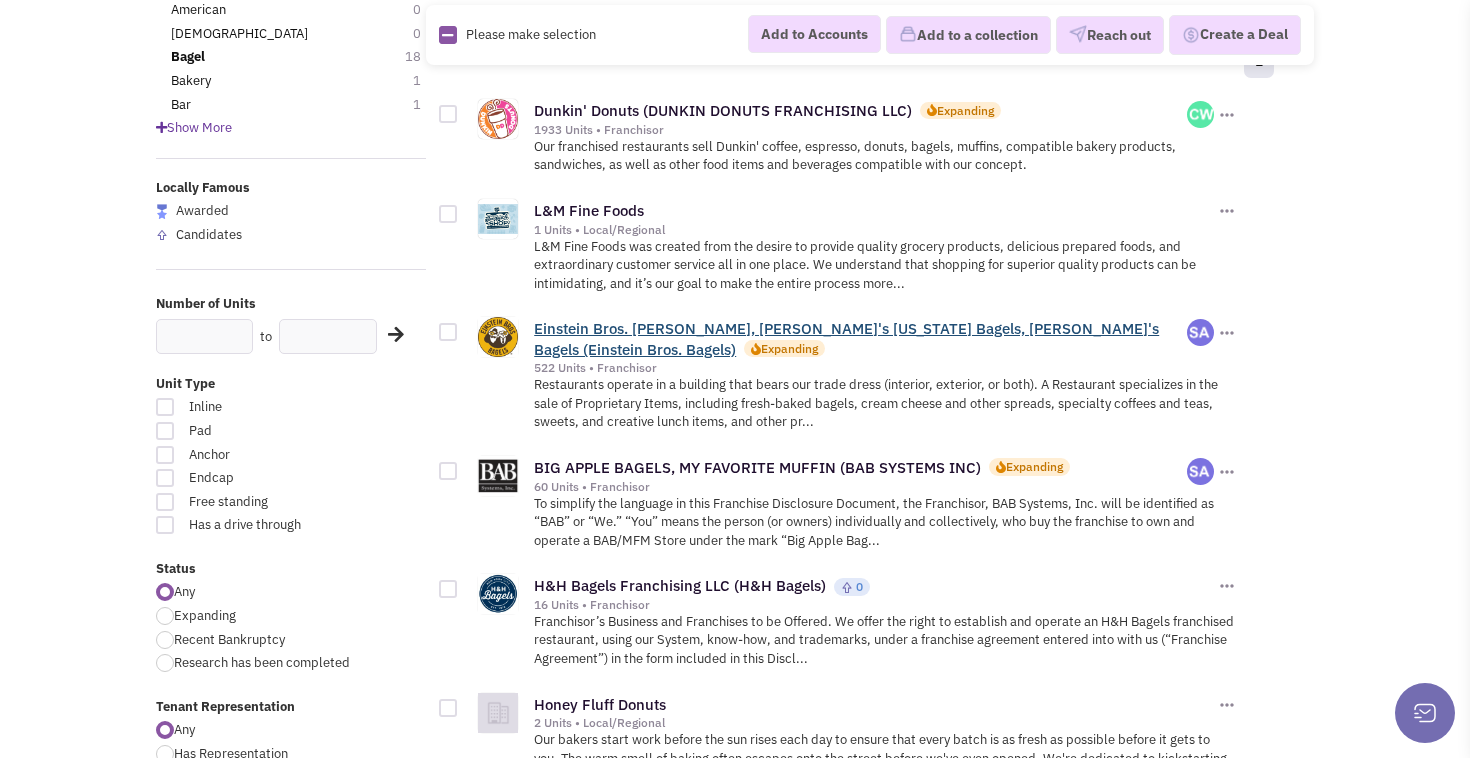 click on "Einstein Bros. Bagels, Noah's New York Bagels, Noah's Bagels (Einstein Bros. Bagels)" at bounding box center [846, 339] 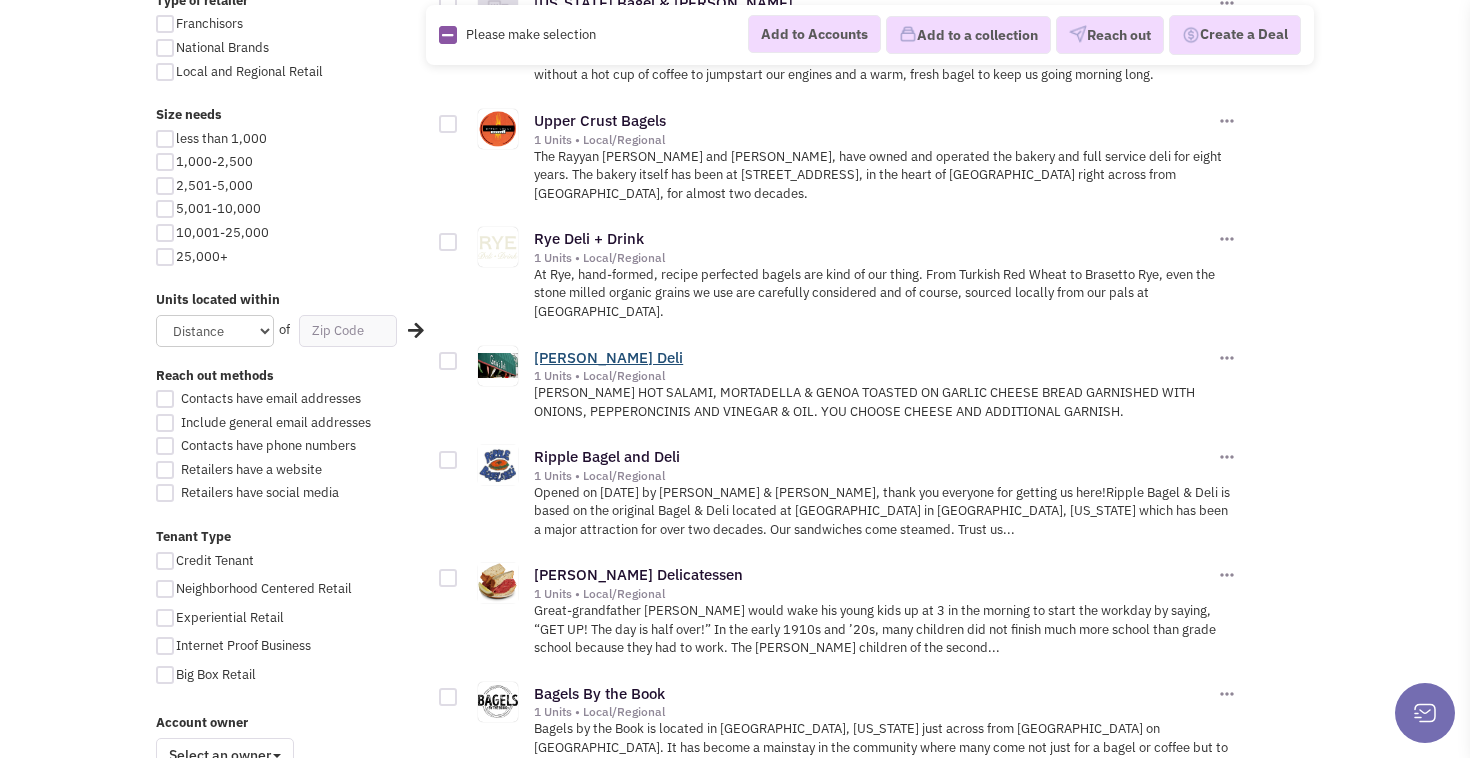 scroll, scrollTop: 1130, scrollLeft: 0, axis: vertical 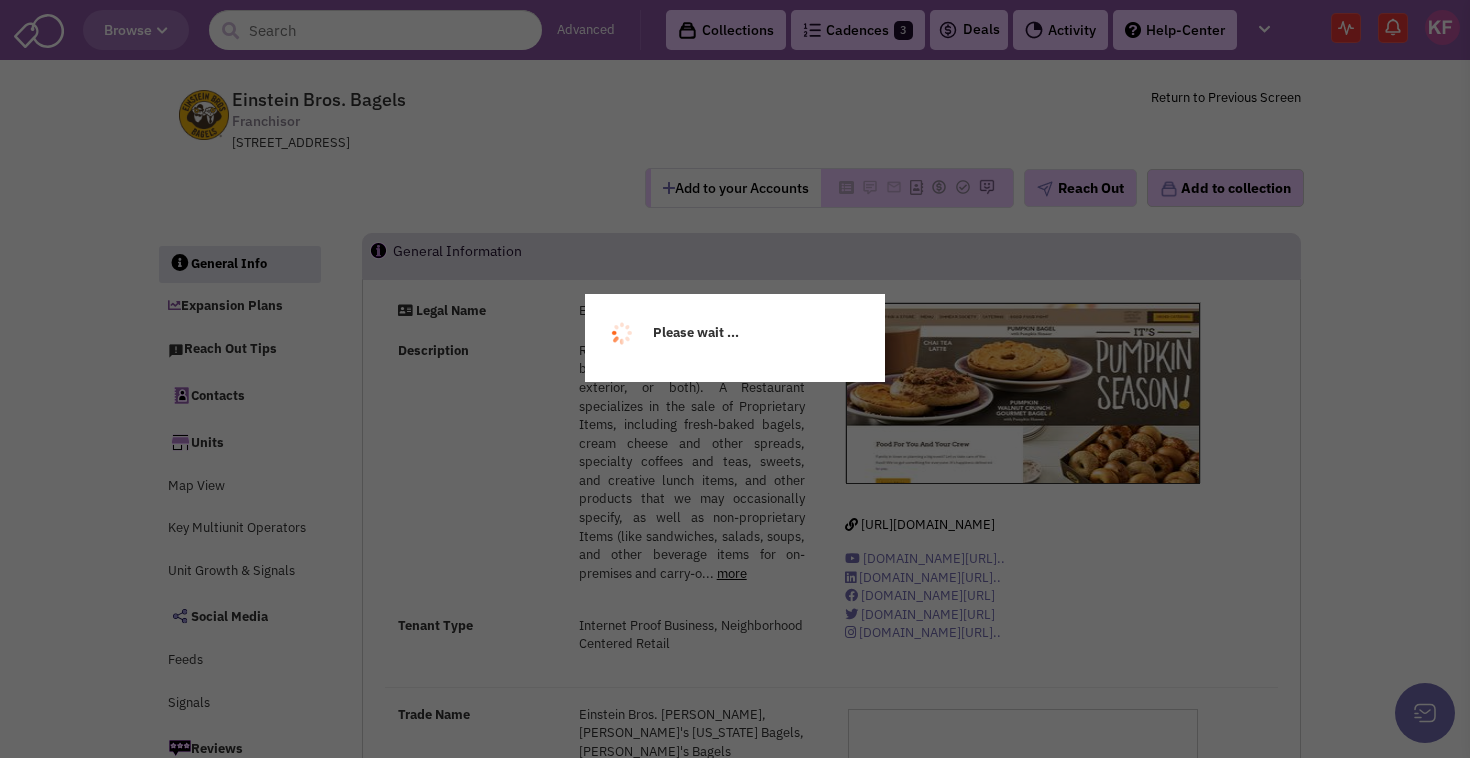 select 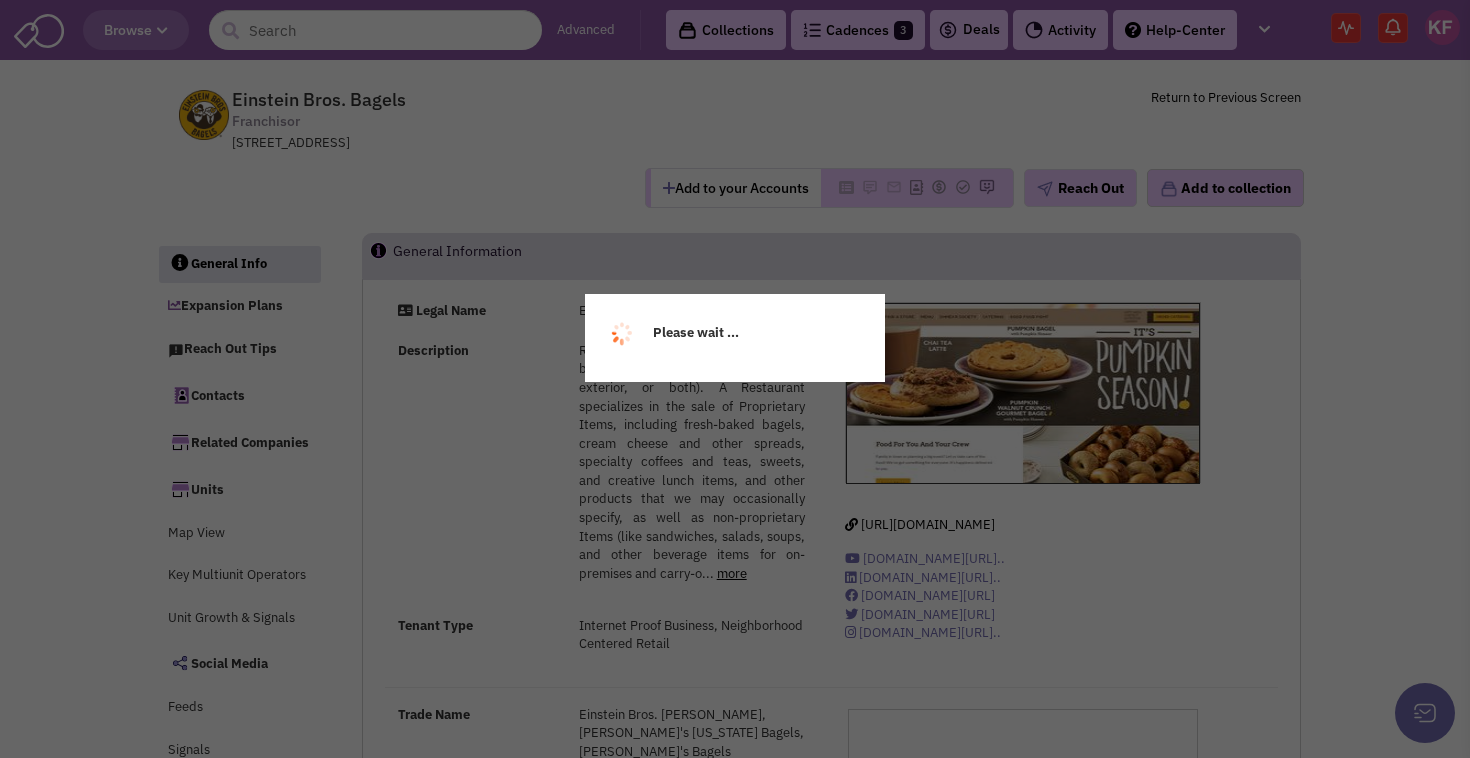 select 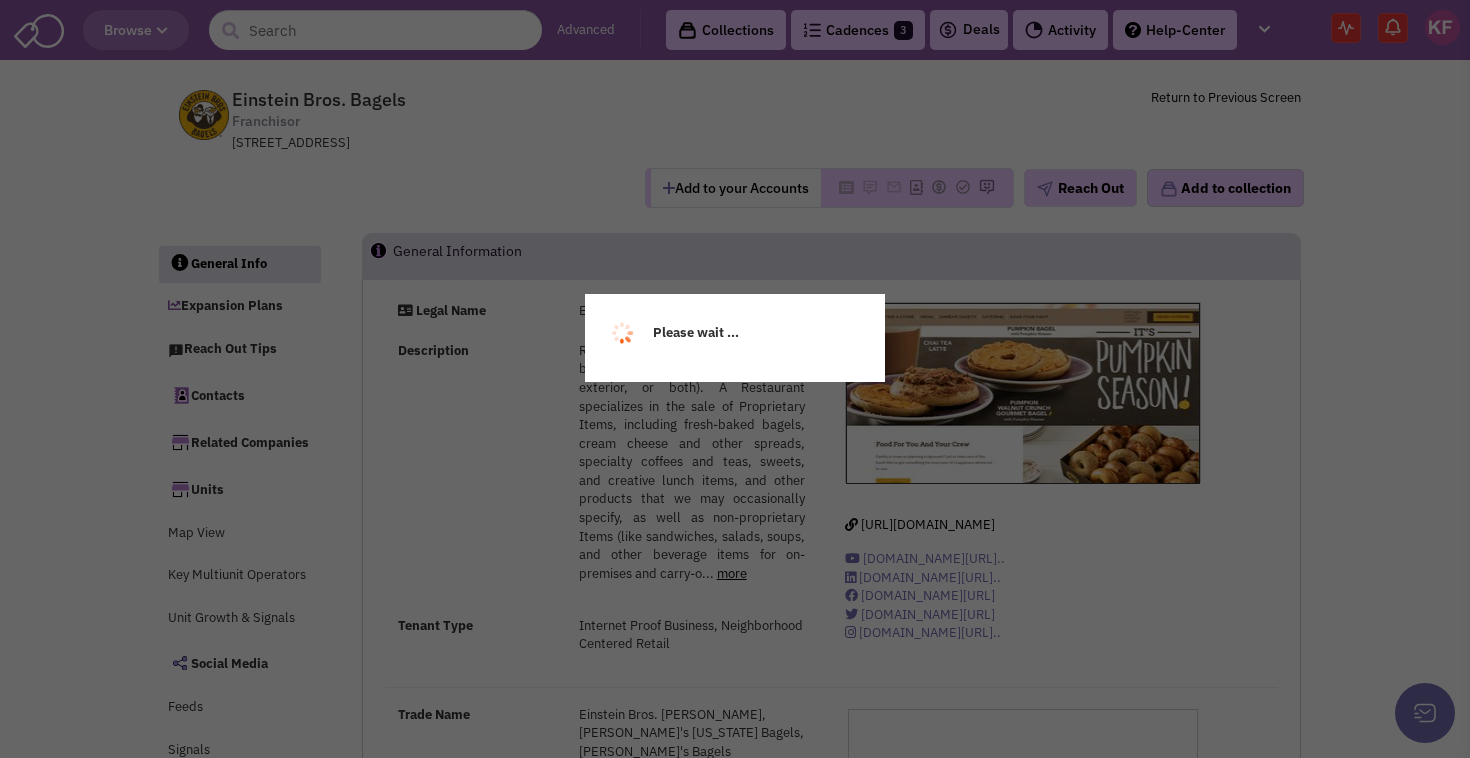 select 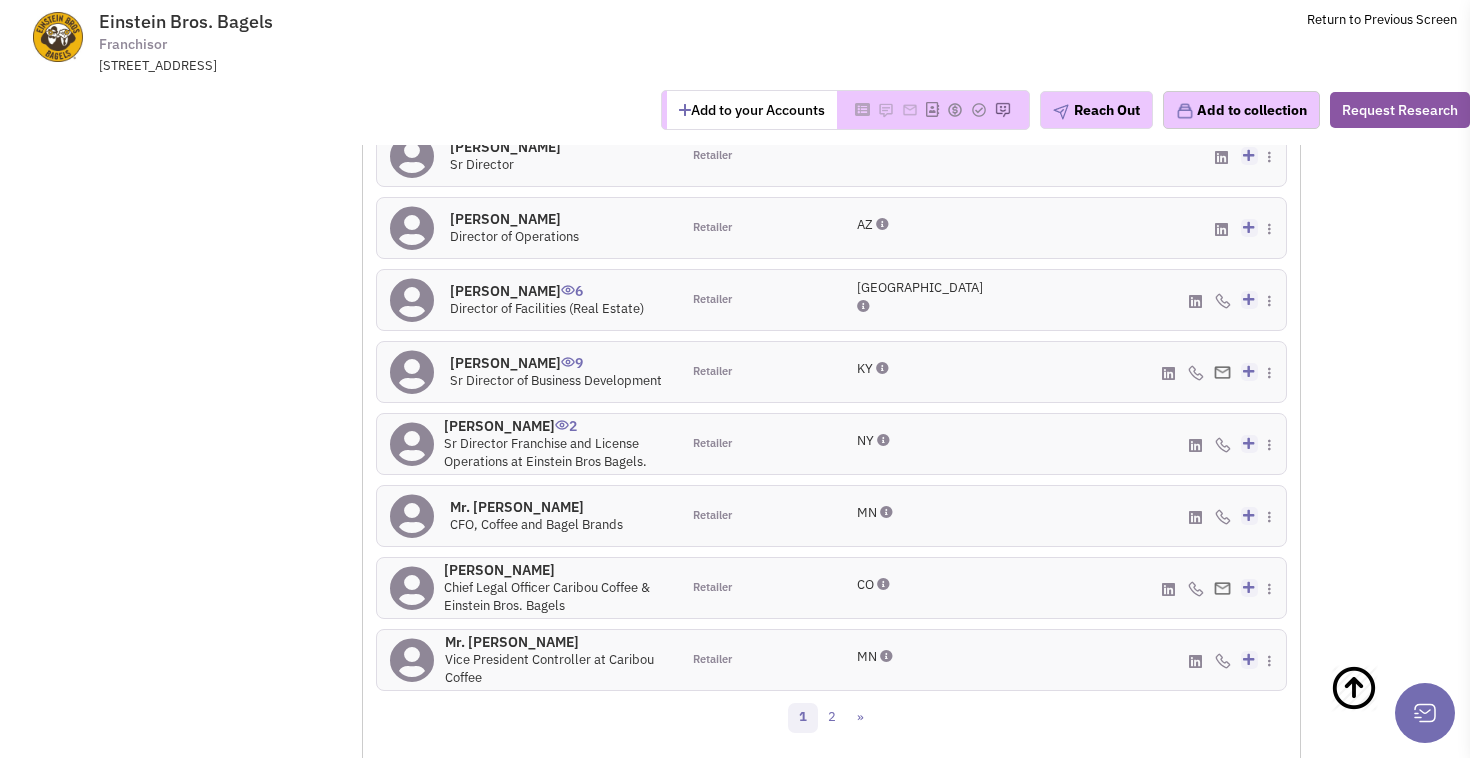 scroll, scrollTop: 2411, scrollLeft: 0, axis: vertical 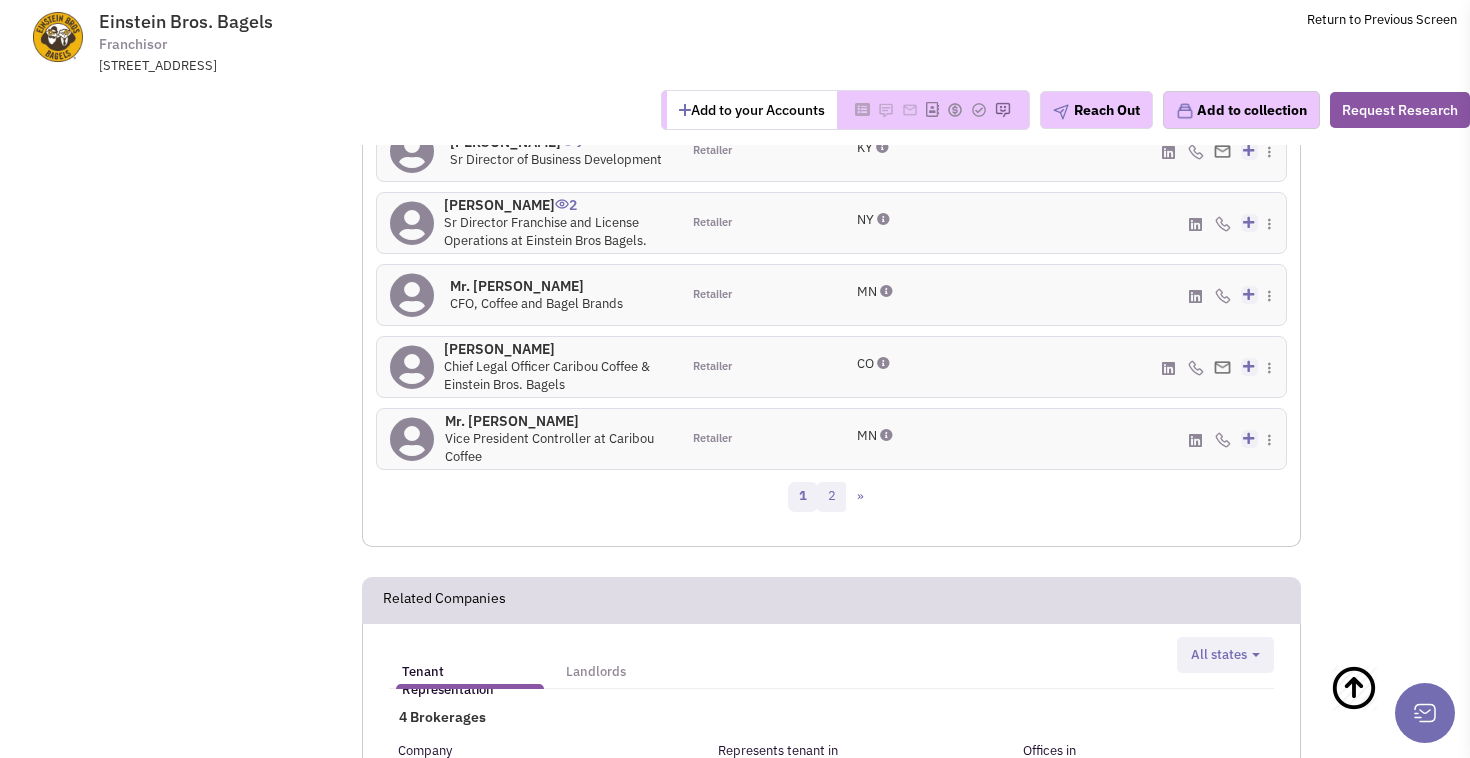 click on "2" at bounding box center (832, 497) 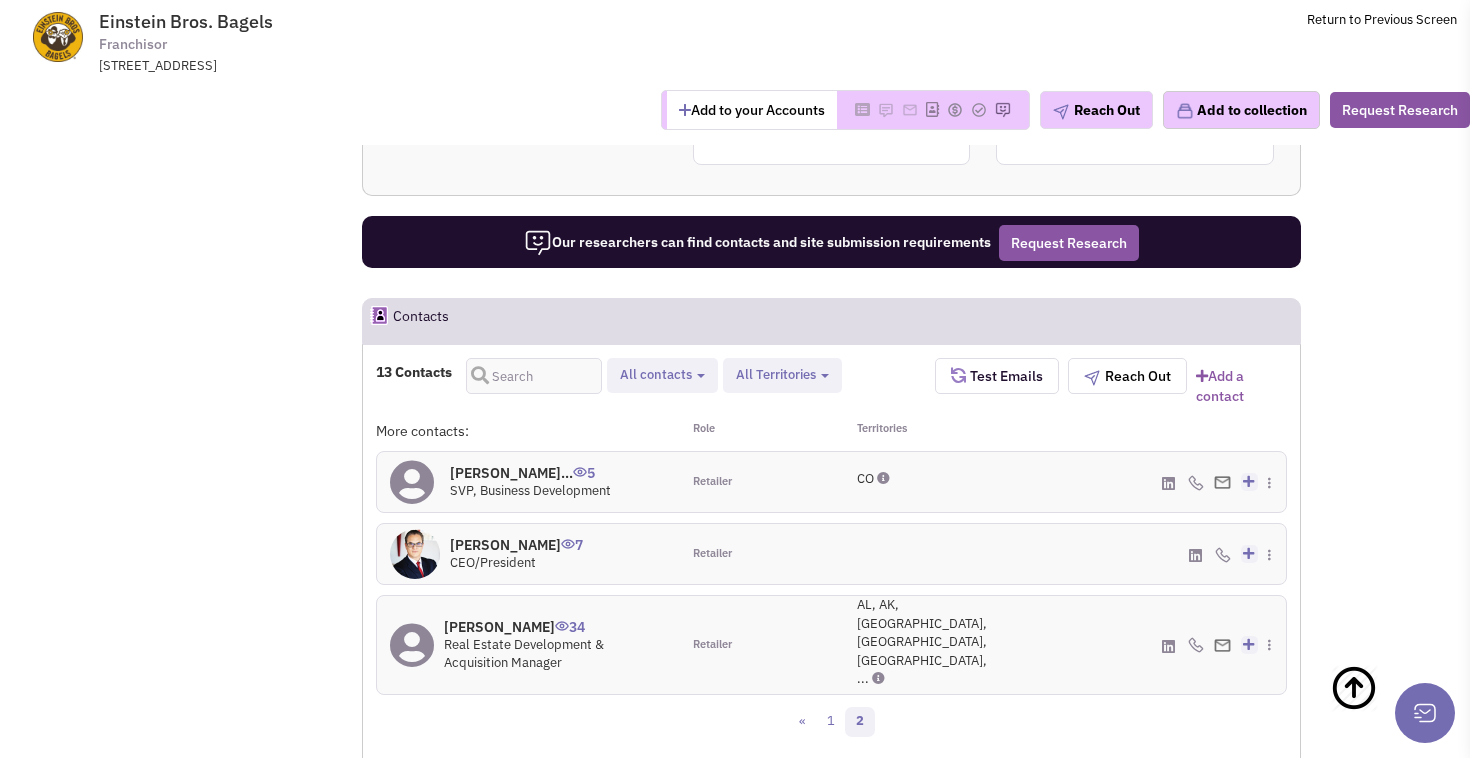 scroll, scrollTop: 1721, scrollLeft: 0, axis: vertical 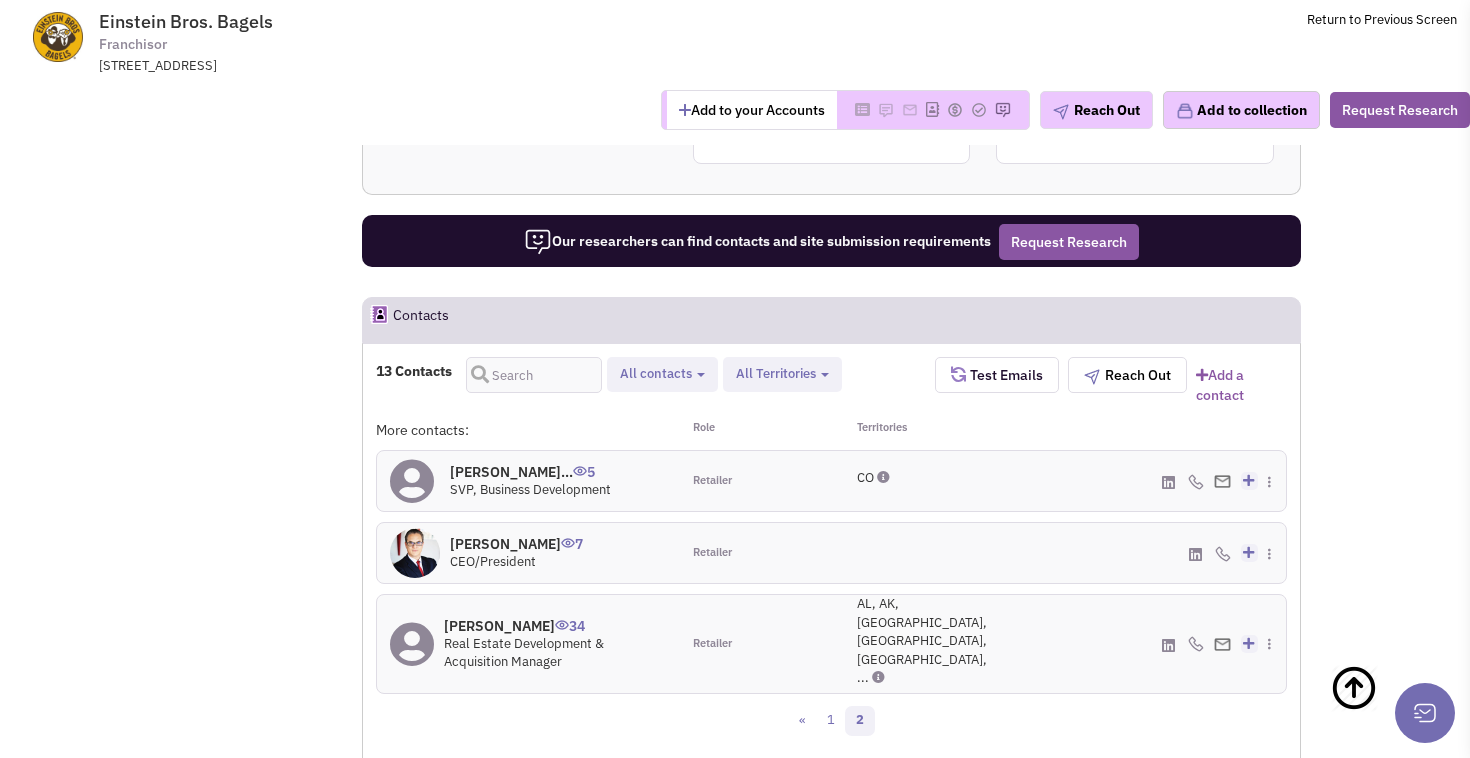 click at bounding box center (1248, 480) 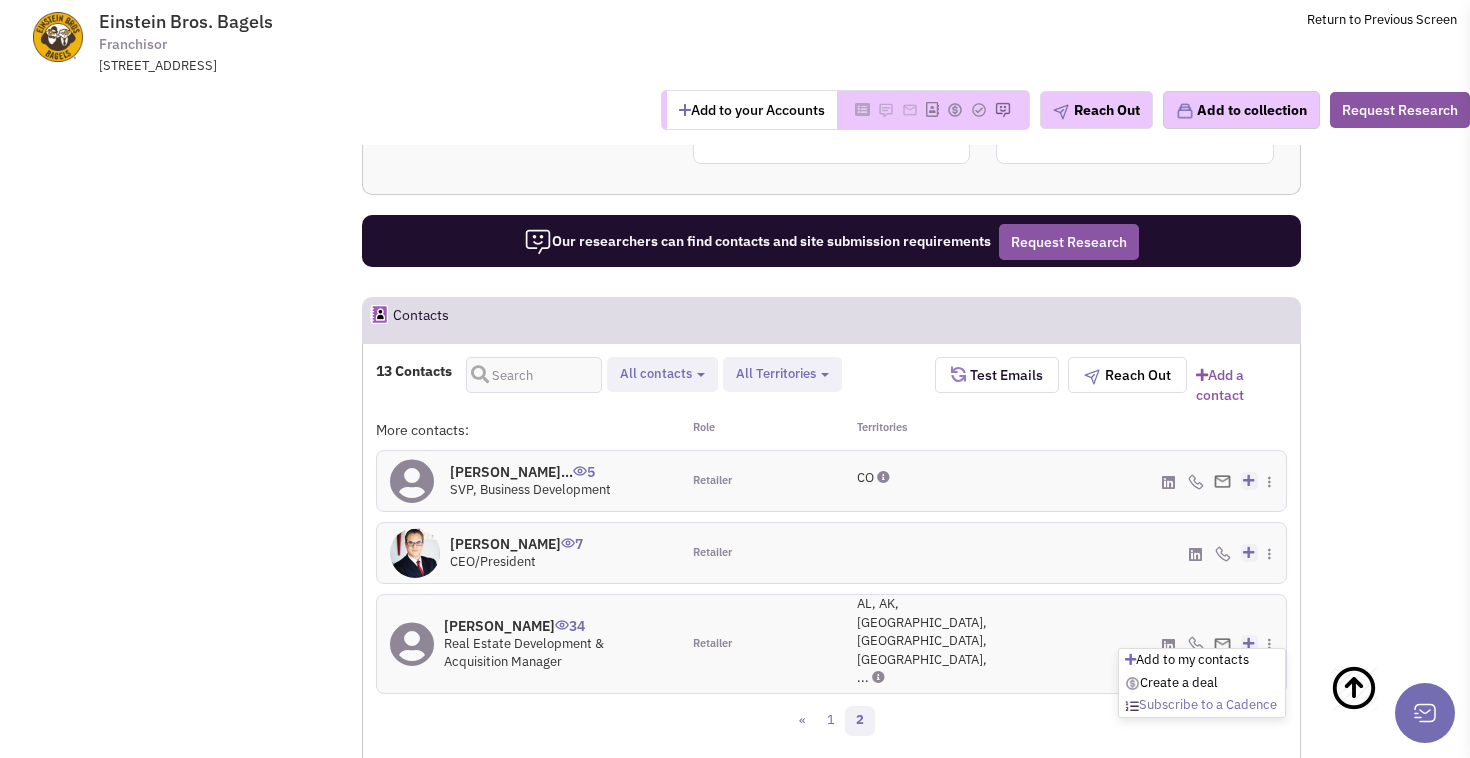 click on "Subscribe to a  Cadence" at bounding box center (1201, 704) 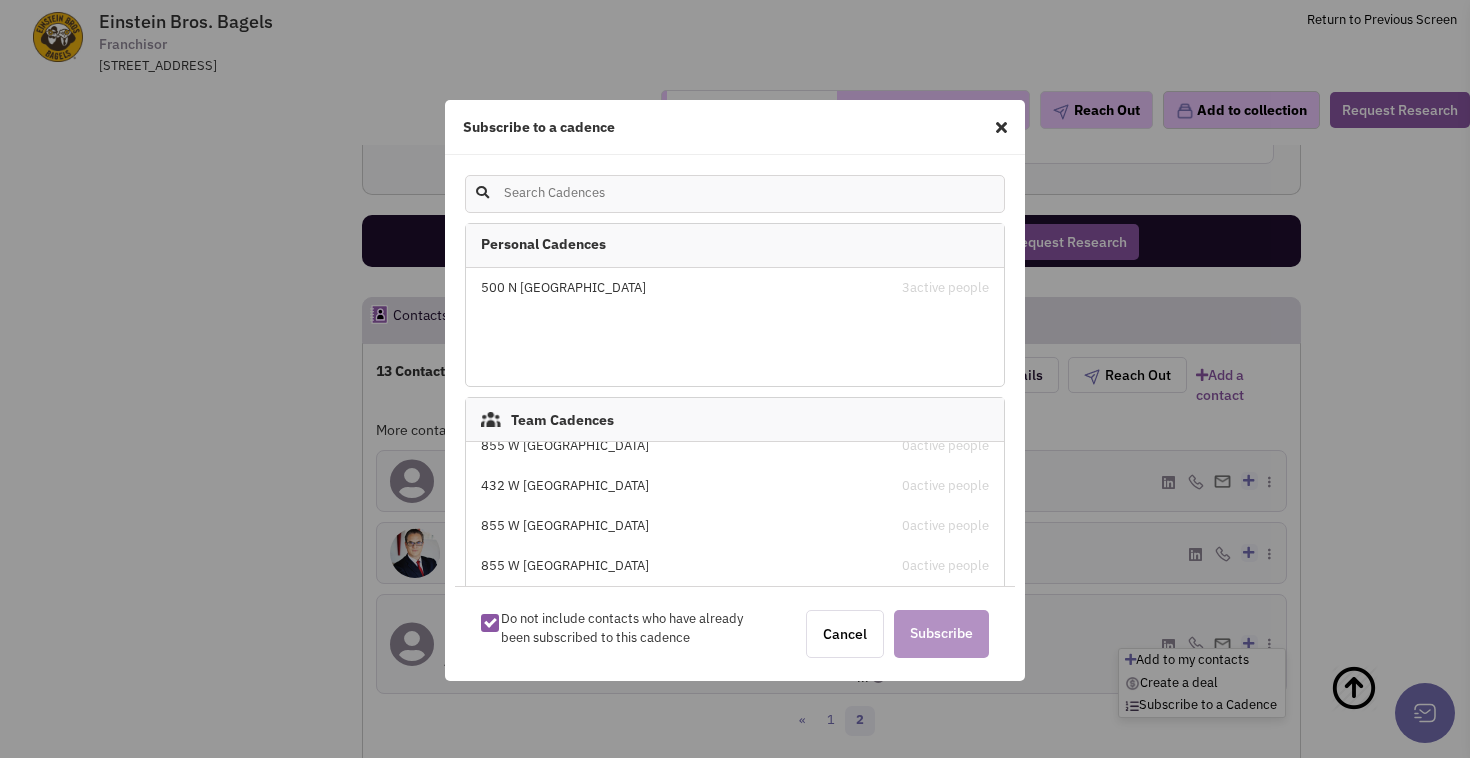 scroll, scrollTop: 256, scrollLeft: 0, axis: vertical 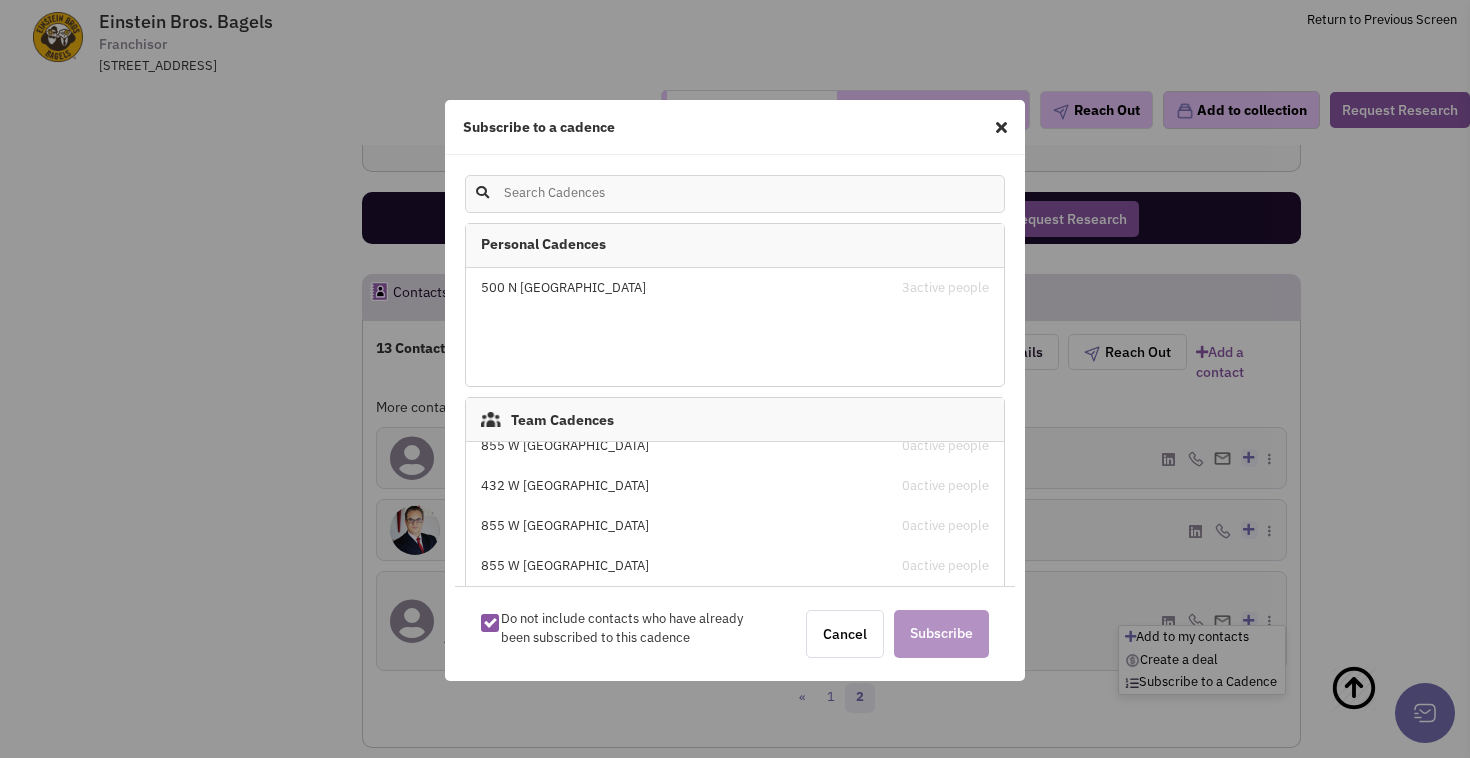 click on "500 N [GEOGRAPHIC_DATA]" at bounding box center [671, 288] 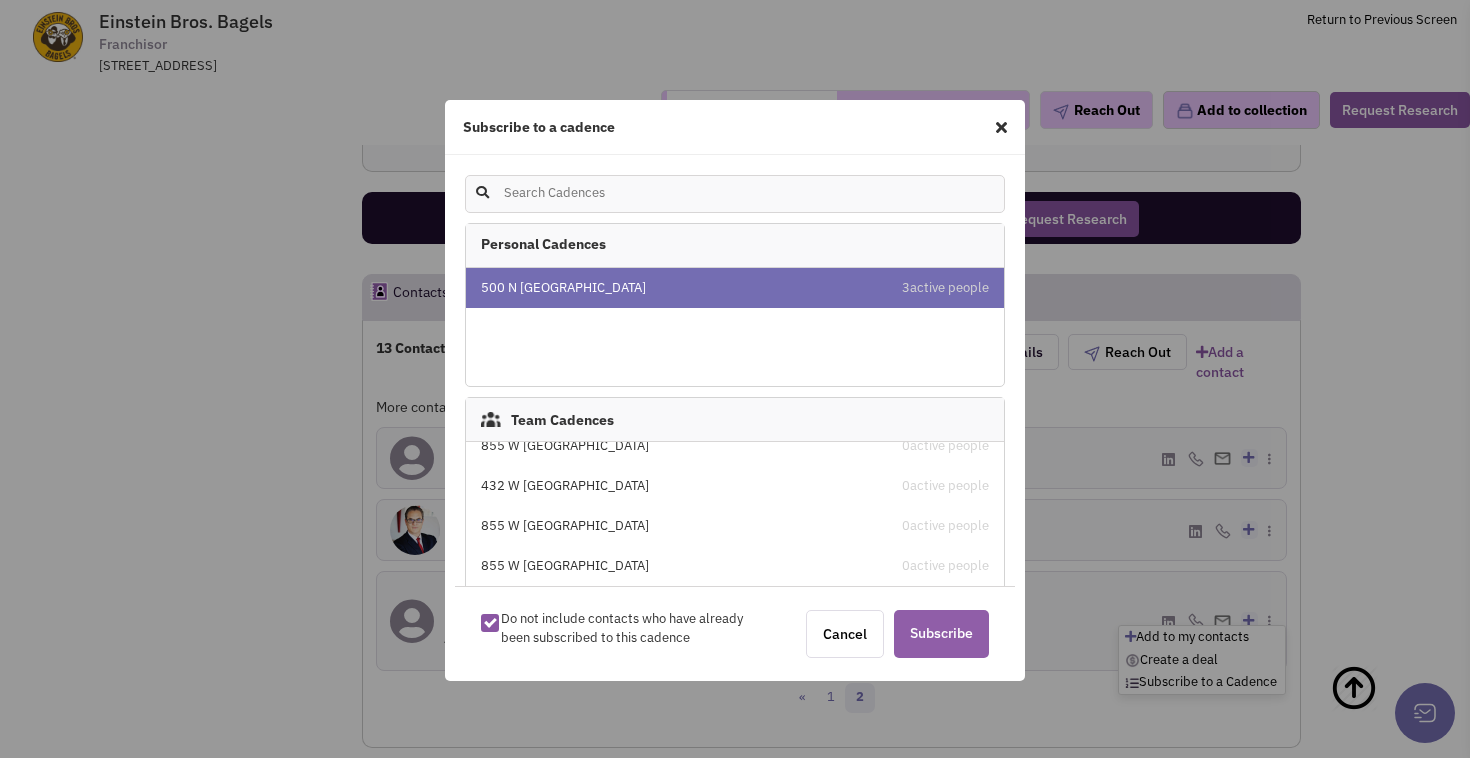 click on "Subscribe" at bounding box center [941, 634] 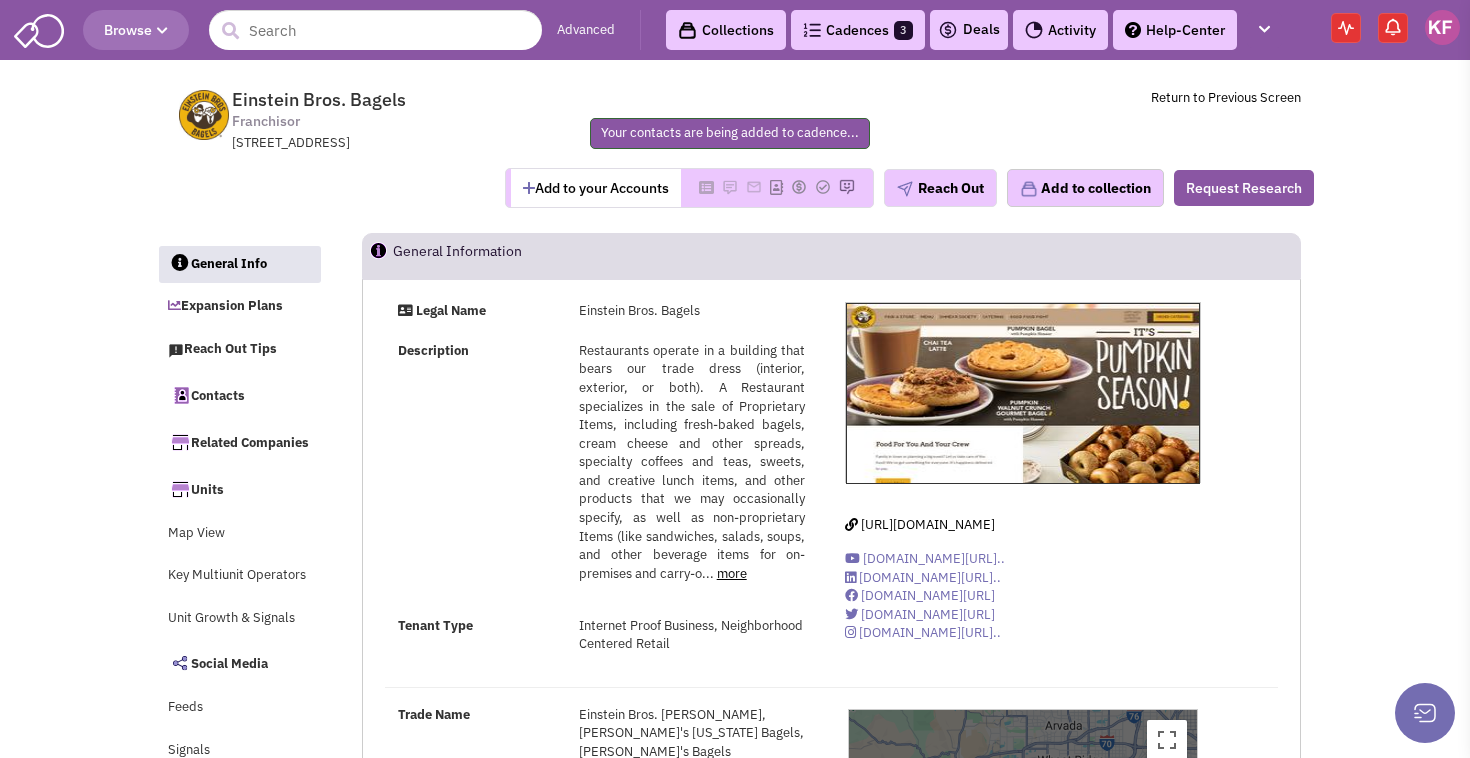 scroll, scrollTop: 0, scrollLeft: 0, axis: both 